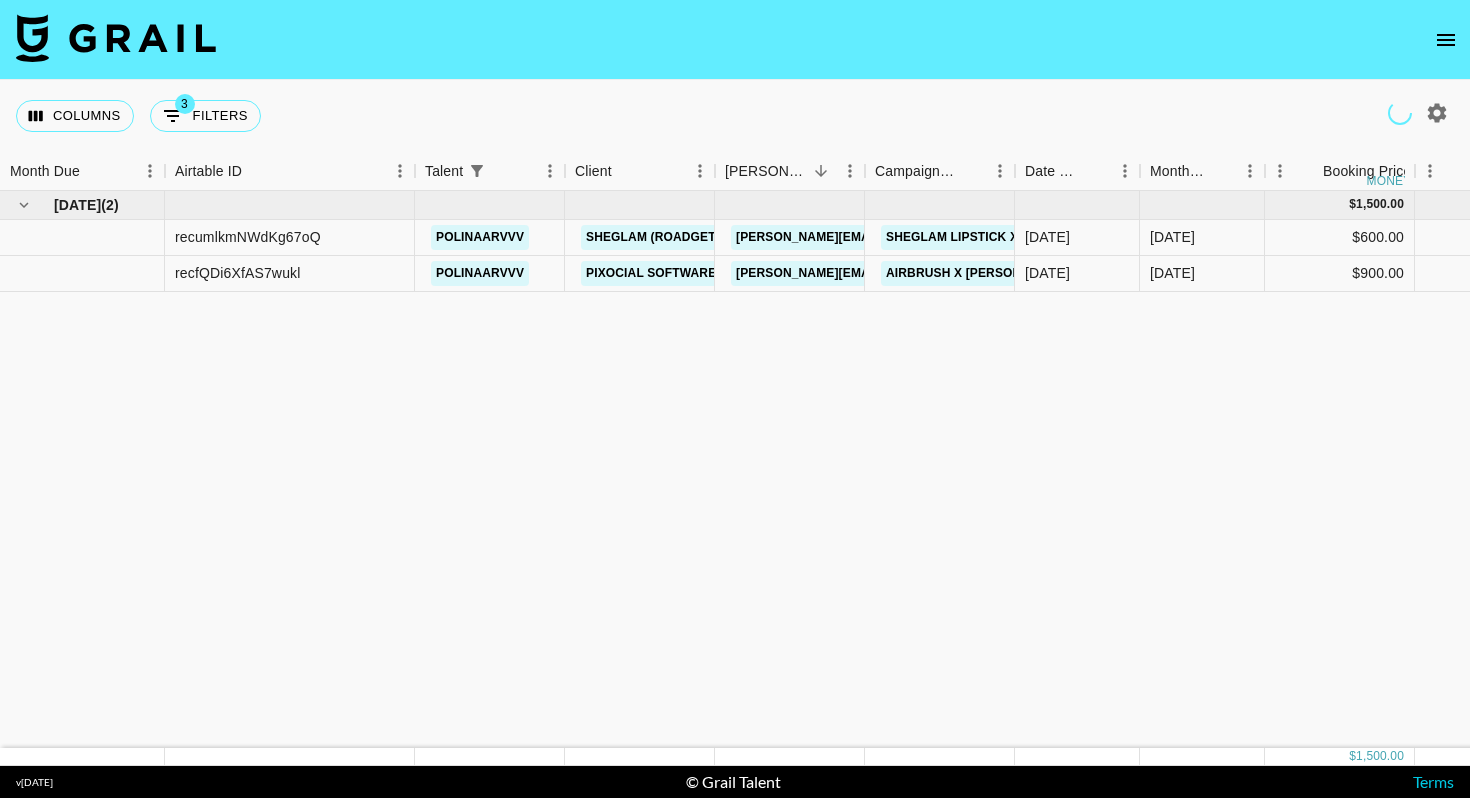 scroll, scrollTop: 0, scrollLeft: 0, axis: both 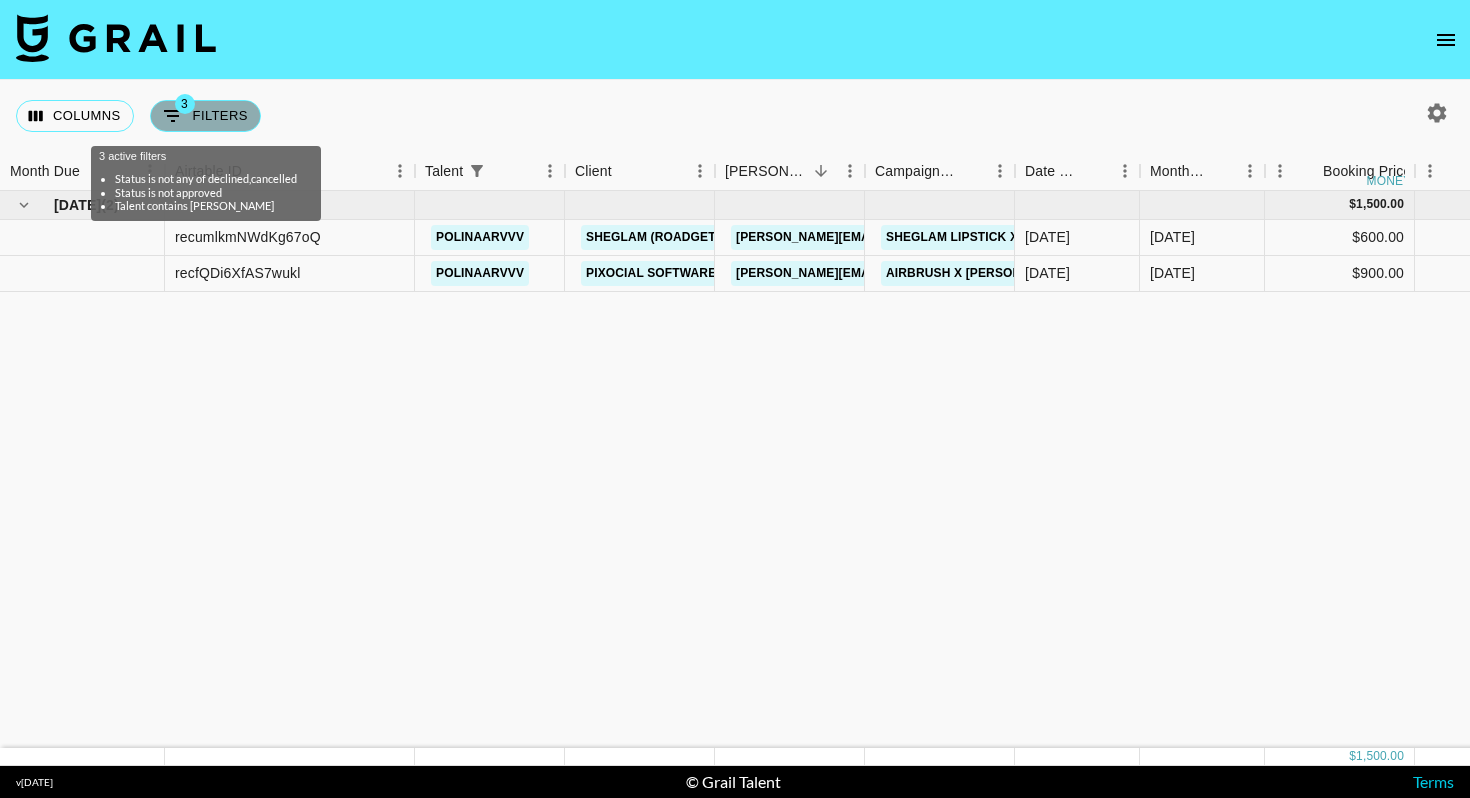 click on "3 Filters" at bounding box center [205, 116] 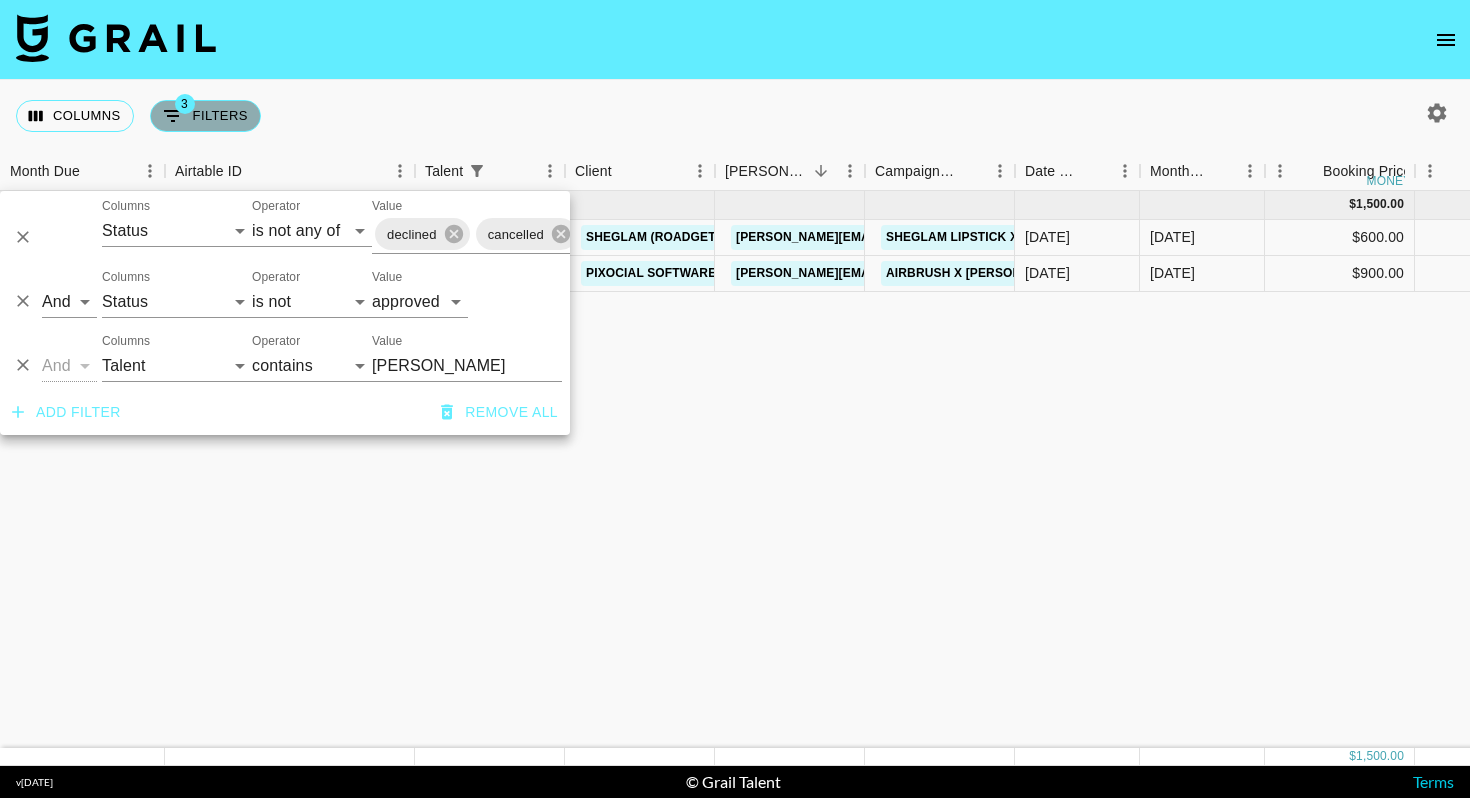 click on "3 Filters" at bounding box center (205, 116) 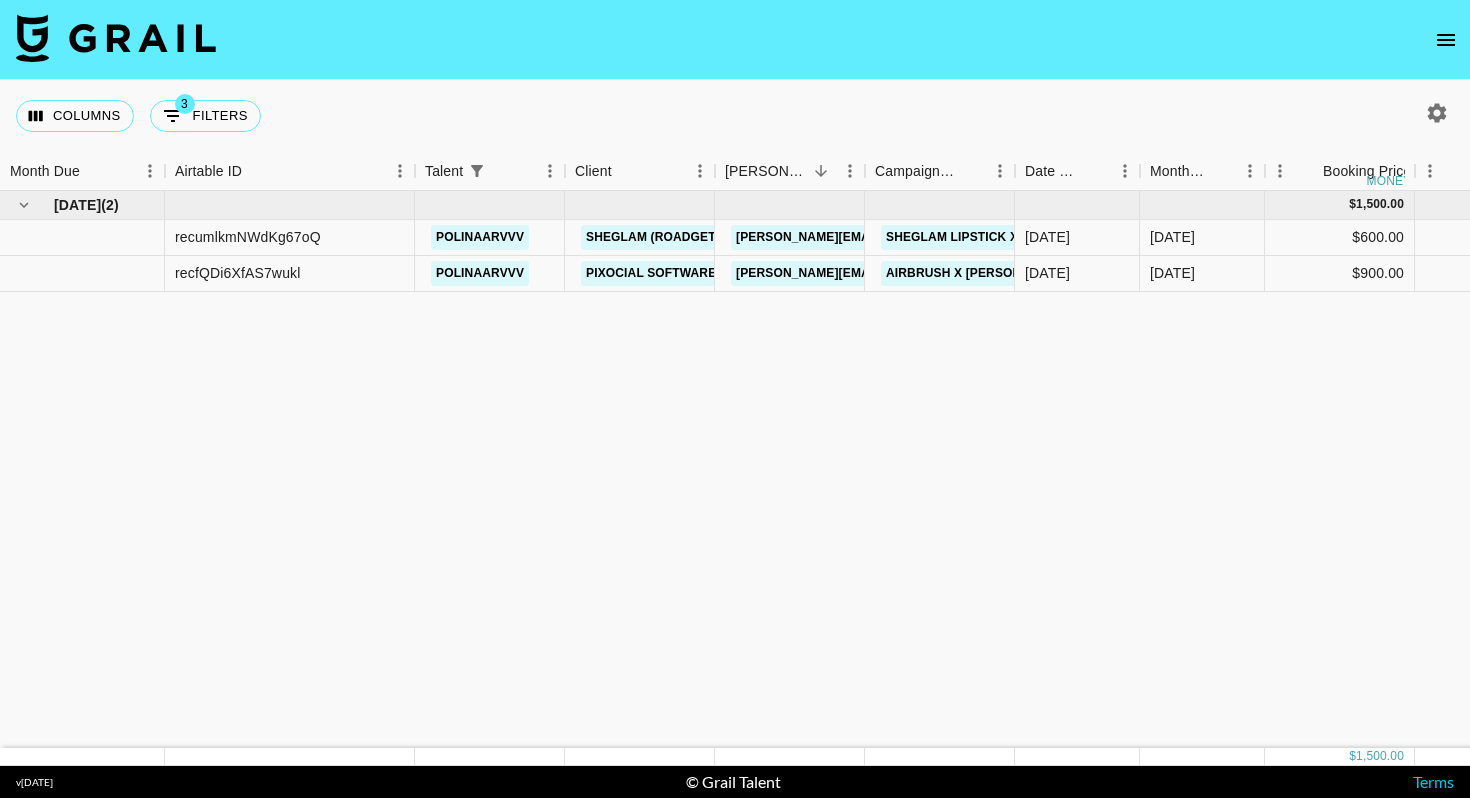 click on "Columns 3 Filters + Booking" at bounding box center [735, 116] 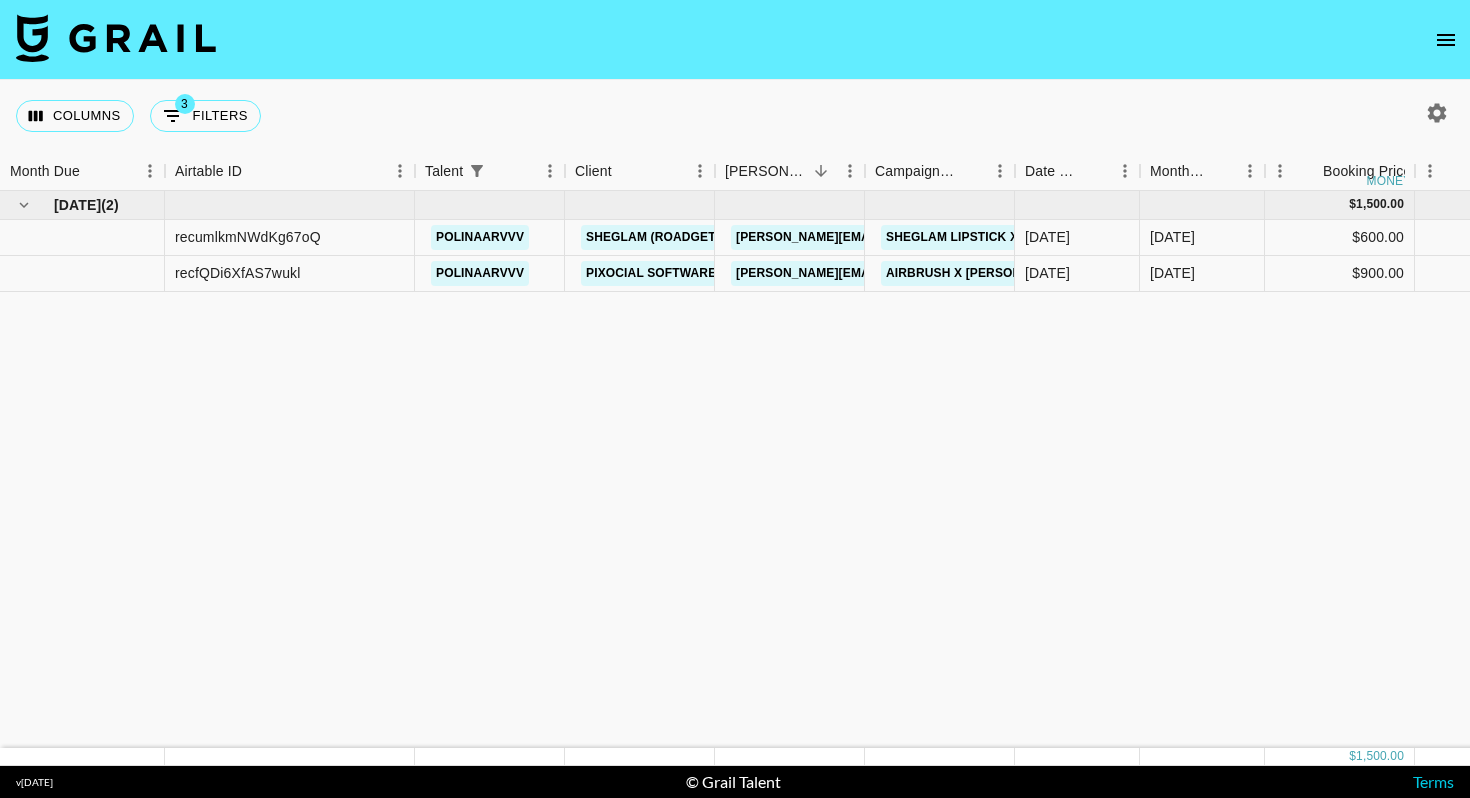 click 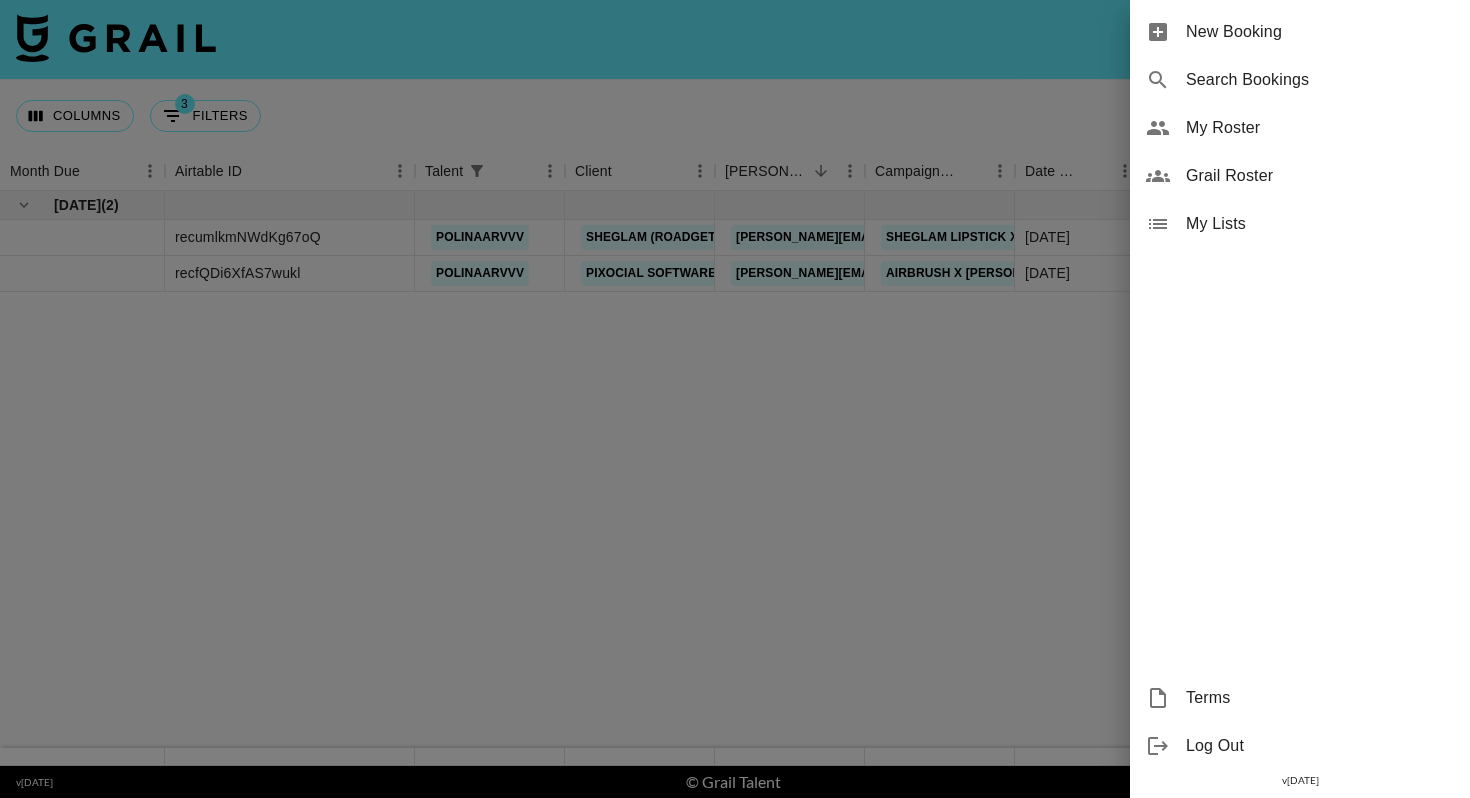 click on "New Booking" at bounding box center (1320, 32) 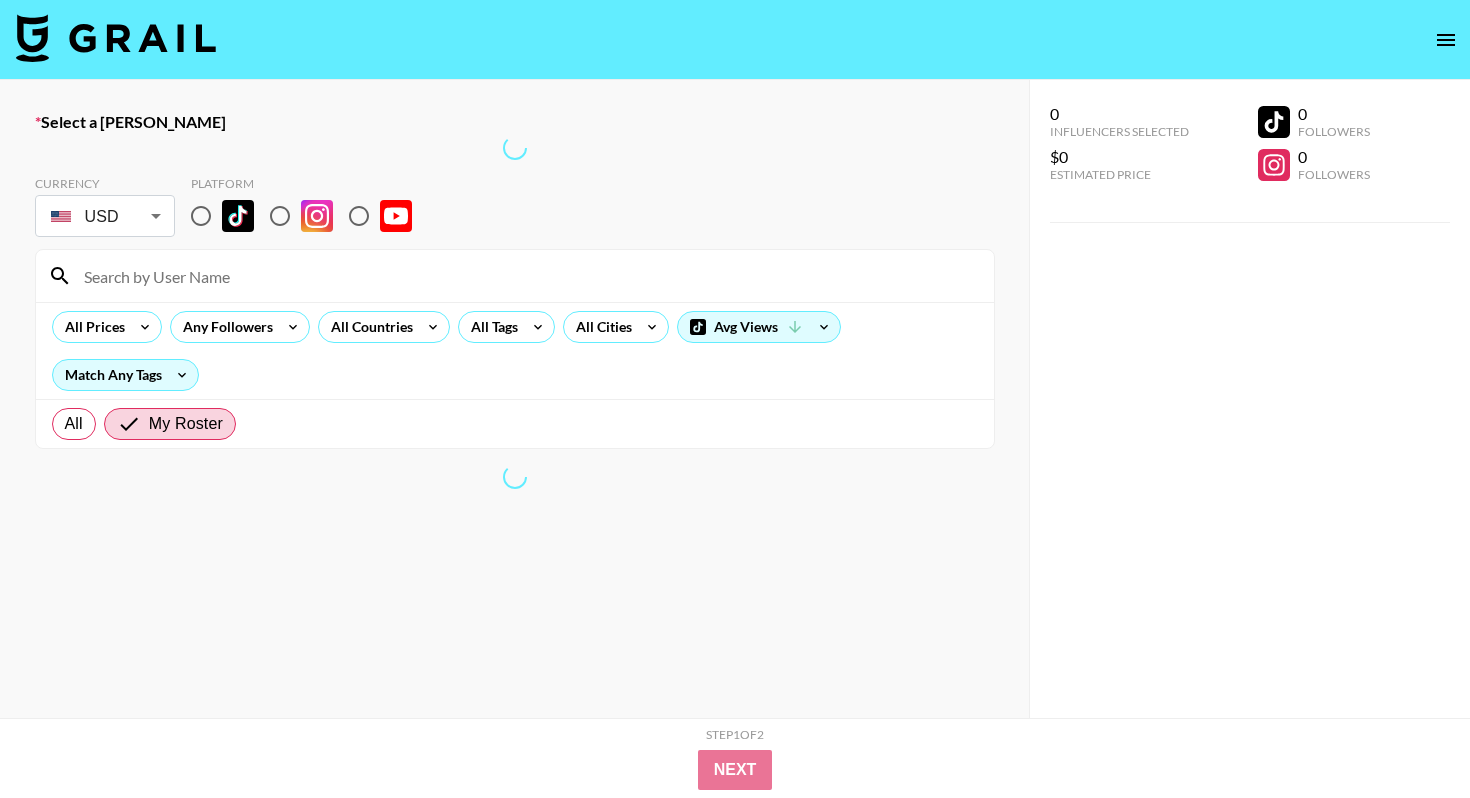 click at bounding box center [527, 276] 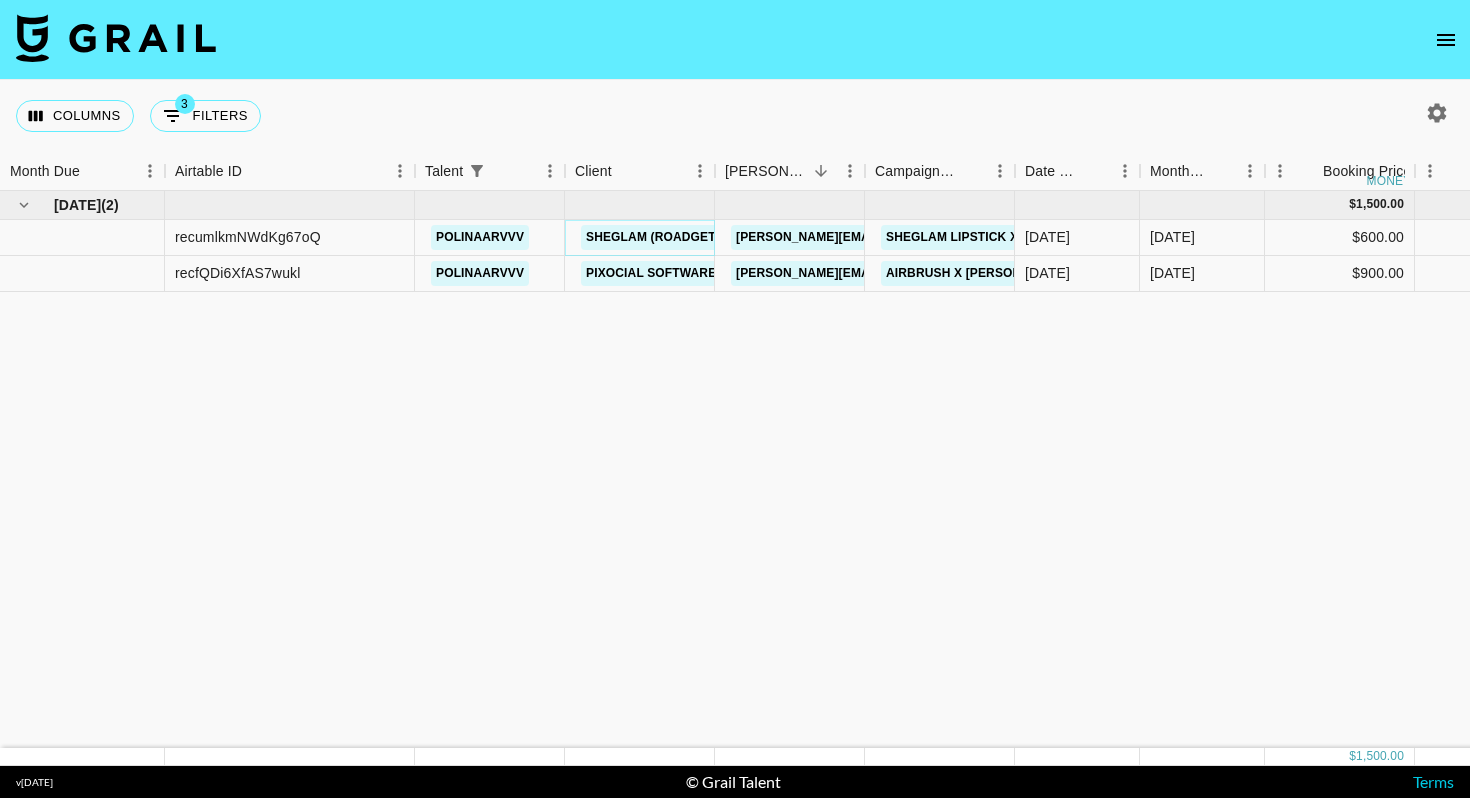 click on "Sheglam (RoadGet Business PTE)" at bounding box center (699, 237) 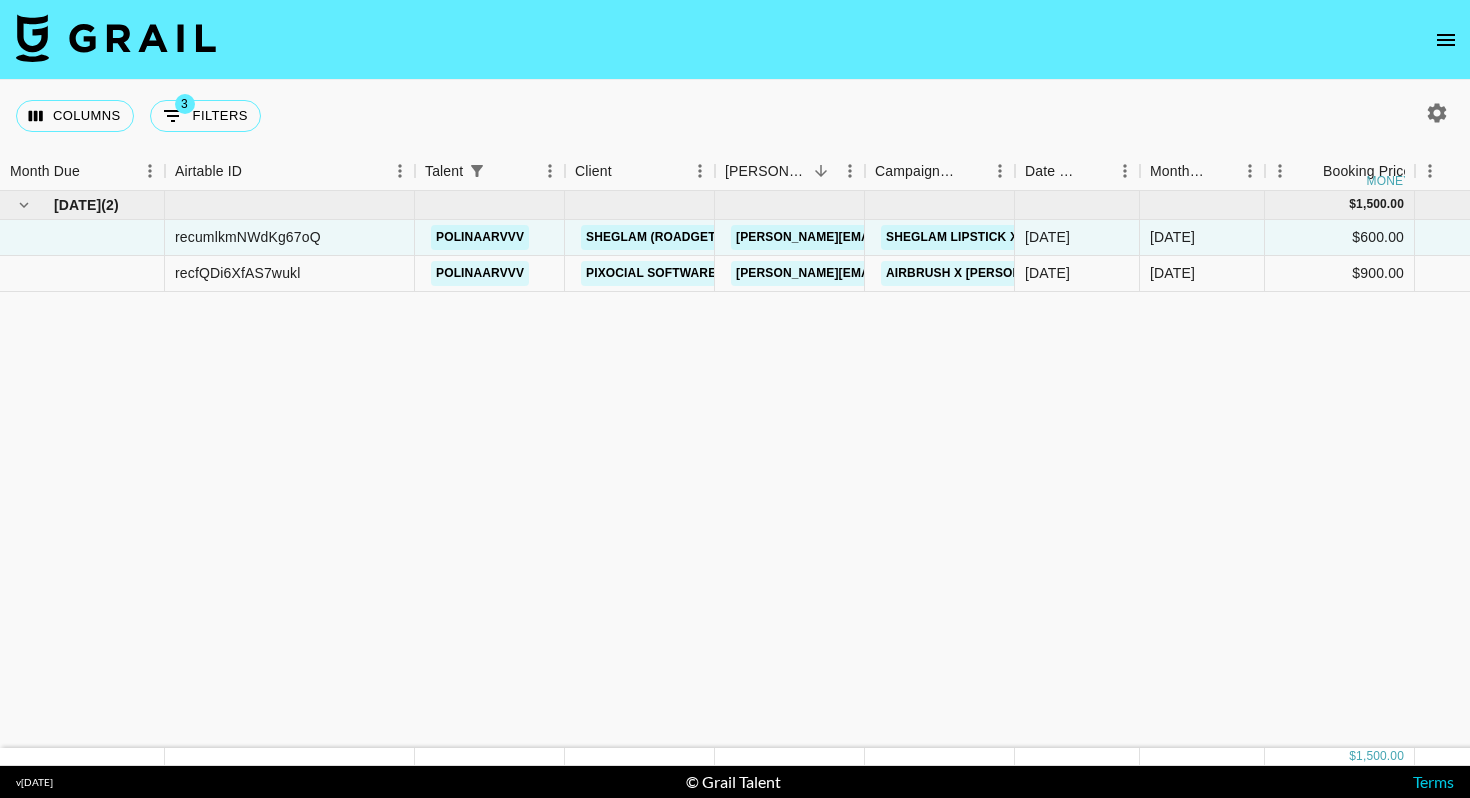 click on "Jul '25  ( 2 ) $ 1,500.00 $ 146.44 recumlkmNWdKg67oQ polinaarvvv Sheglam (RoadGet Business PTE) juvena.rampersad@sheglam.com Sheglam Lipstick x Polina 28/05/2025 Jul '25 $600.00 $58.58 posted https://www.tiktok.com/@polinaarvvv/video/7528464432922414358?_t=ZM-8y8Rw6QlyNS&_r=1 Client said they don't use PO nr SHEGLAM Artist Agreement - Polina.pdf no recfQDi6XfAS7wukl polinaarvvv Pixocial Software Limited katherine.chan@pixocial.com AirBrush x Polina 15/07/2025 Jul '25 $900.00 $87.86 confirmed Pixocial Contract.pdf no" at bounding box center (1497, 469) 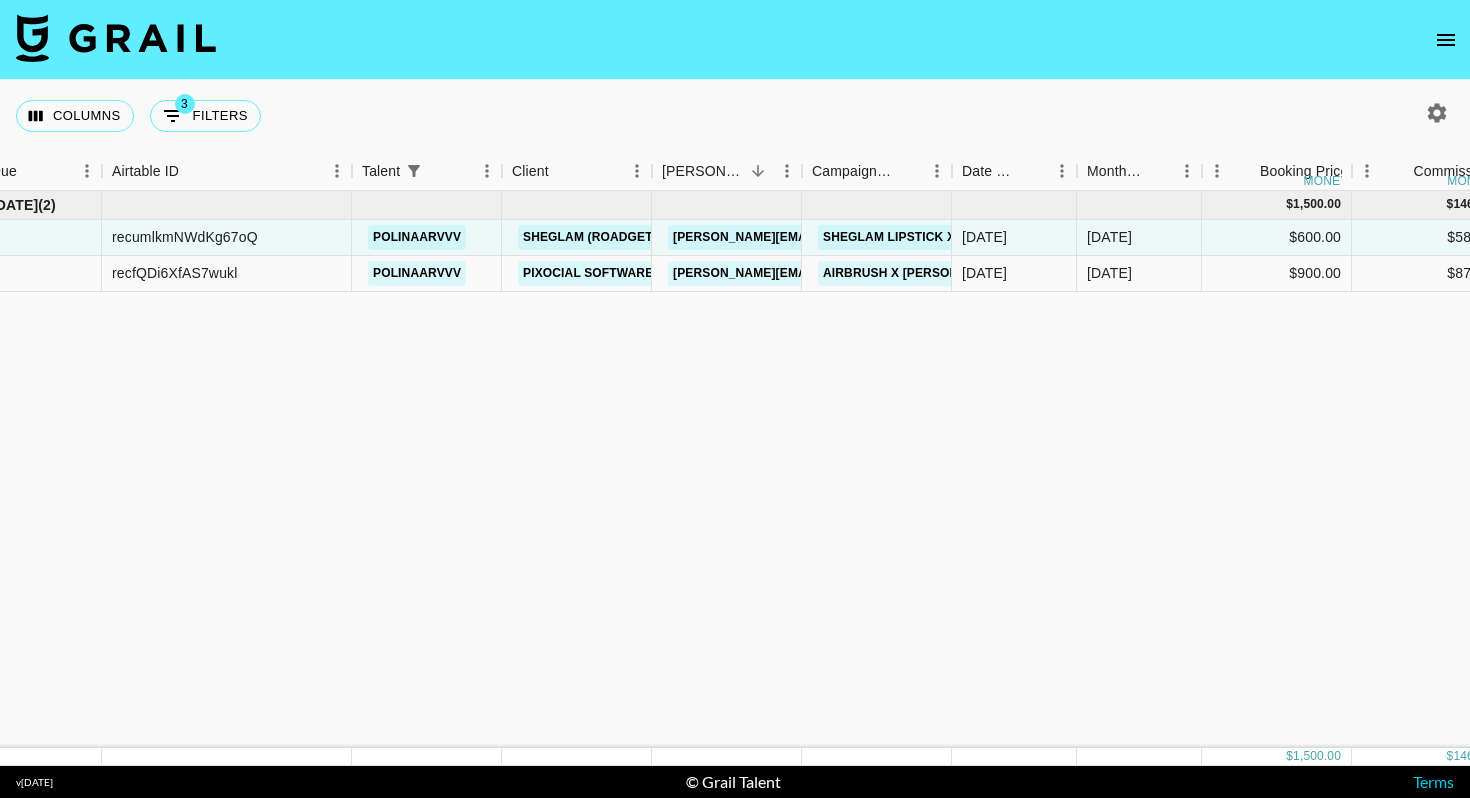 scroll, scrollTop: 0, scrollLeft: 89, axis: horizontal 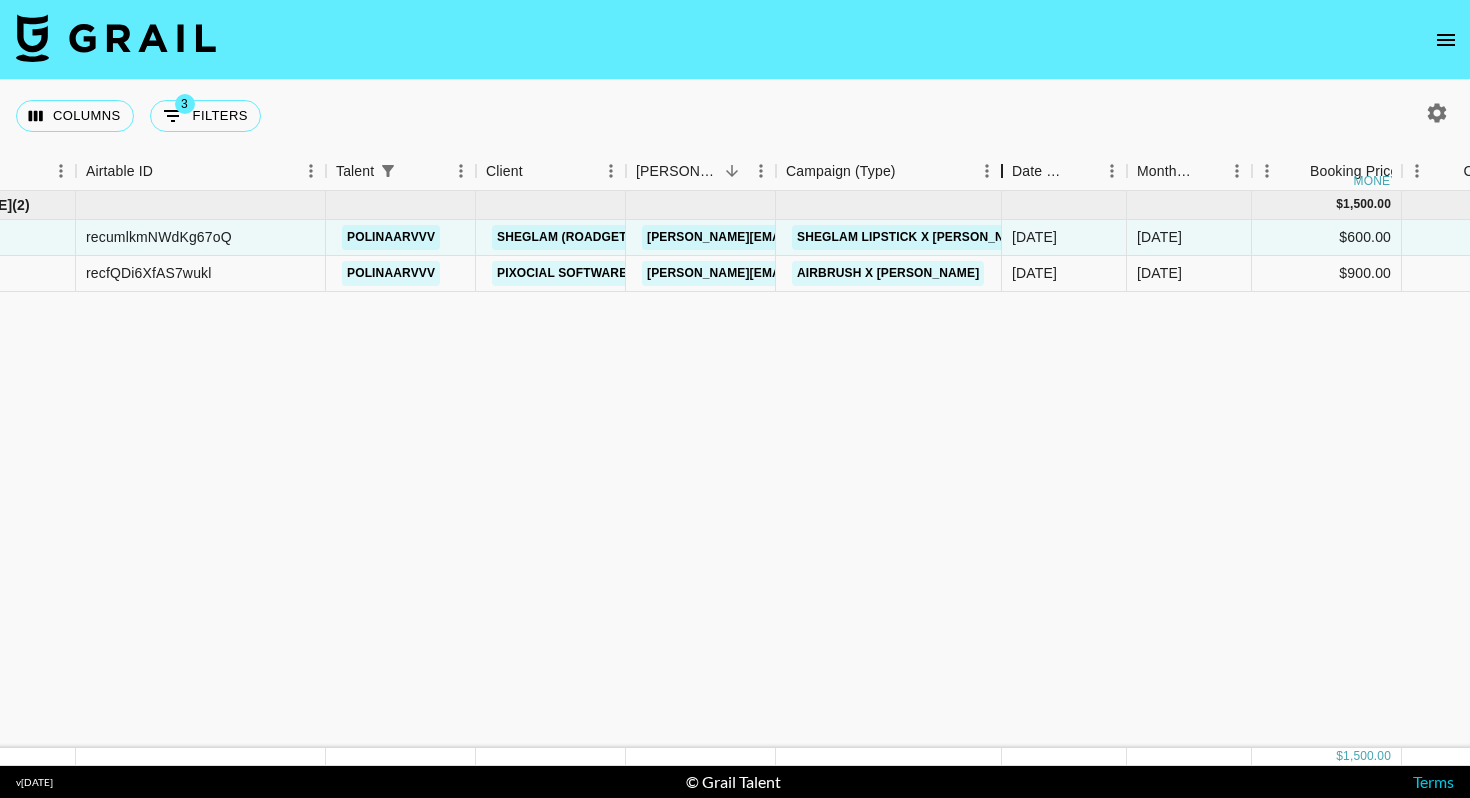 drag, startPoint x: 928, startPoint y: 171, endPoint x: 1012, endPoint y: 171, distance: 84 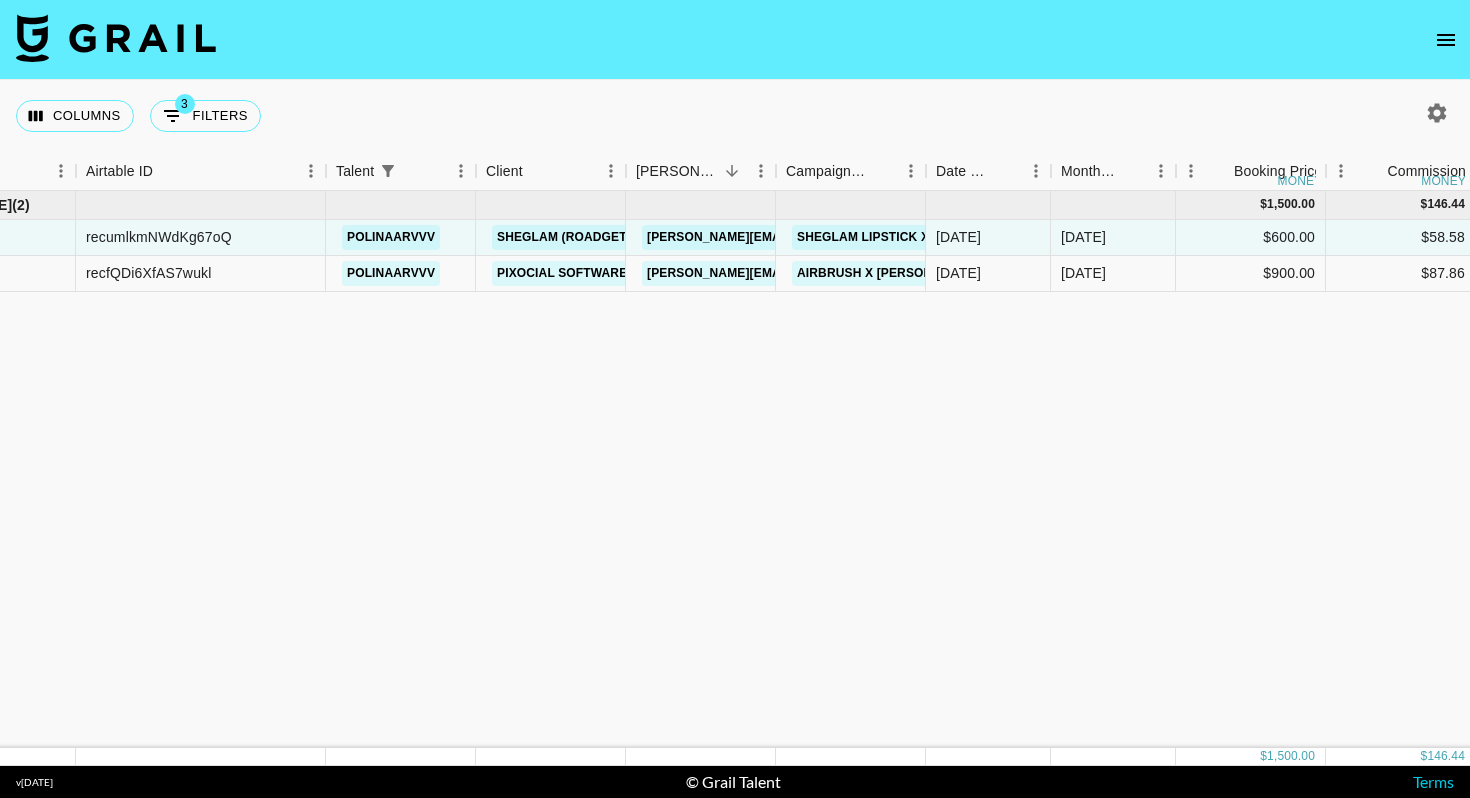 click 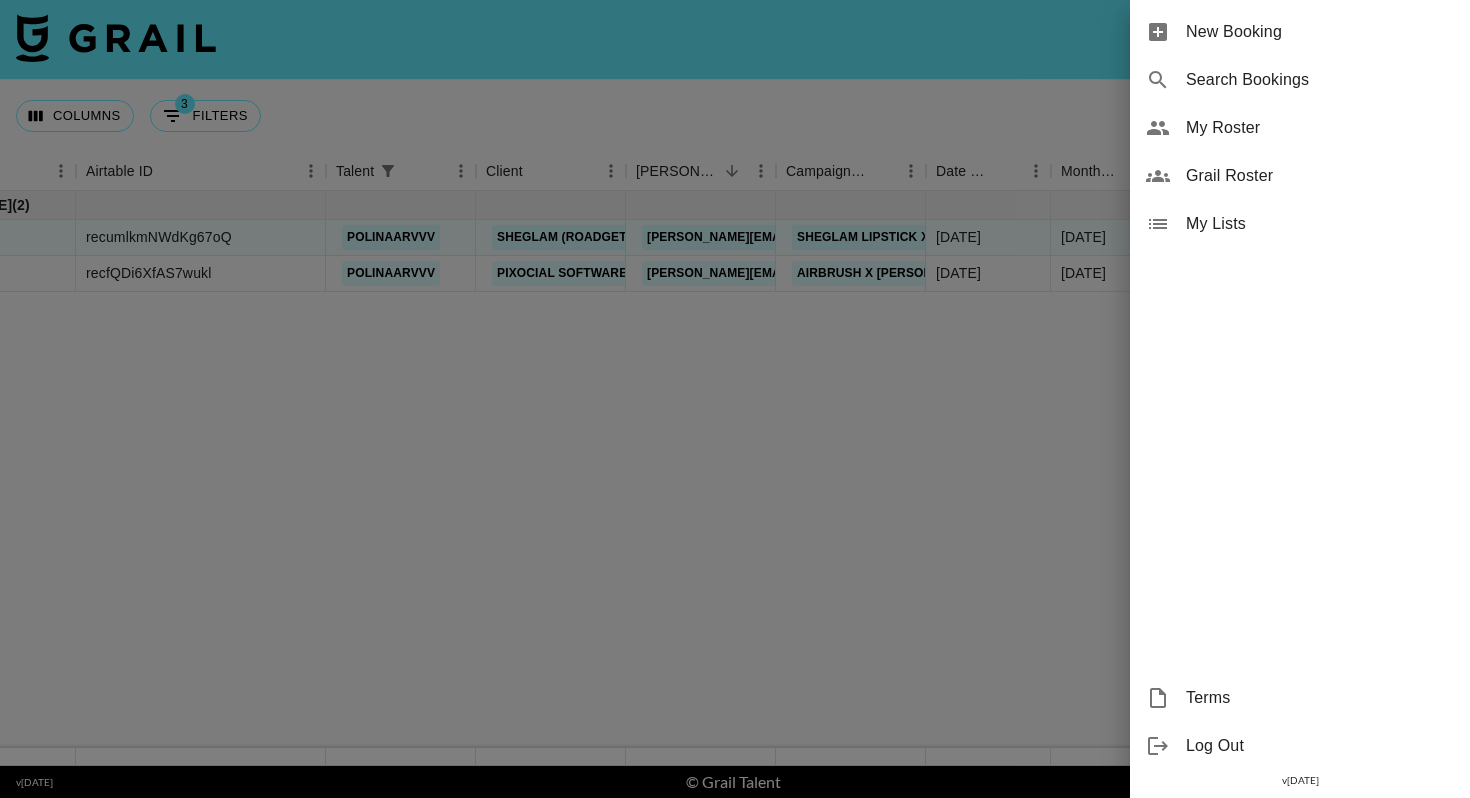 click on "New Booking" at bounding box center [1320, 32] 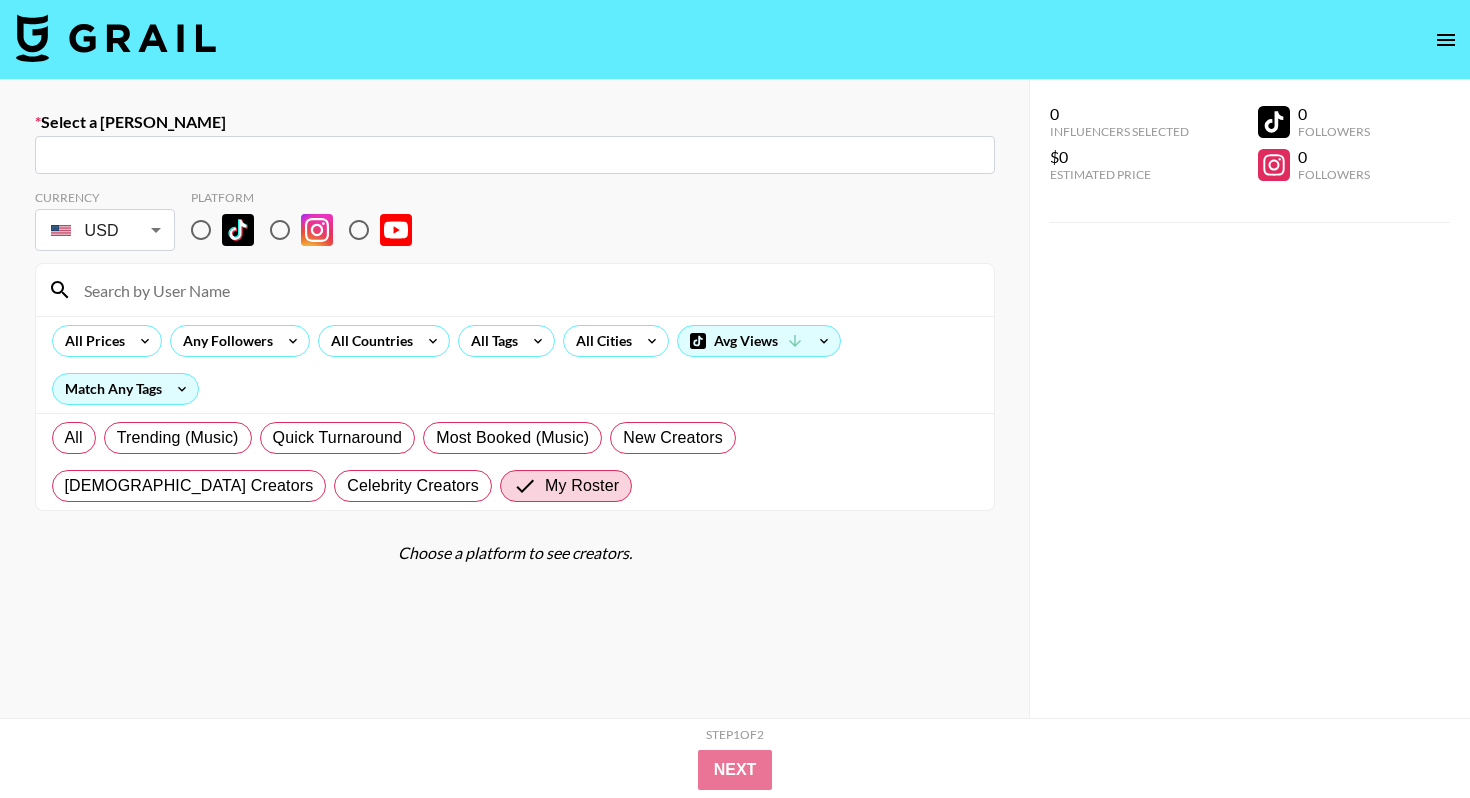 click at bounding box center (515, 155) 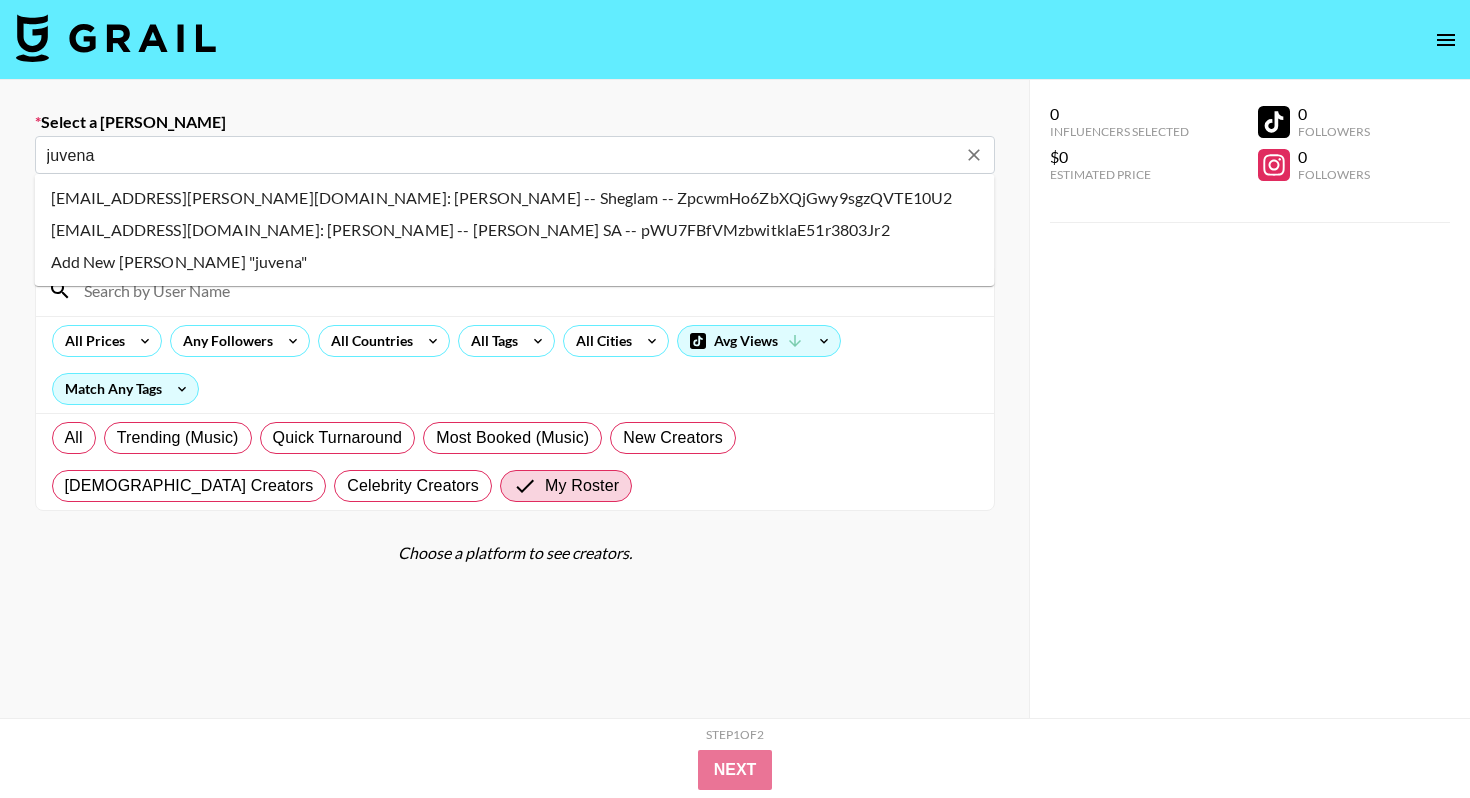 type on "juvena.rampersad@sheglam.com: Juvena Rampersad -- Sheglam -- ZpcwmHo6ZbXQjGwy9sgzQVTE10U2" 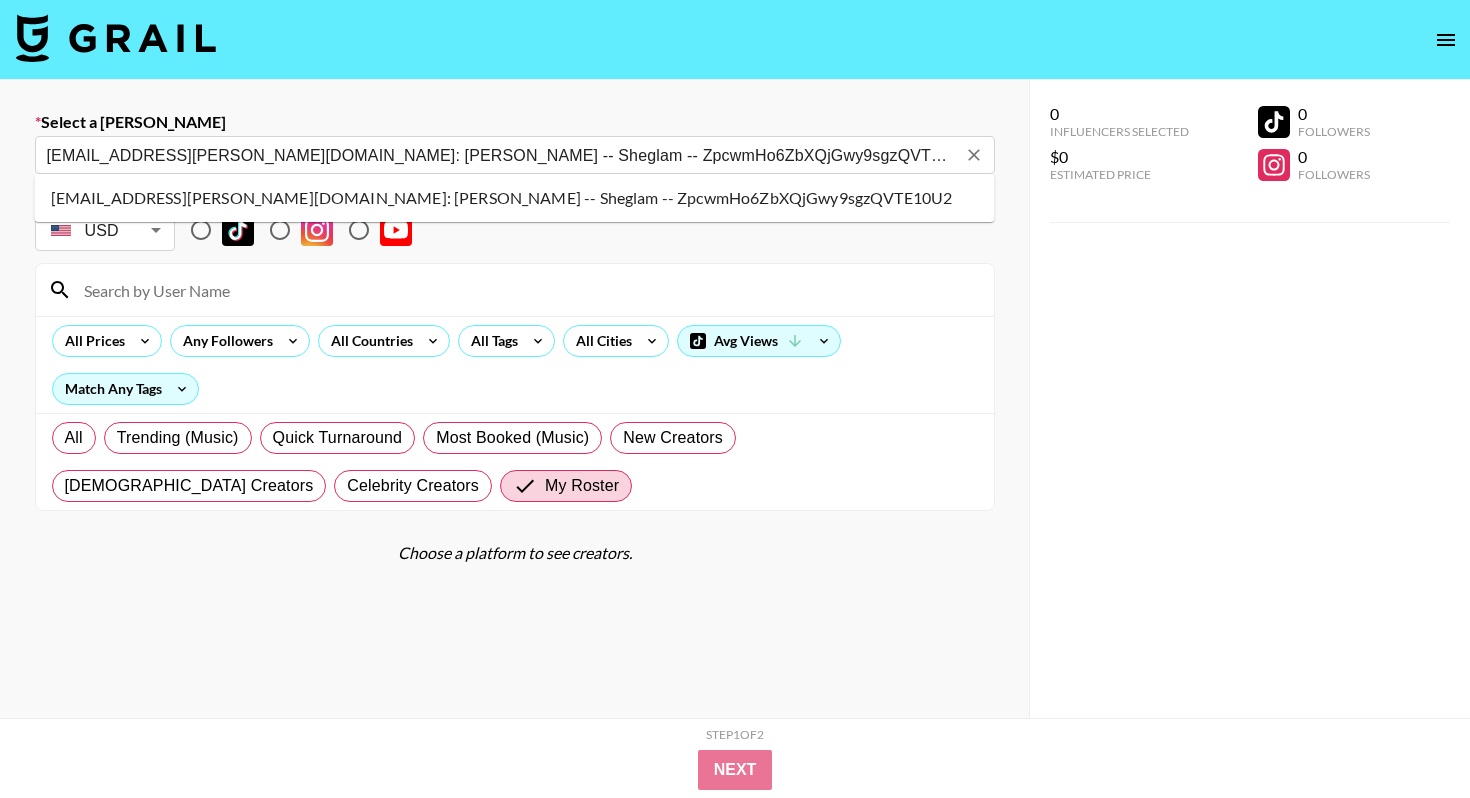 click on "juvena.rampersad@sheglam.com: Juvena Rampersad -- Sheglam -- ZpcwmHo6ZbXQjGwy9sgzQVTE10U2" at bounding box center [515, 198] 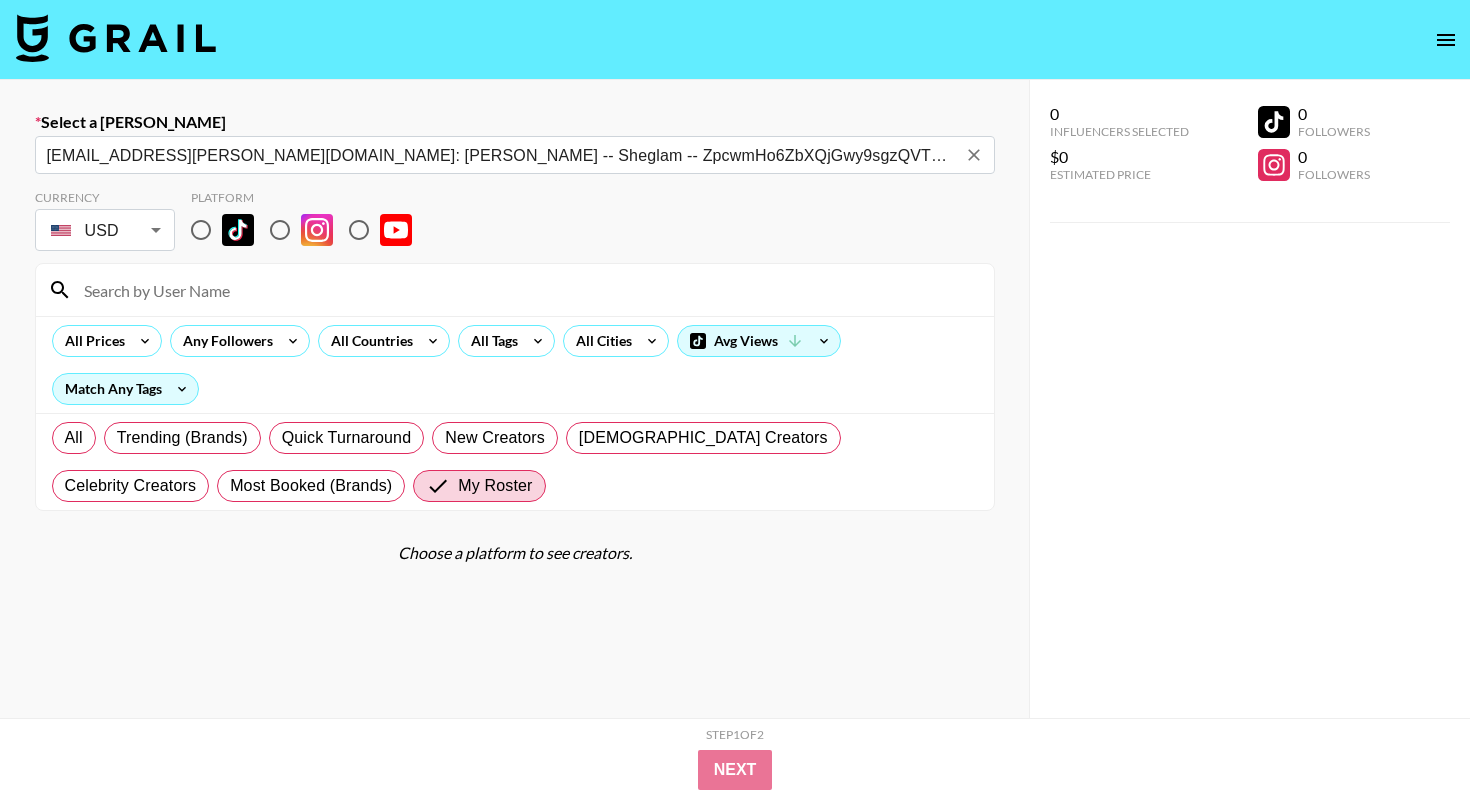 click at bounding box center [201, 230] 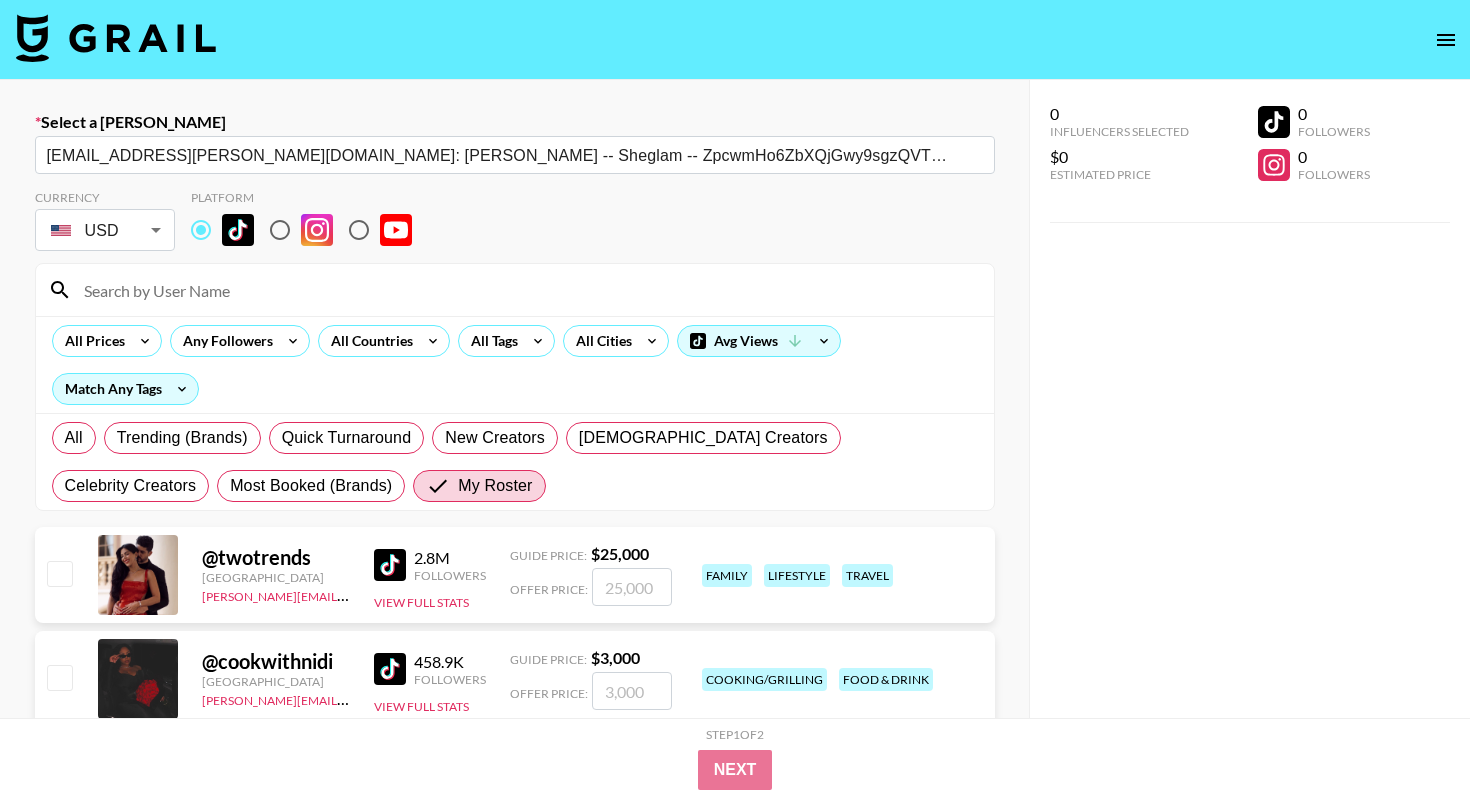 click at bounding box center (527, 290) 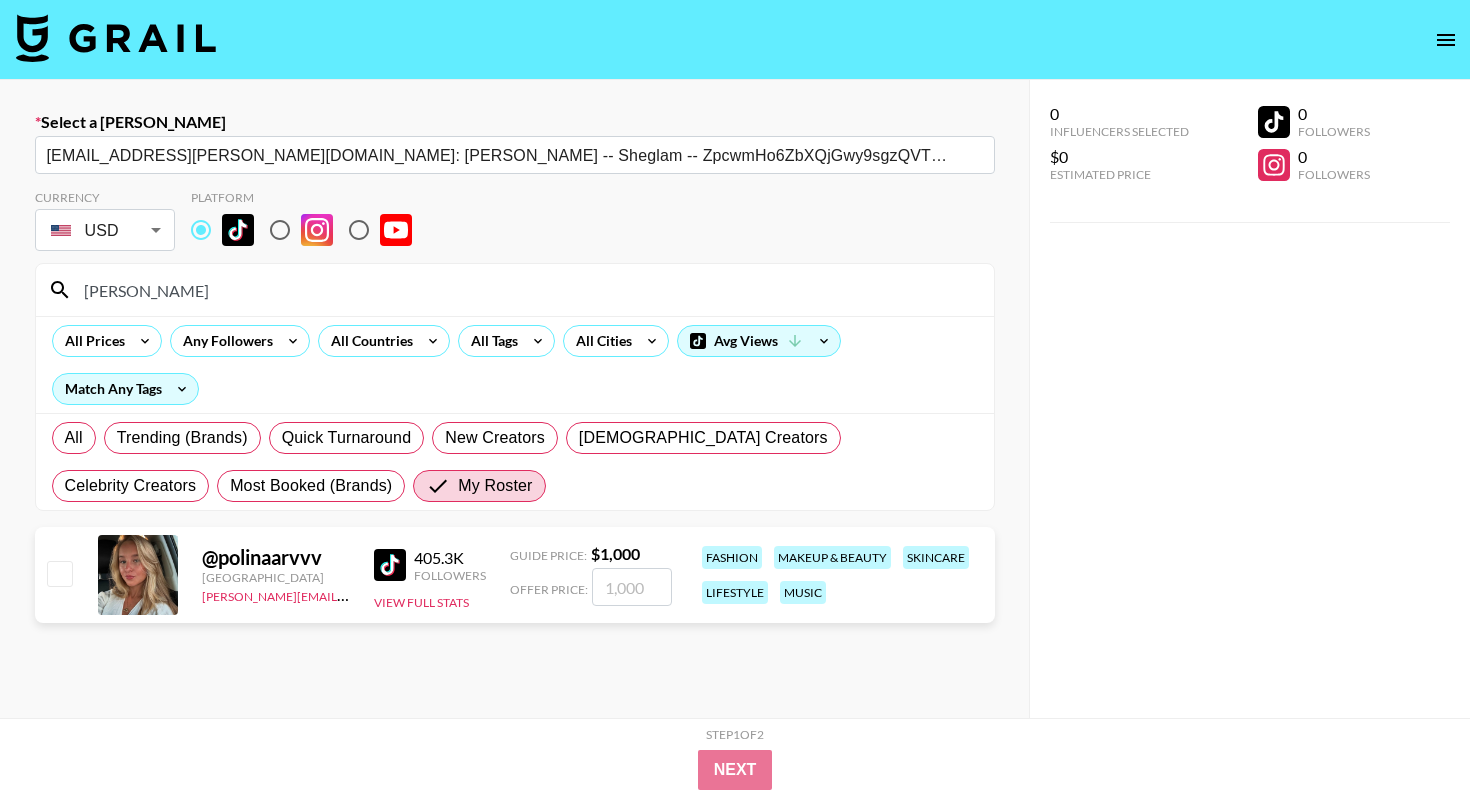 type on "polina" 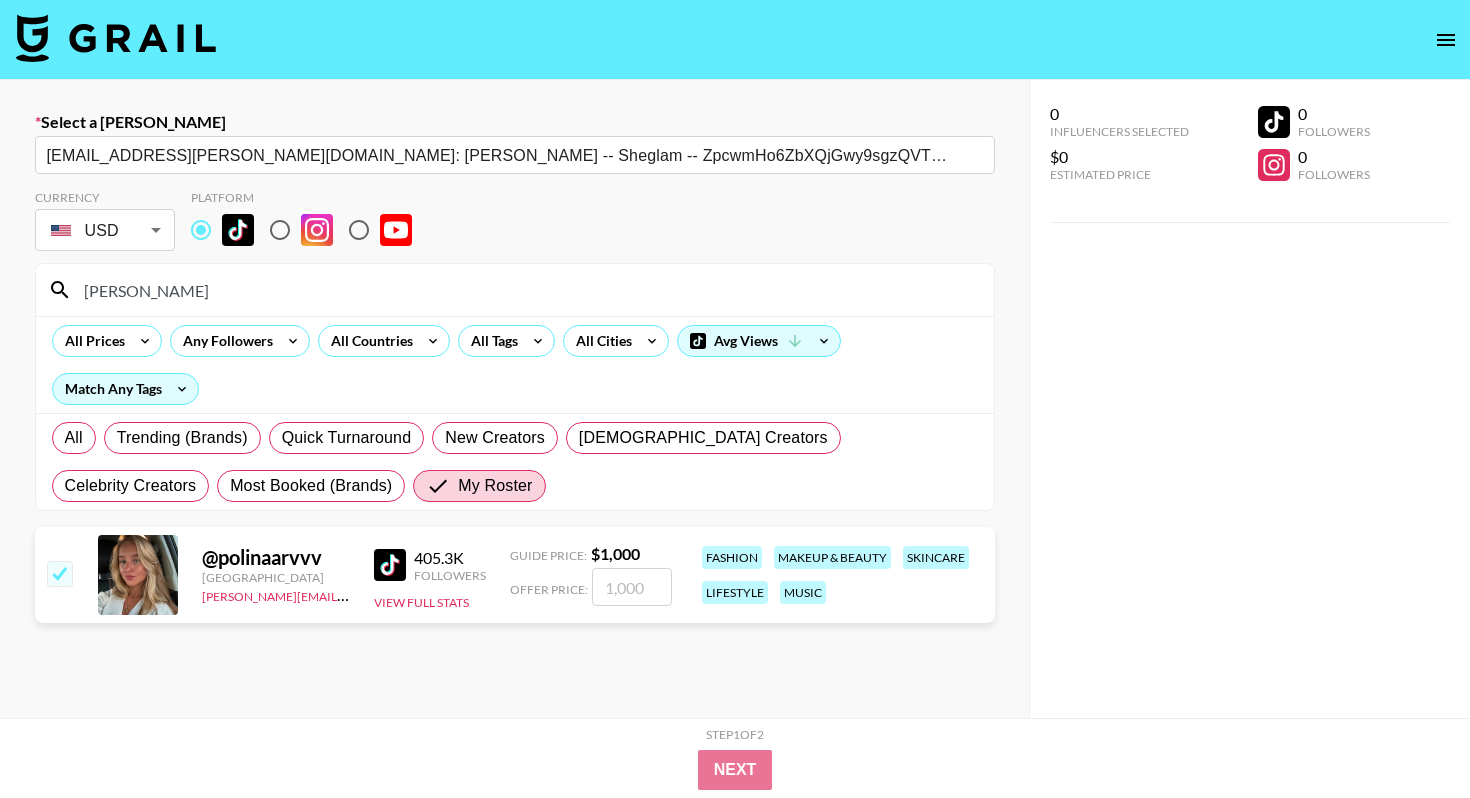 checkbox on "true" 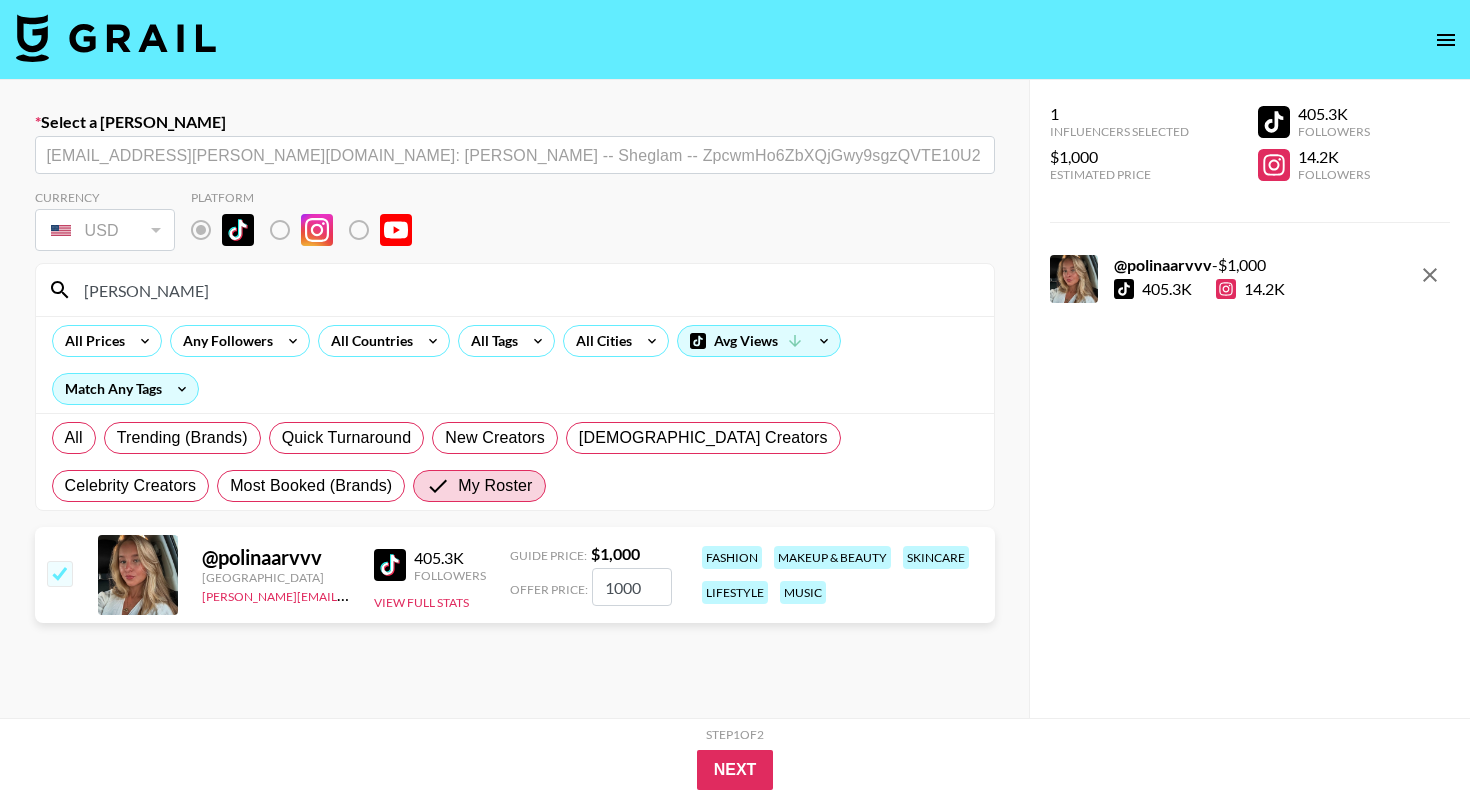click on "1000" at bounding box center [632, 587] 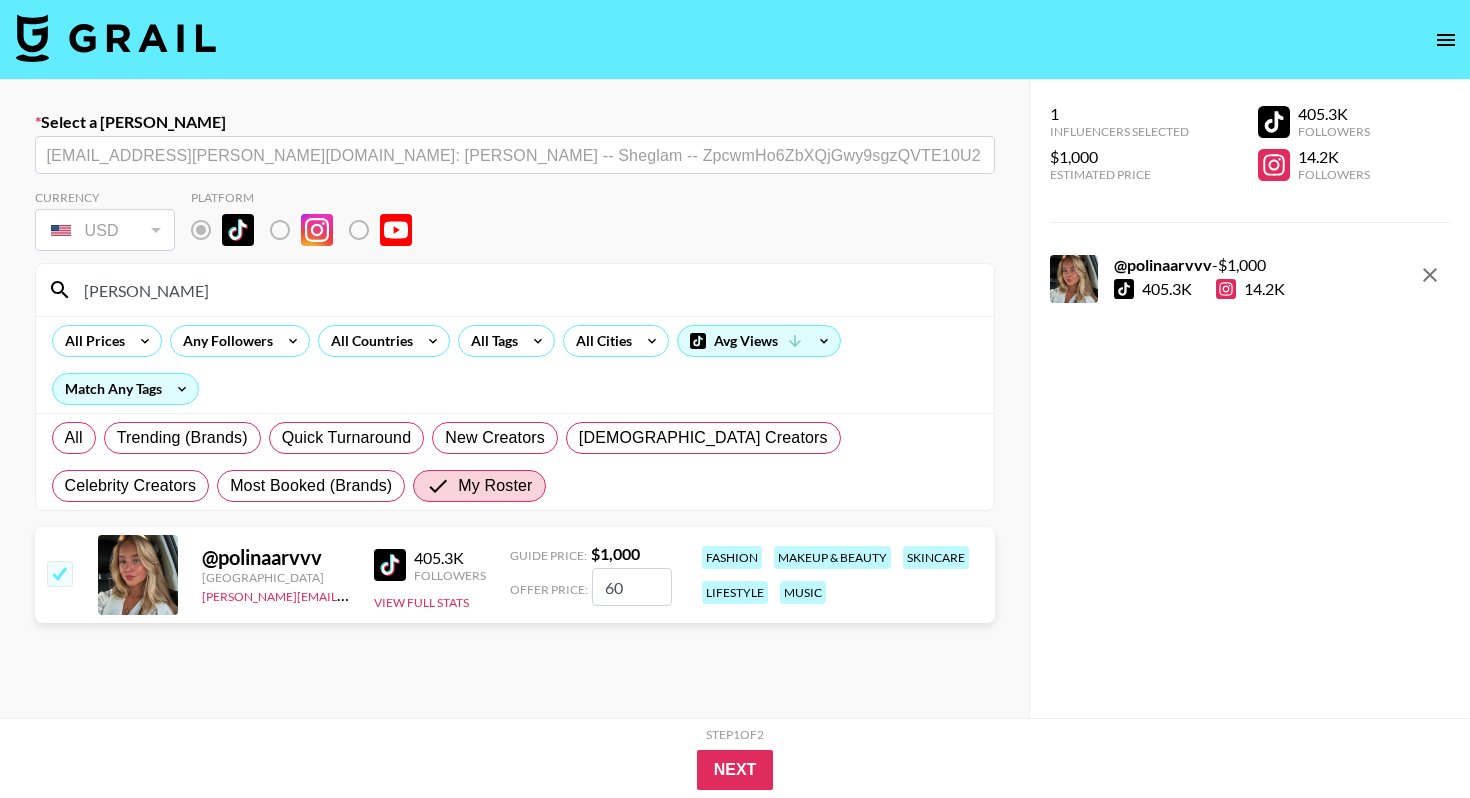 type on "600" 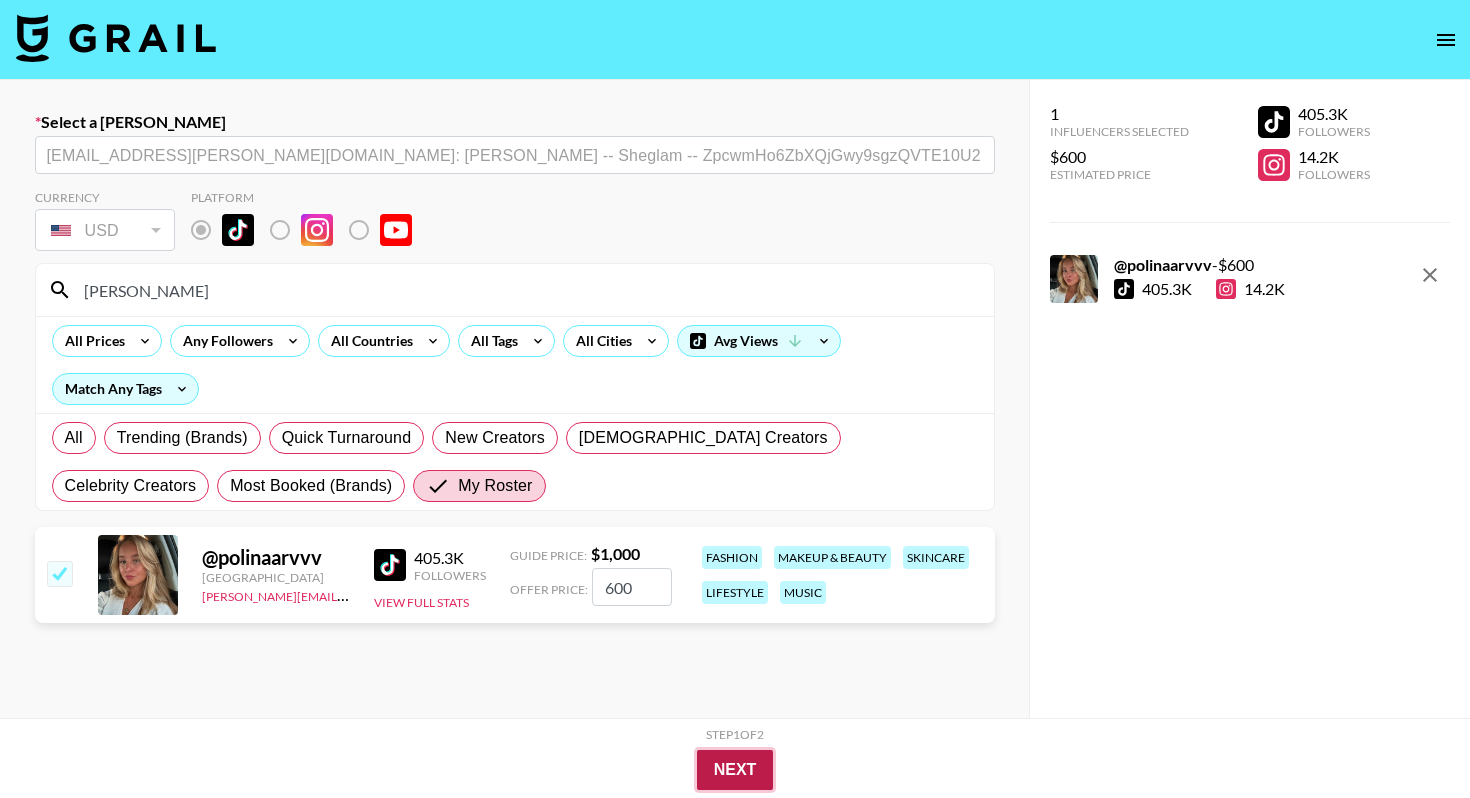 click on "Next" at bounding box center (735, 770) 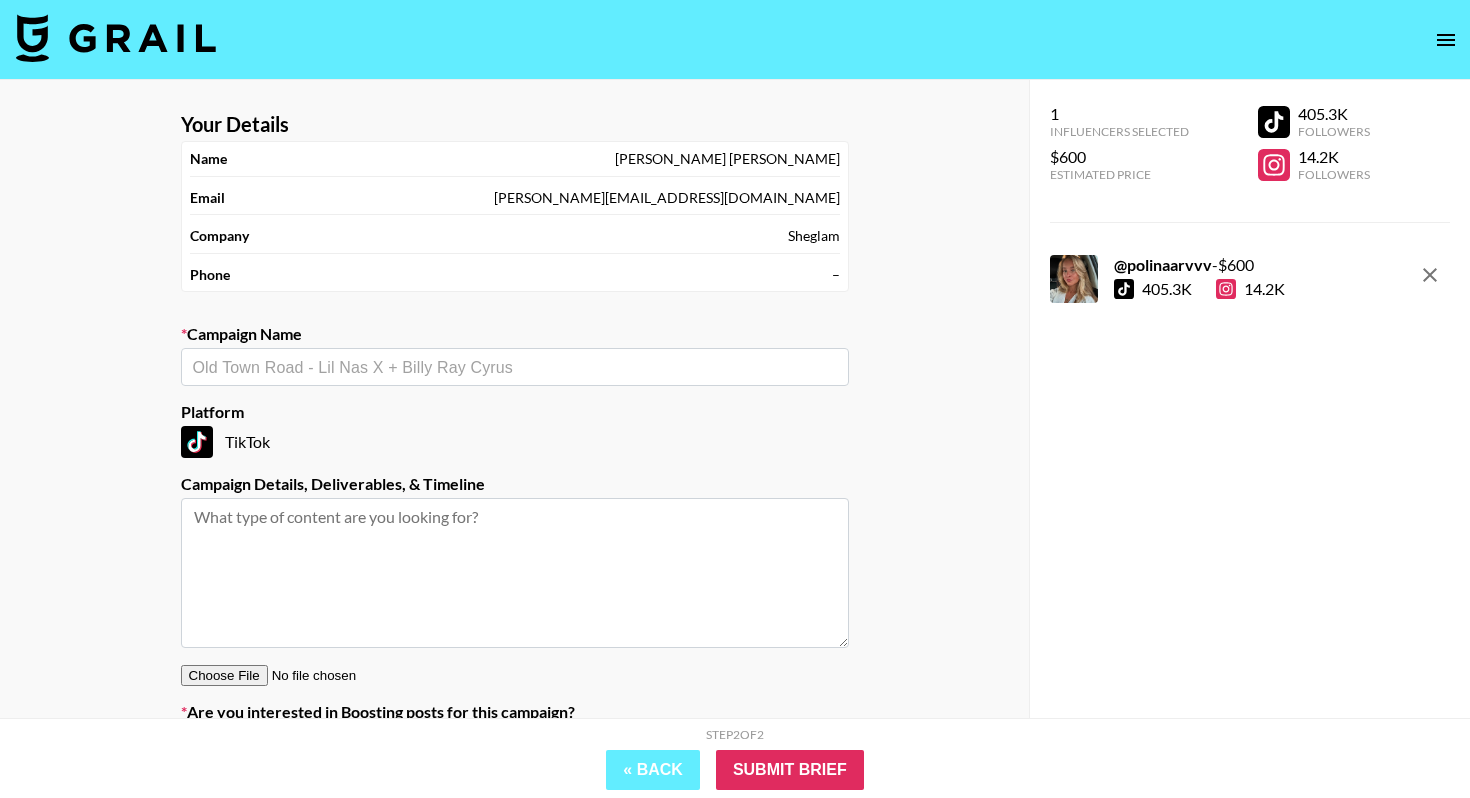 click at bounding box center [515, 367] 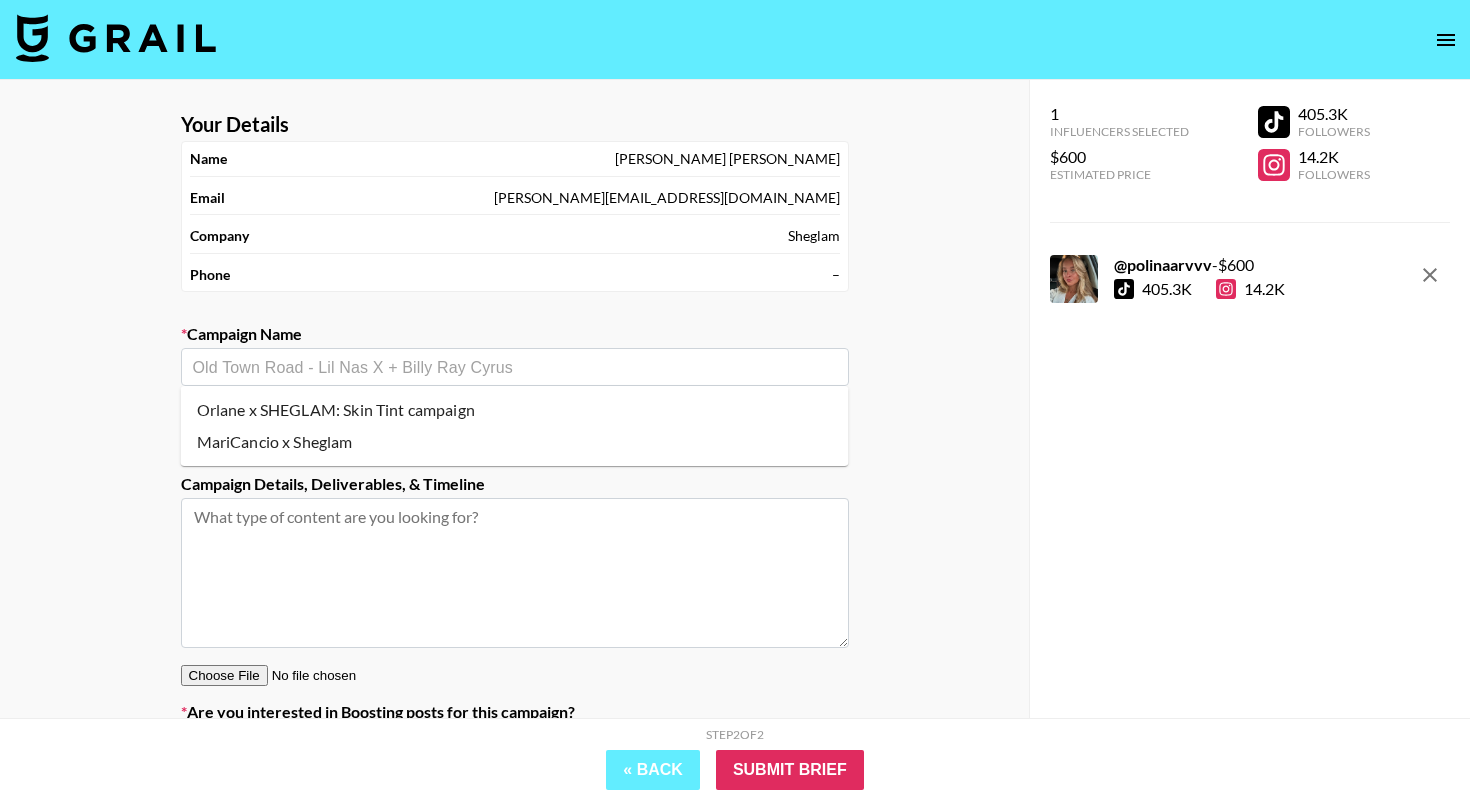 click at bounding box center [515, 367] 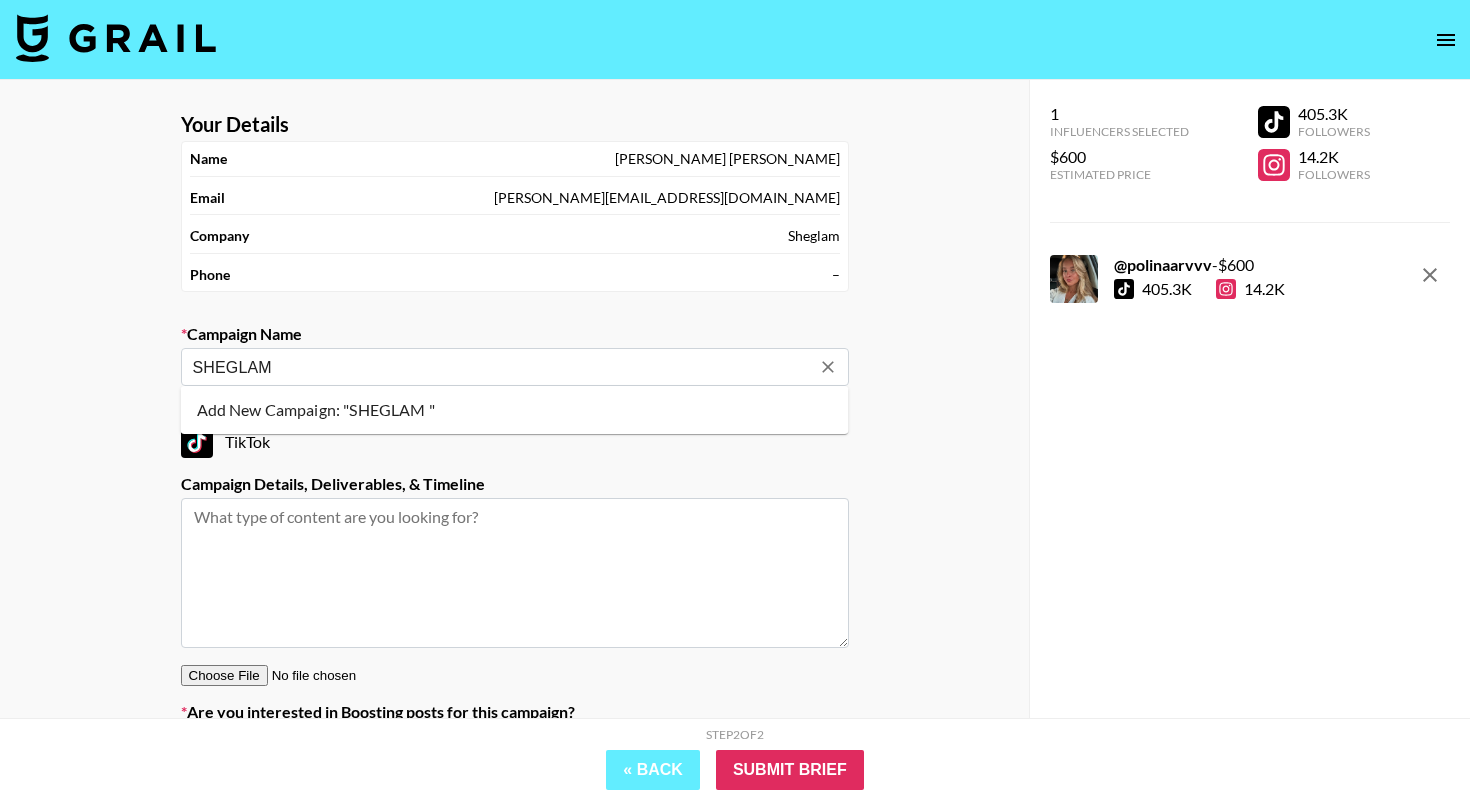 type on "SHEGLAM" 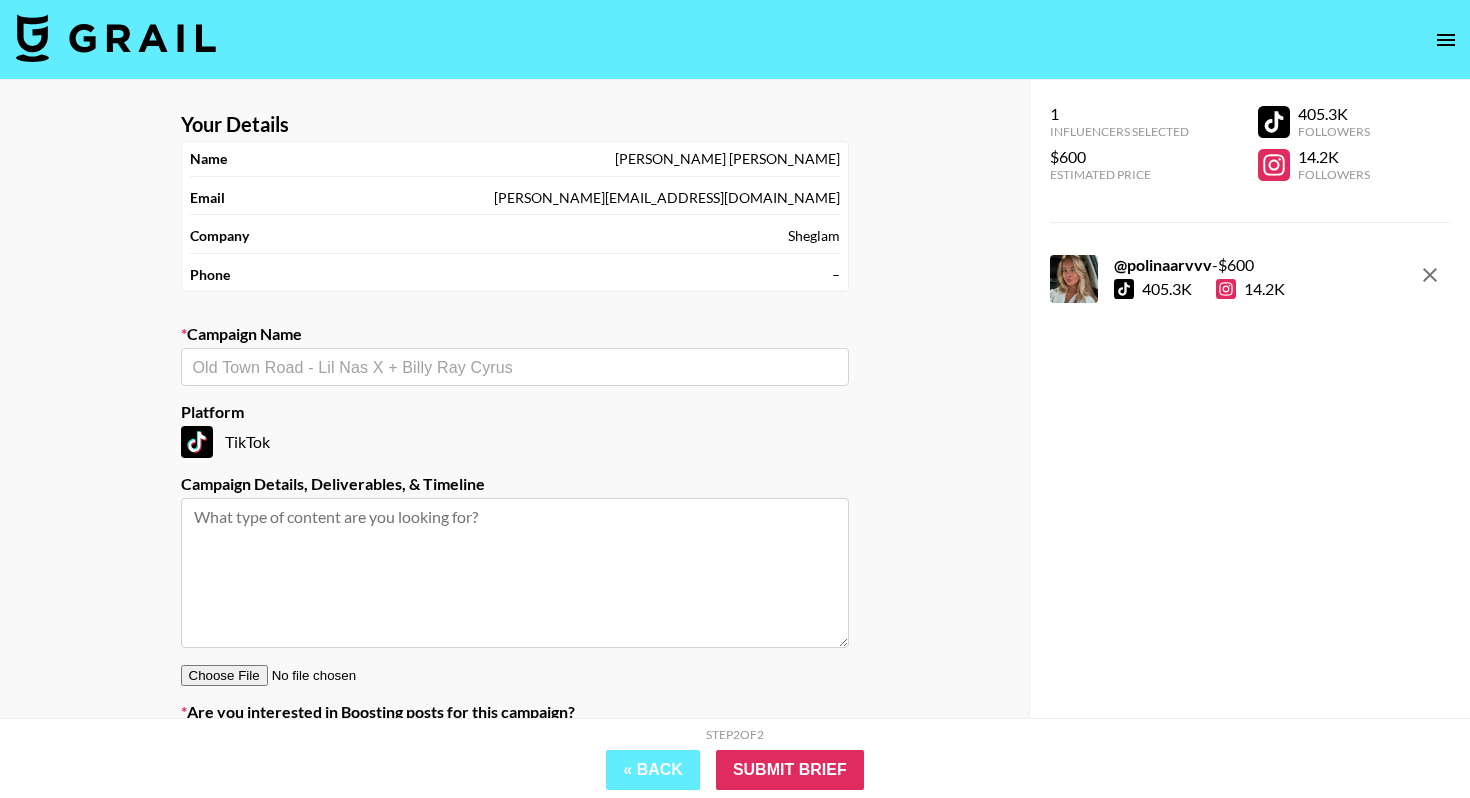 click at bounding box center (515, 367) 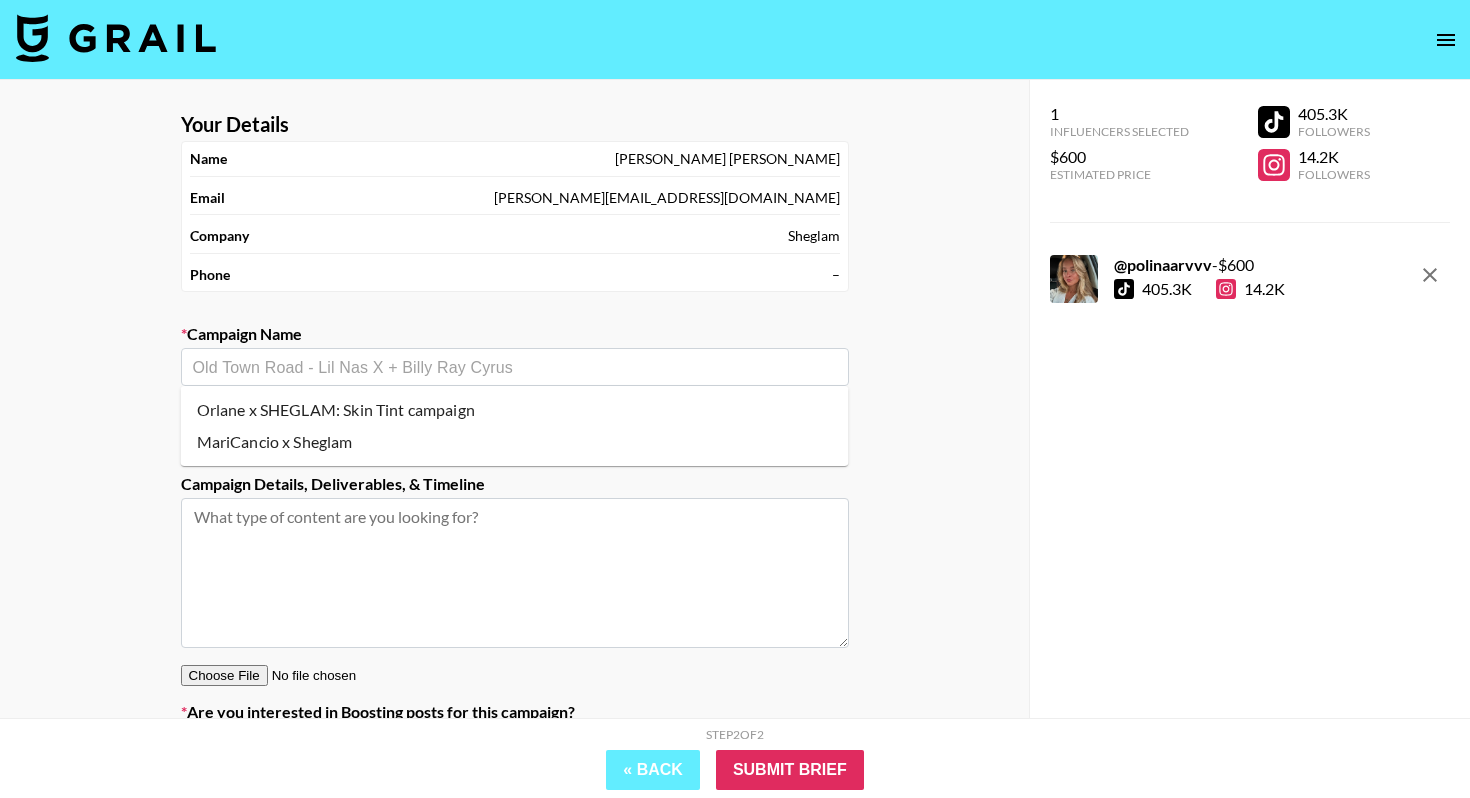 paste on "Sheglam blushstick" 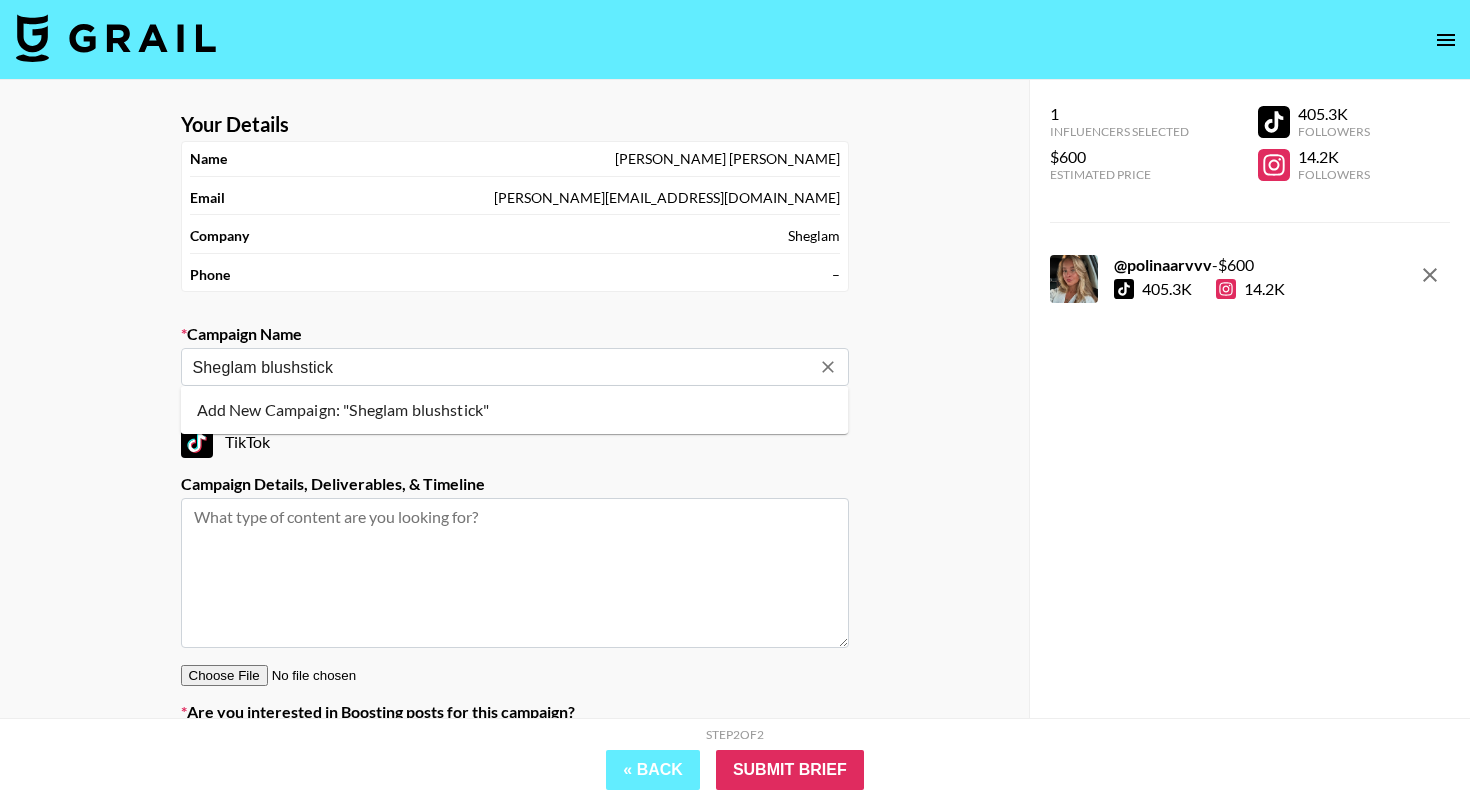 click on "Sheglam blushstick" at bounding box center (501, 367) 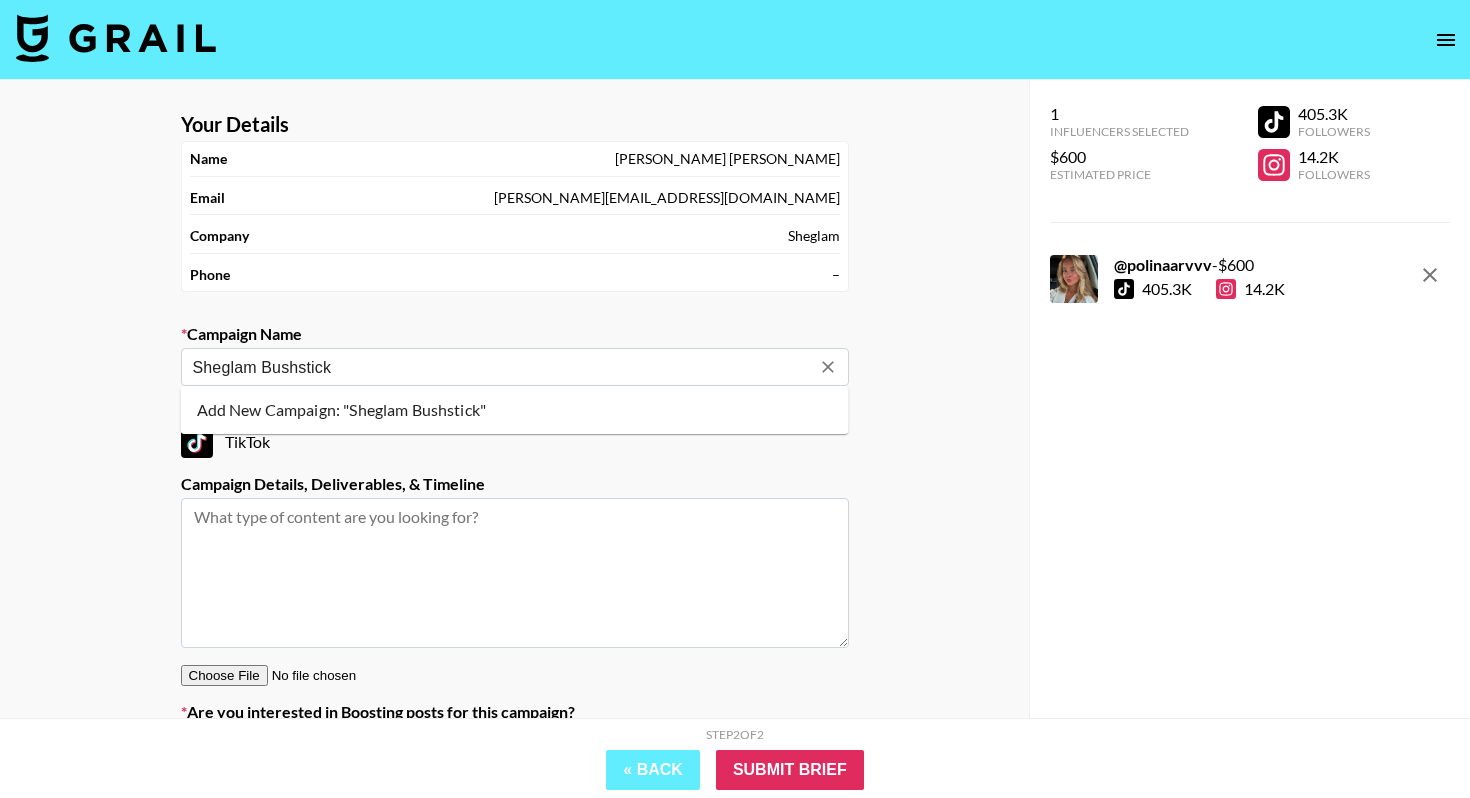 click on "Add New Campaign: "Sheglam Bushstick"" at bounding box center (515, 410) 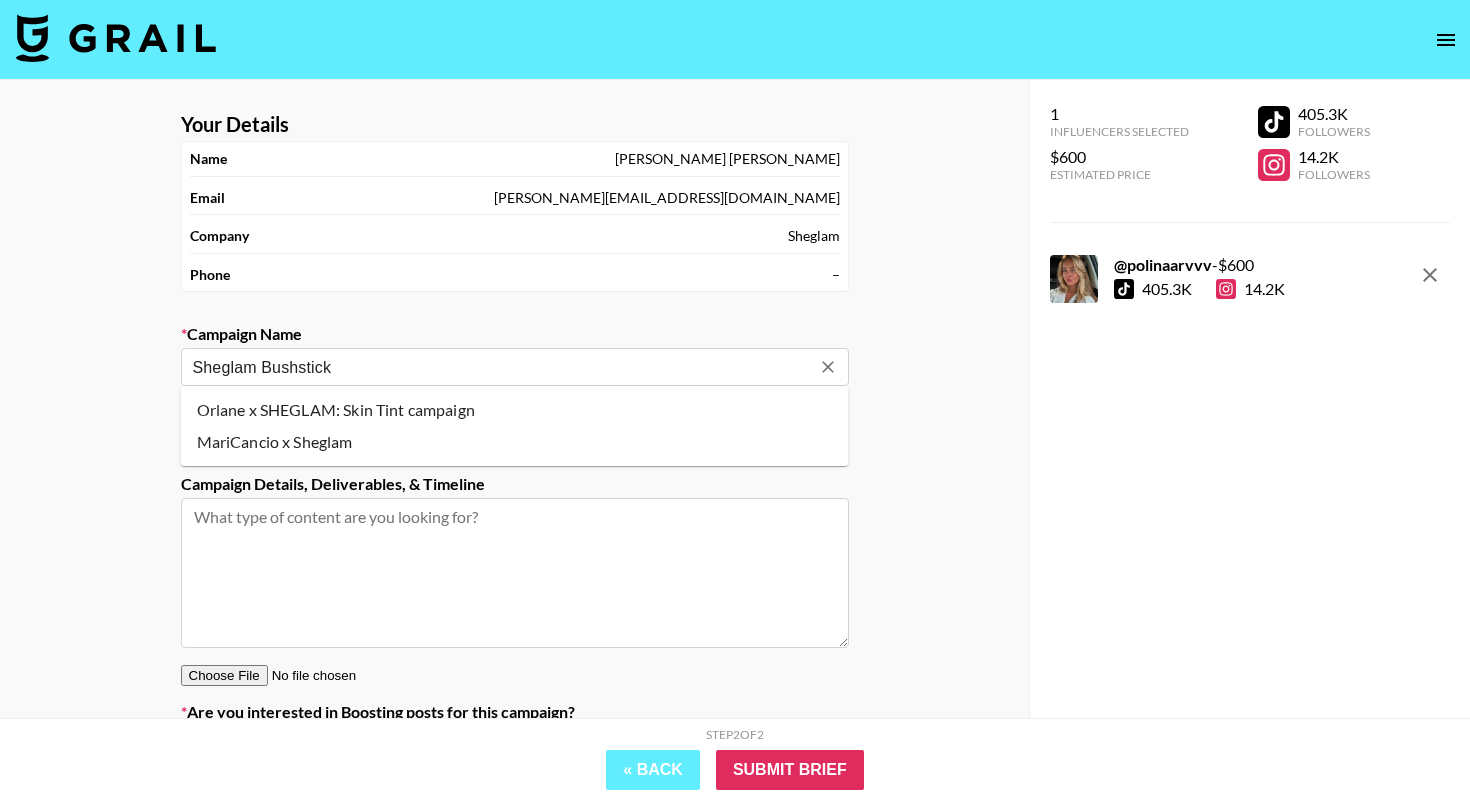 click on "Sheglam Bushstick" at bounding box center (501, 367) 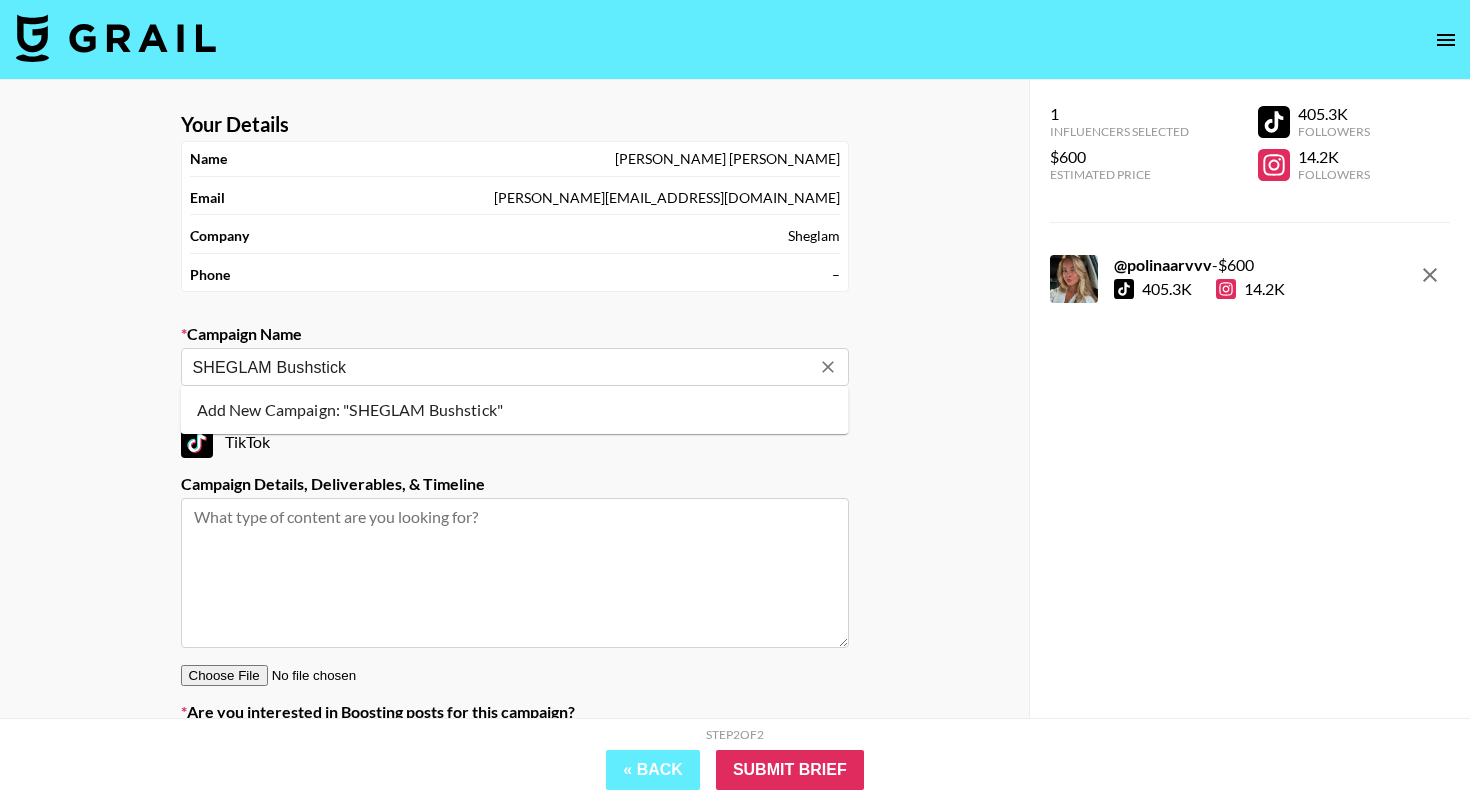 click on "Add New Campaign: "SHEGLAM Bushstick"" at bounding box center (515, 410) 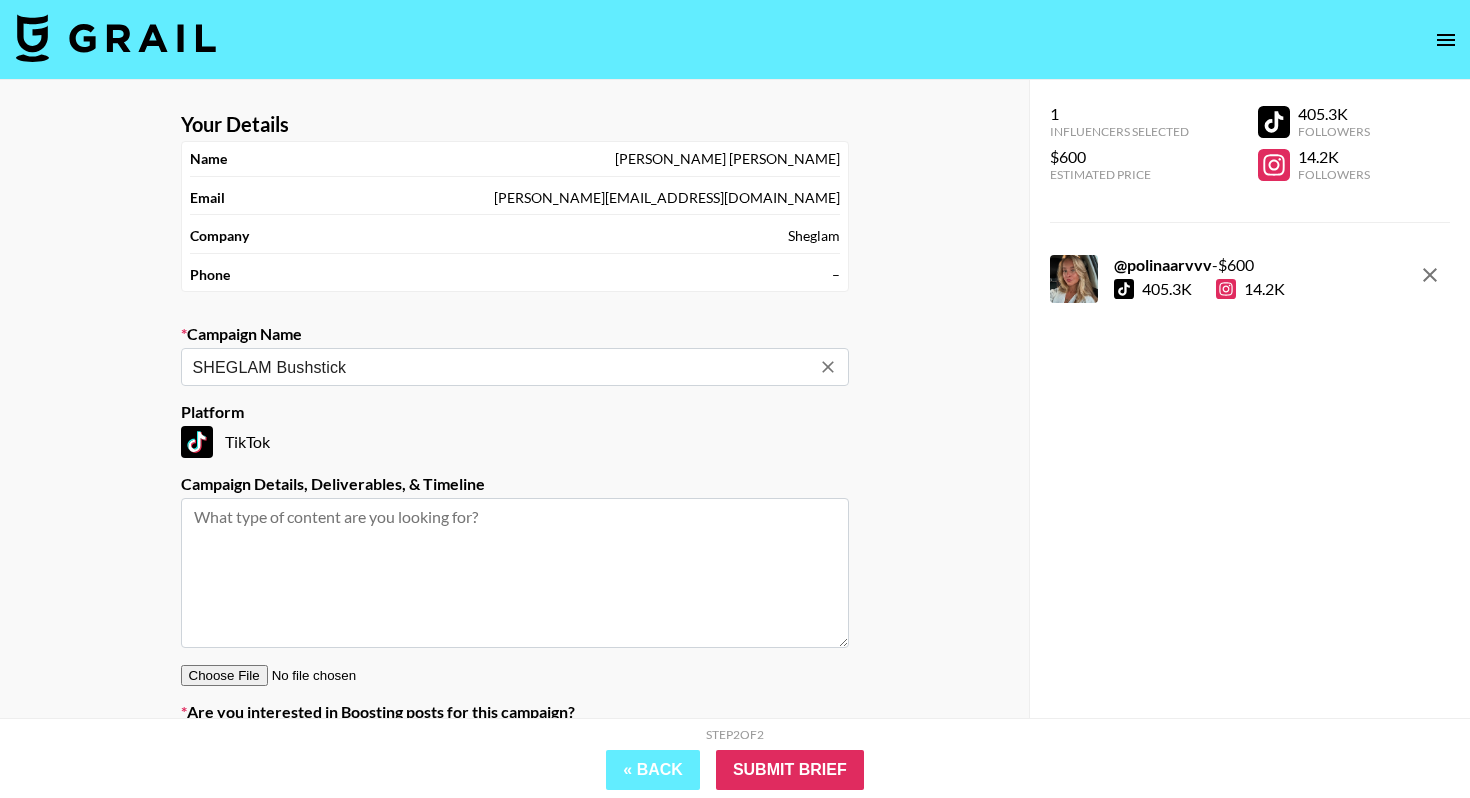 click on "SHEGLAM Bushstick" at bounding box center [501, 367] 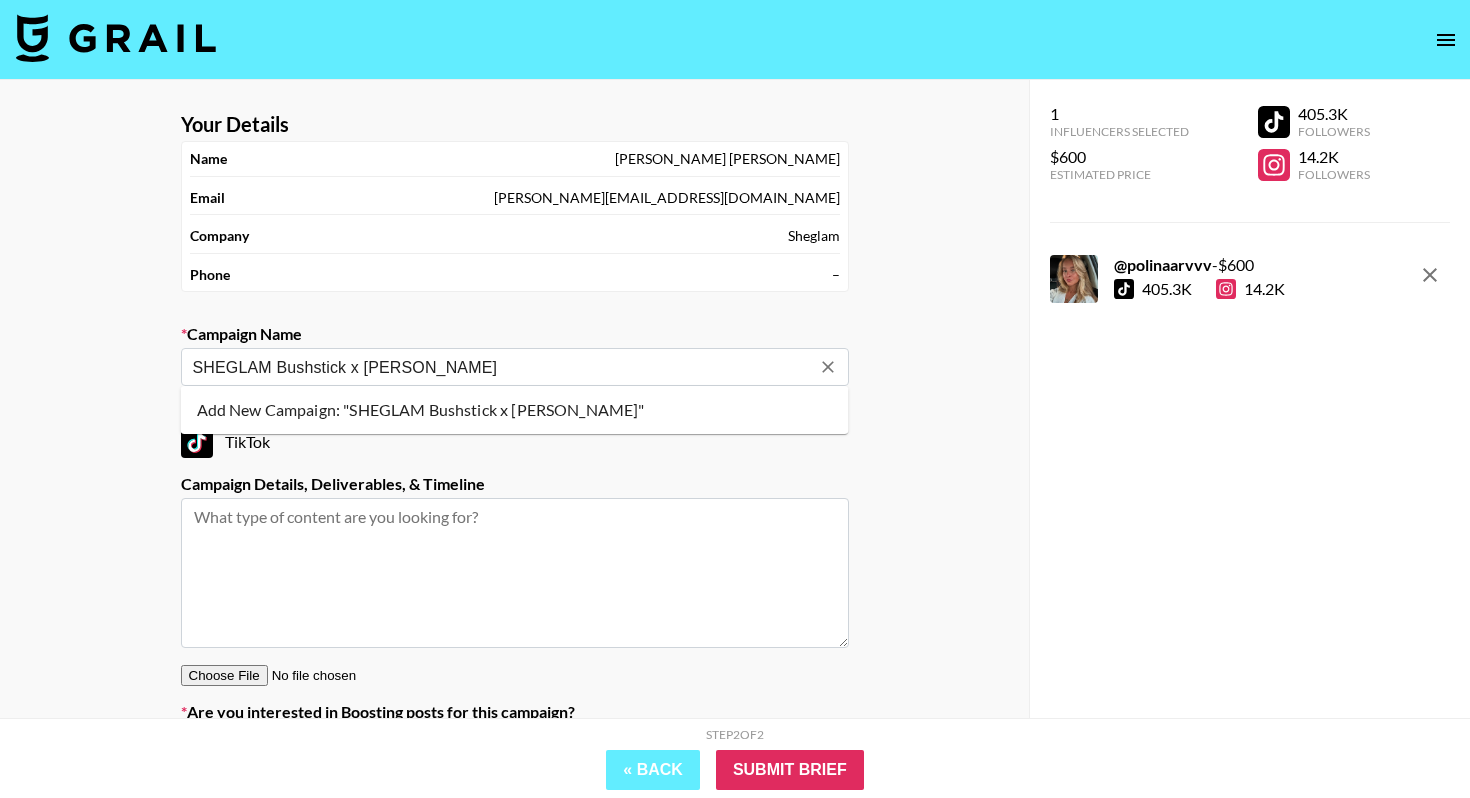 click on "Add New Campaign: "SHEGLAM Bushstick x Polina"" at bounding box center [515, 410] 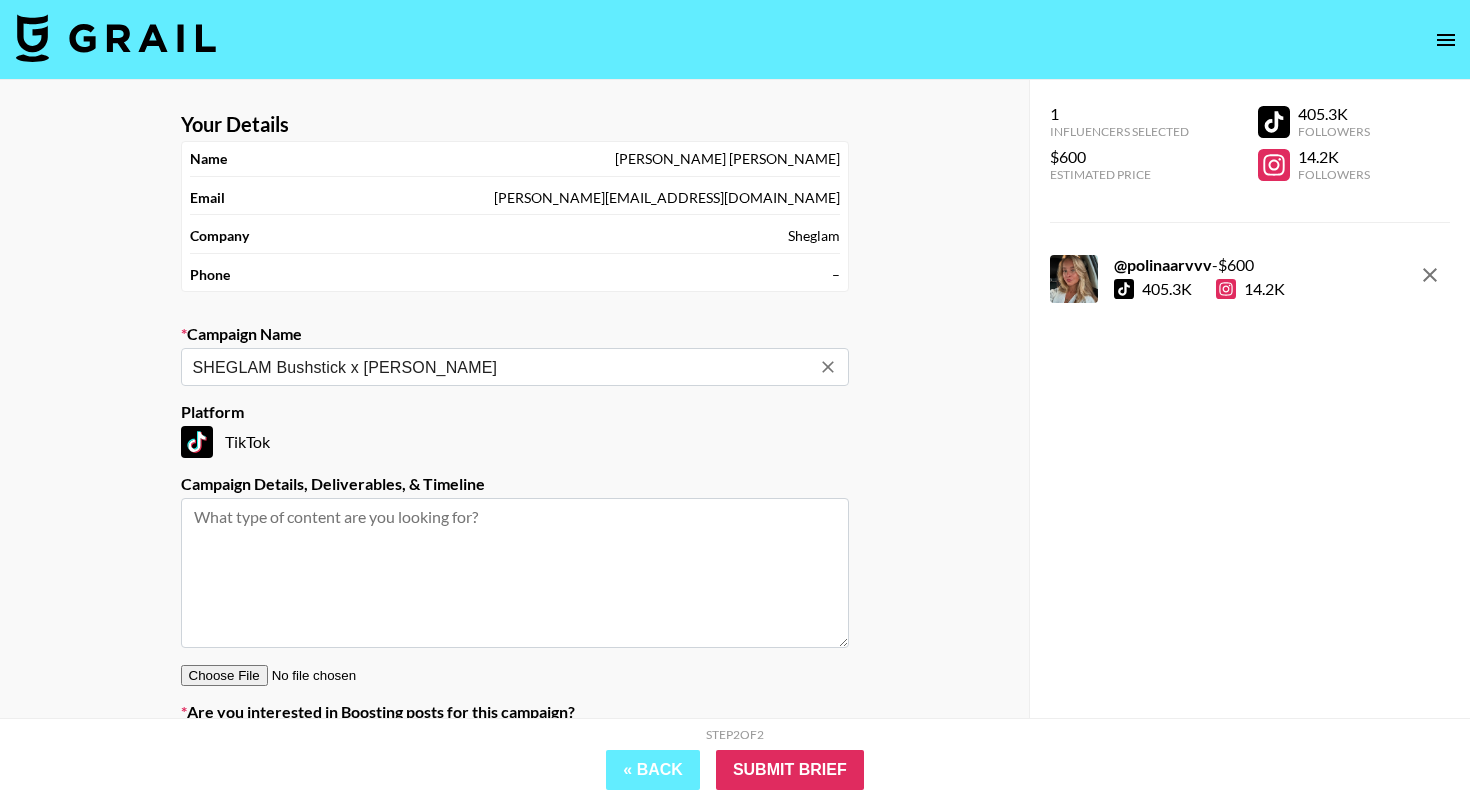 type on "SHEGLAM Bushstick x Polina" 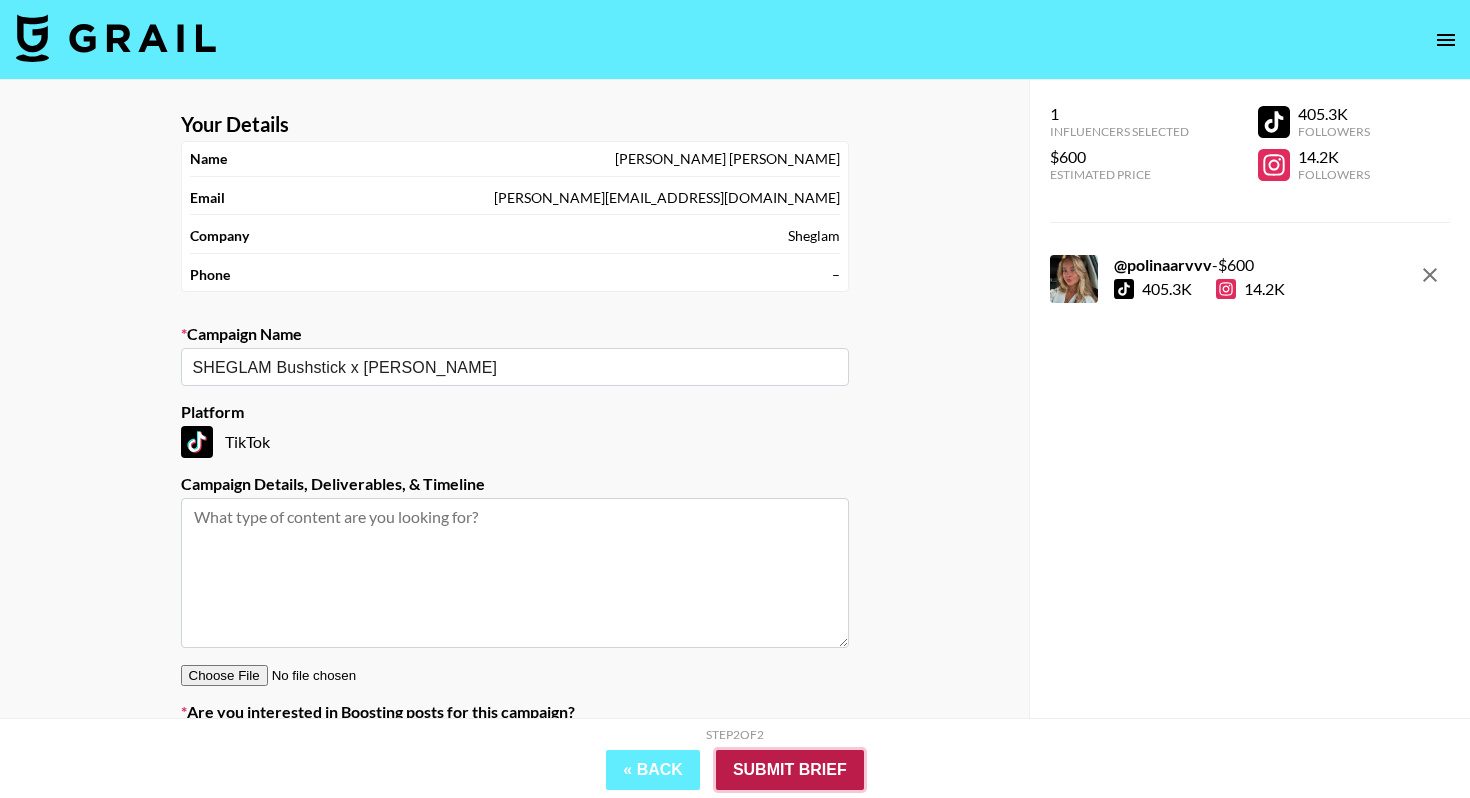 click on "Submit Brief" at bounding box center [790, 770] 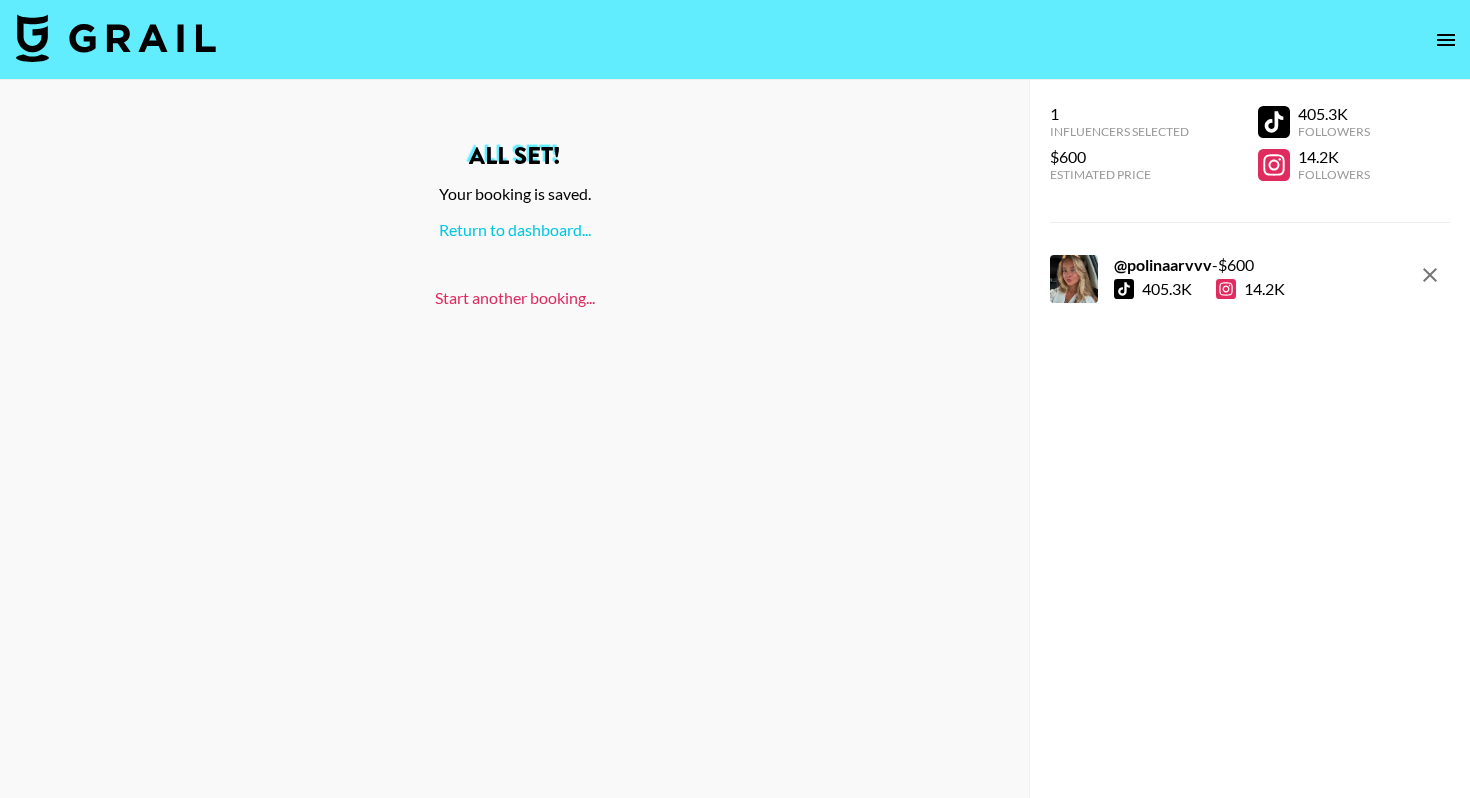 click on "Start another booking..." at bounding box center (515, 297) 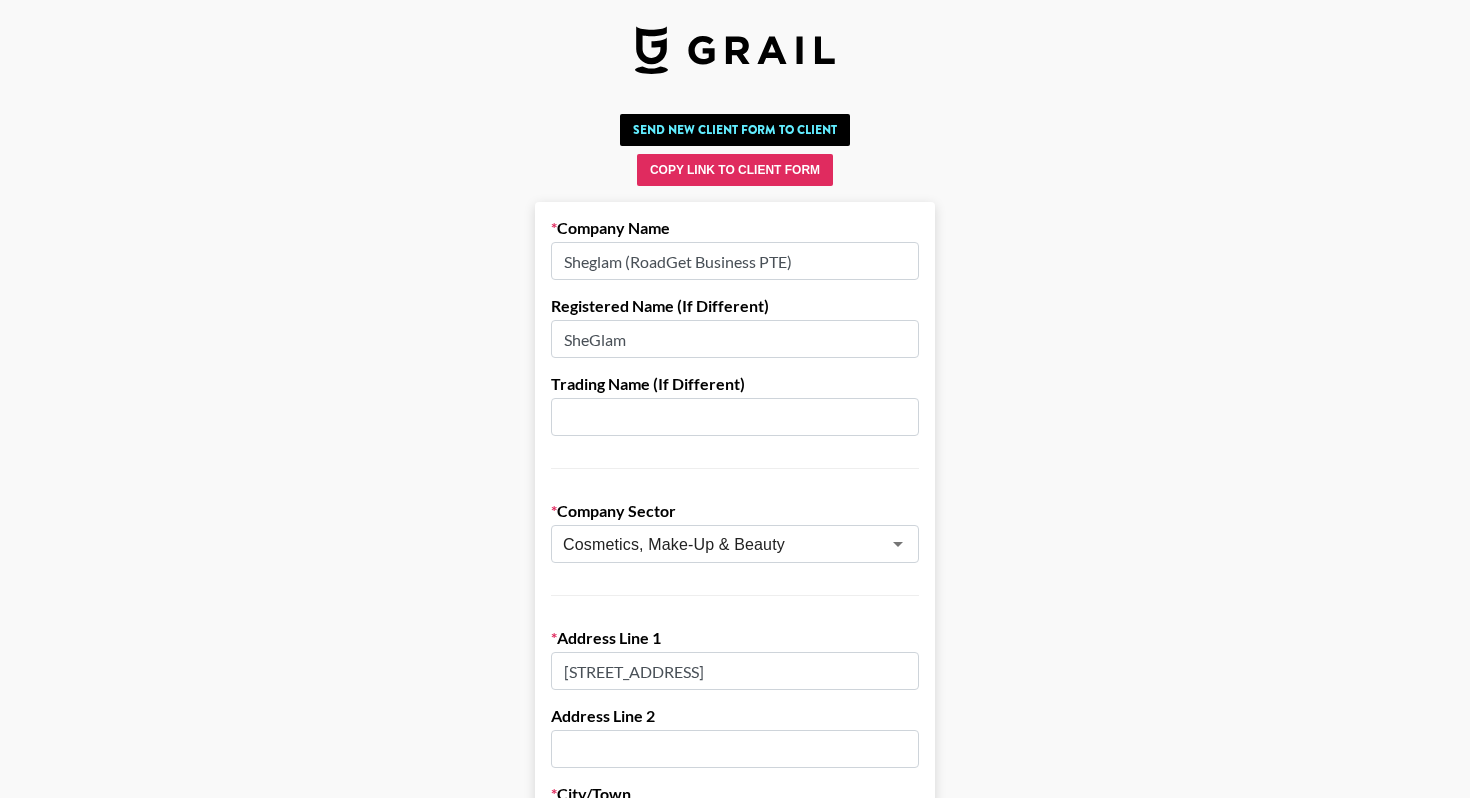 scroll, scrollTop: 0, scrollLeft: 0, axis: both 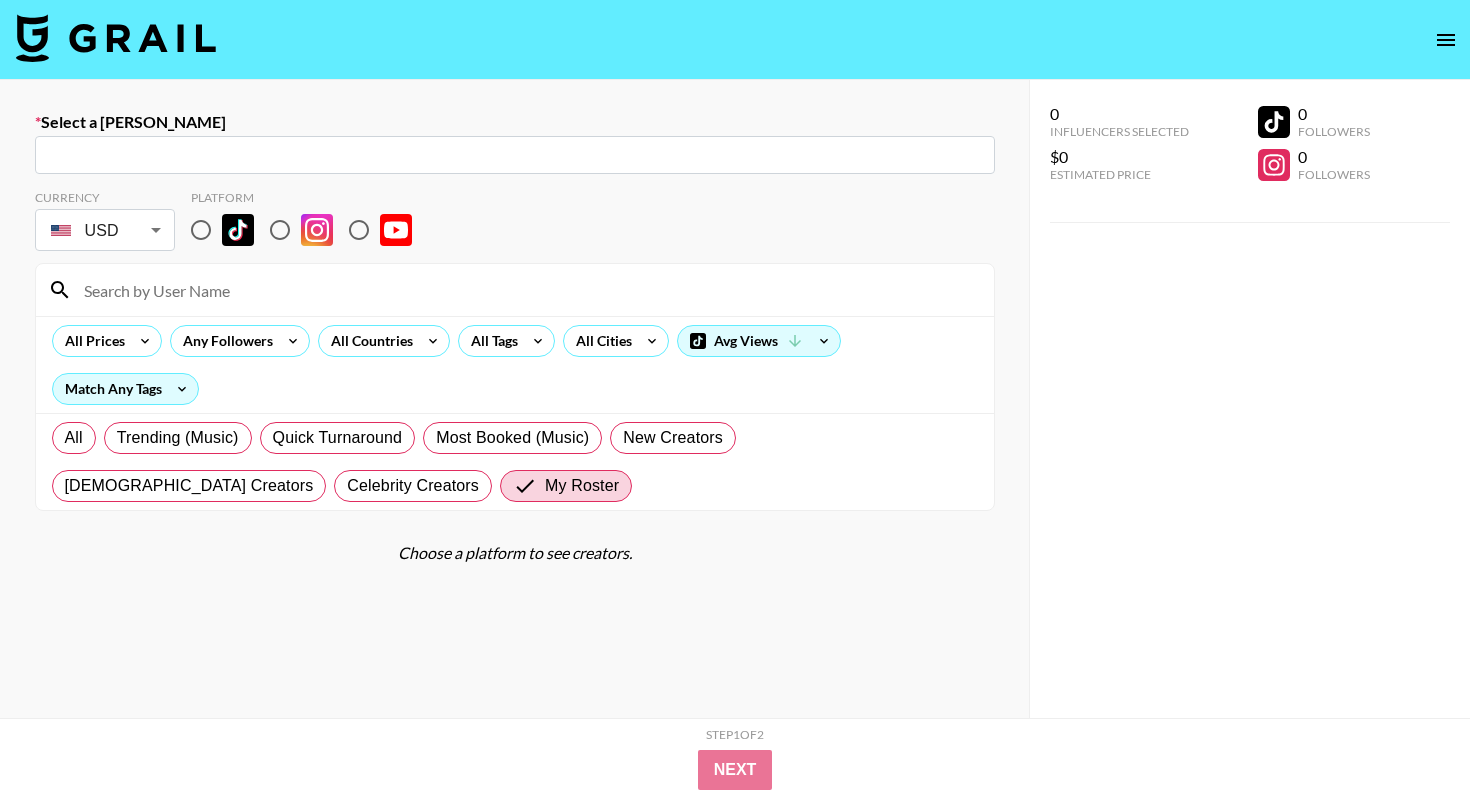 click at bounding box center [515, 155] 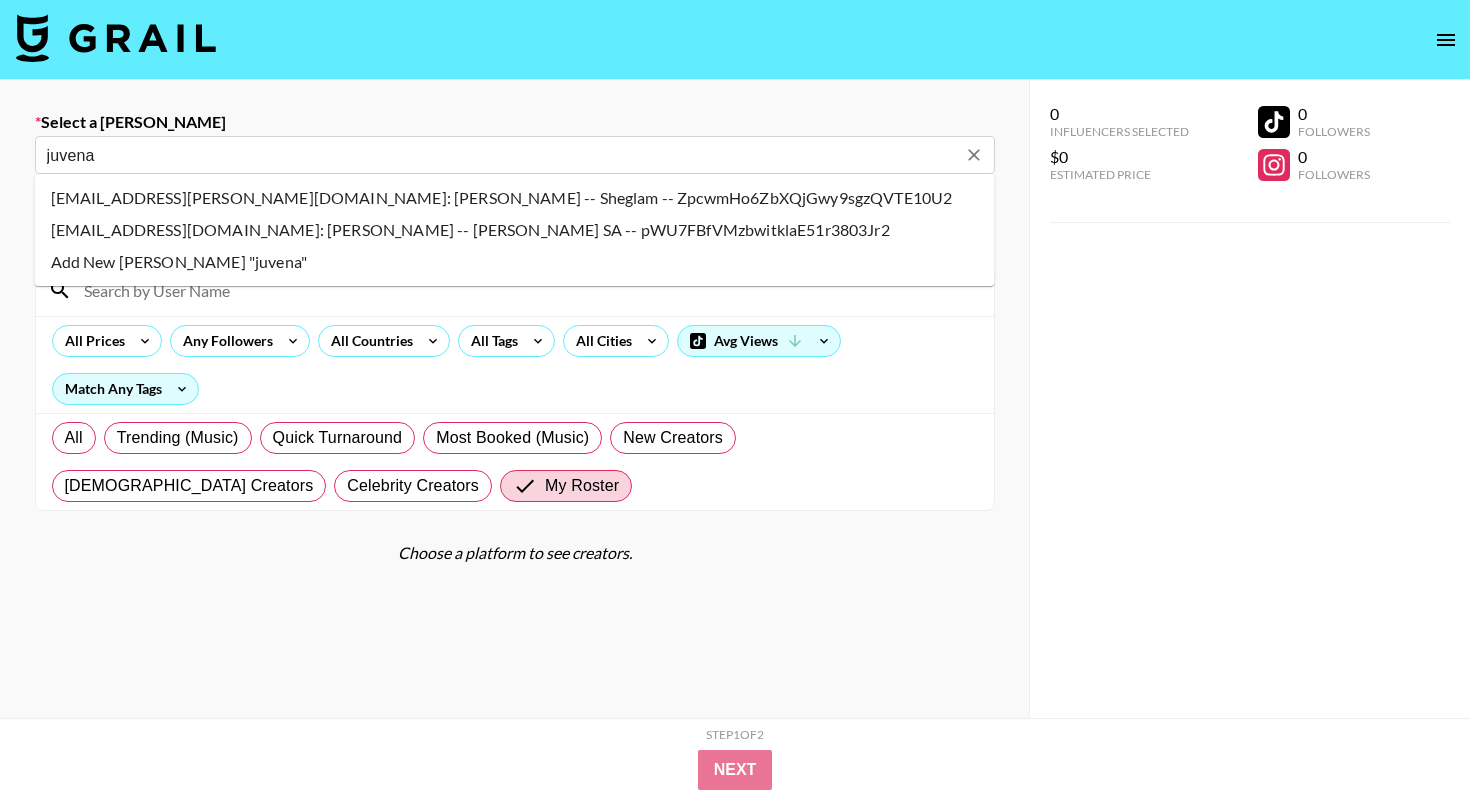 type on "juvena.rampersad@sheglam.com: Juvena Rampersad -- Sheglam -- ZpcwmHo6ZbXQjGwy9sgzQVTE10U2" 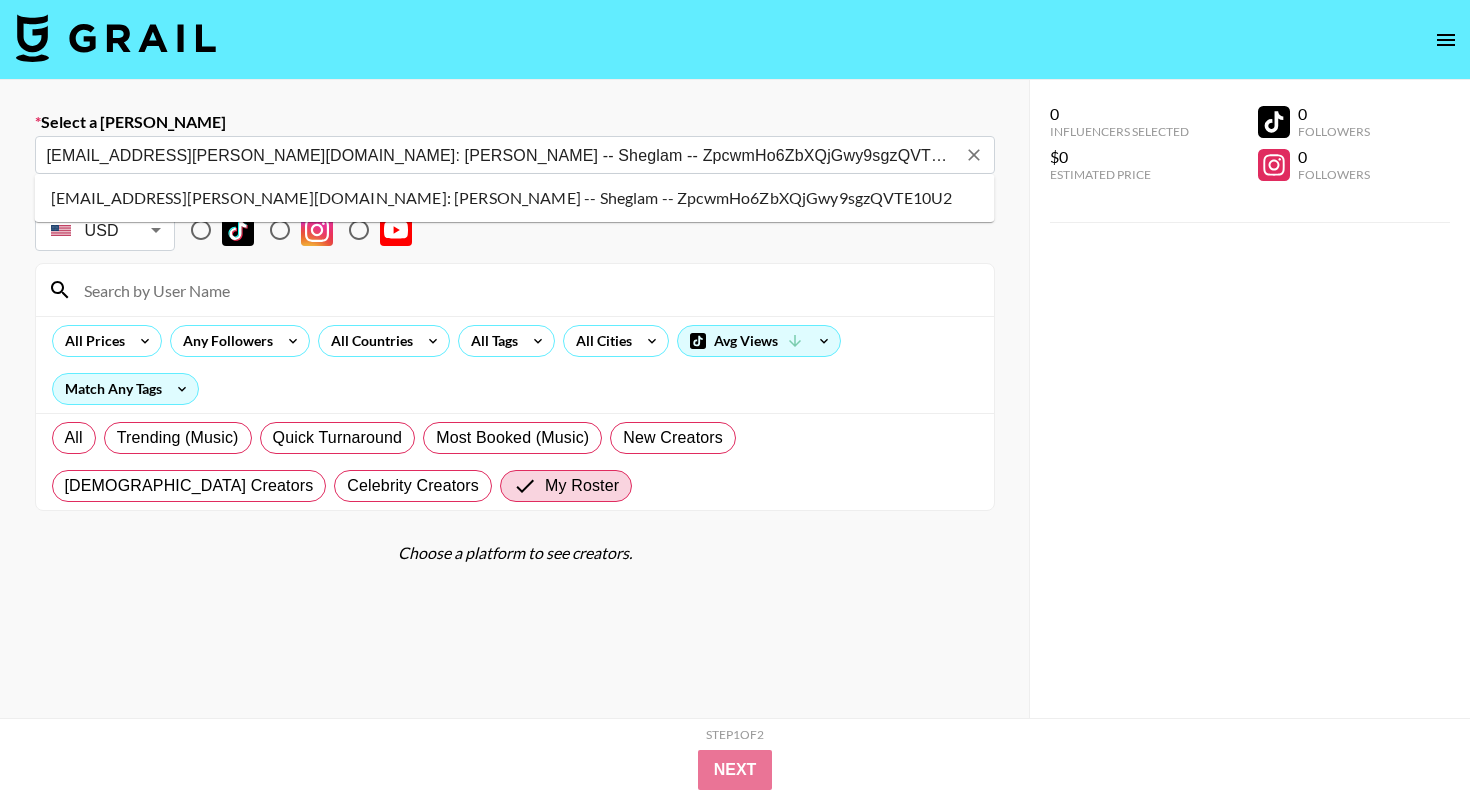 click on "juvena.rampersad@sheglam.com: Juvena Rampersad -- Sheglam -- ZpcwmHo6ZbXQjGwy9sgzQVTE10U2" at bounding box center (515, 198) 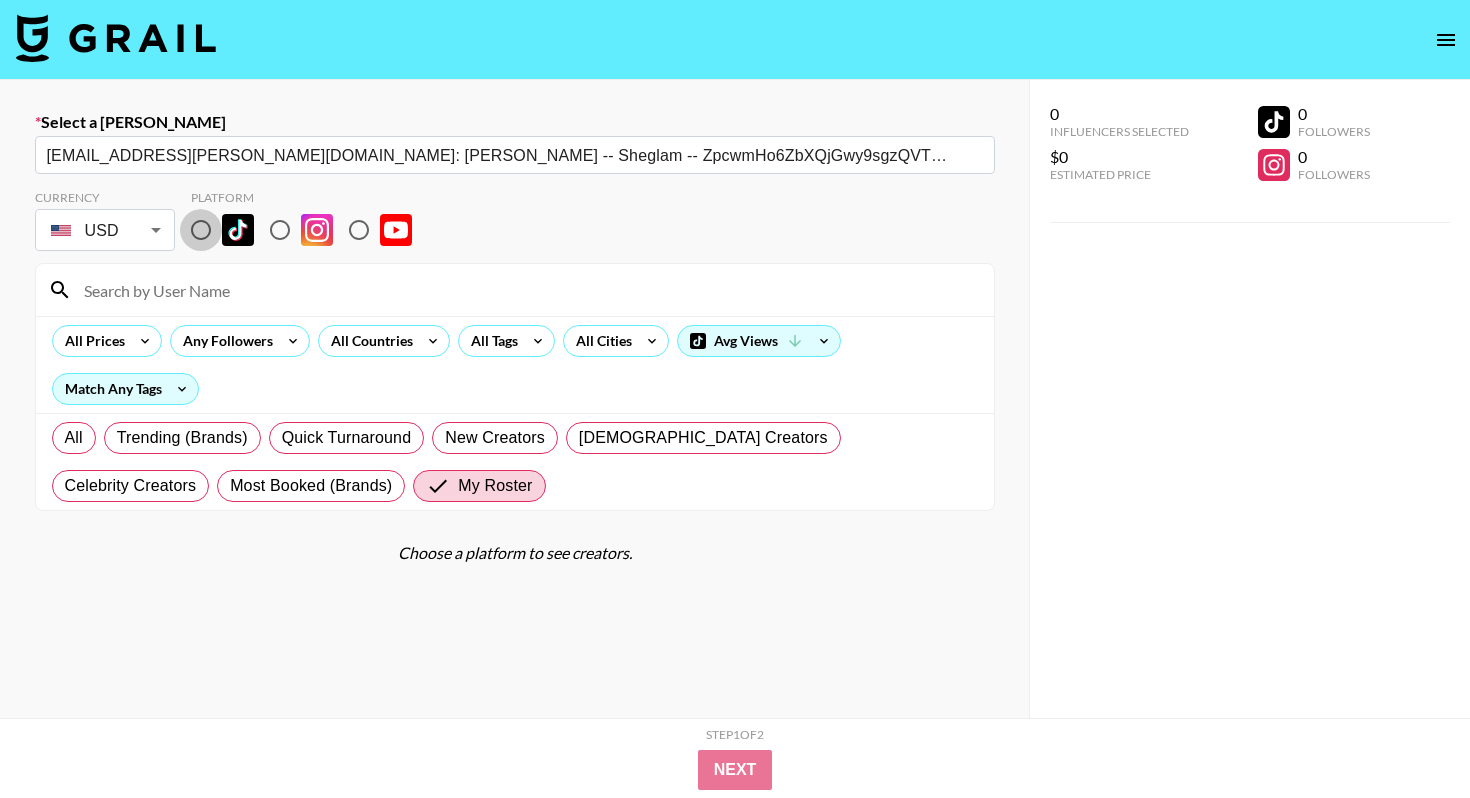 click at bounding box center (201, 230) 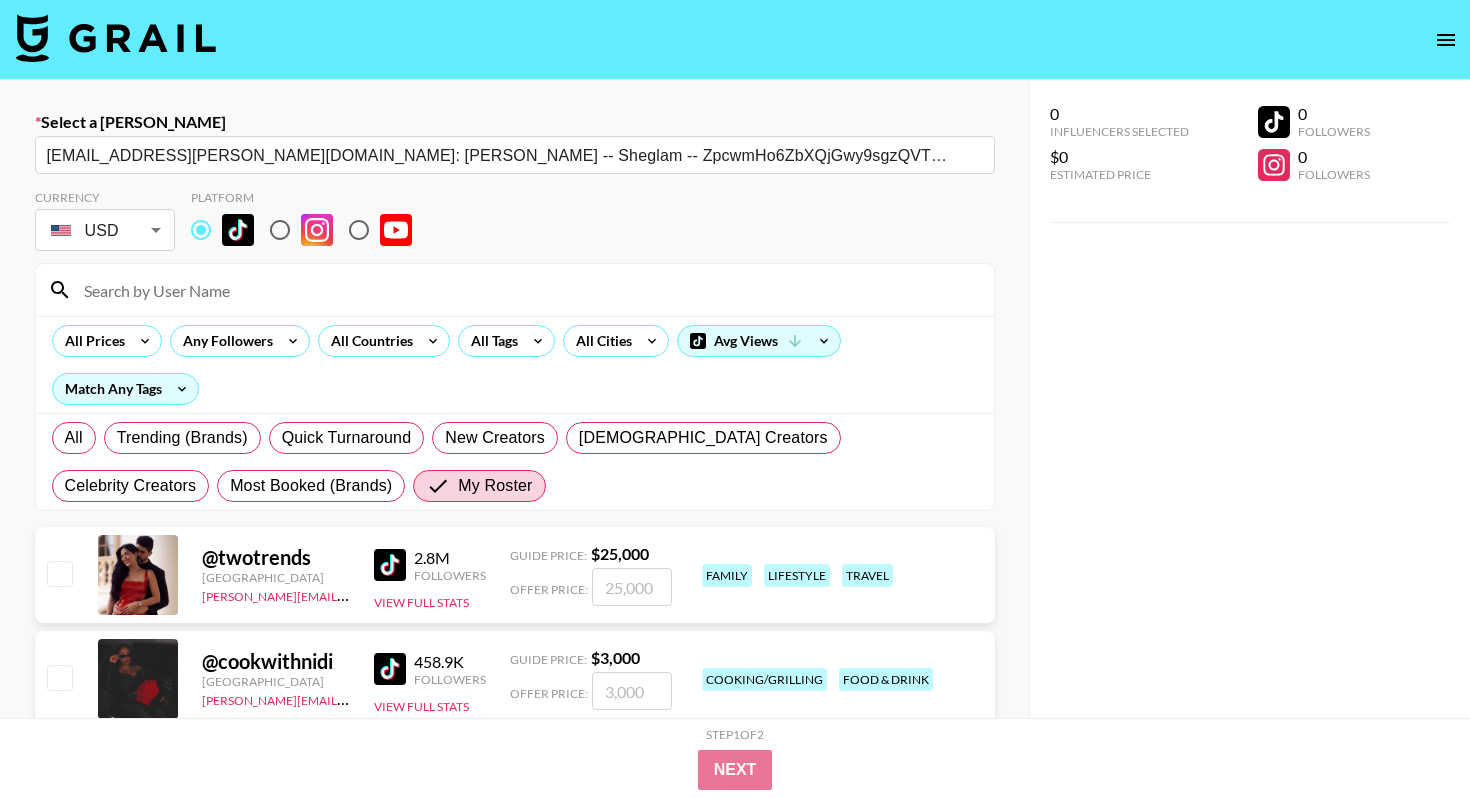 click at bounding box center [527, 290] 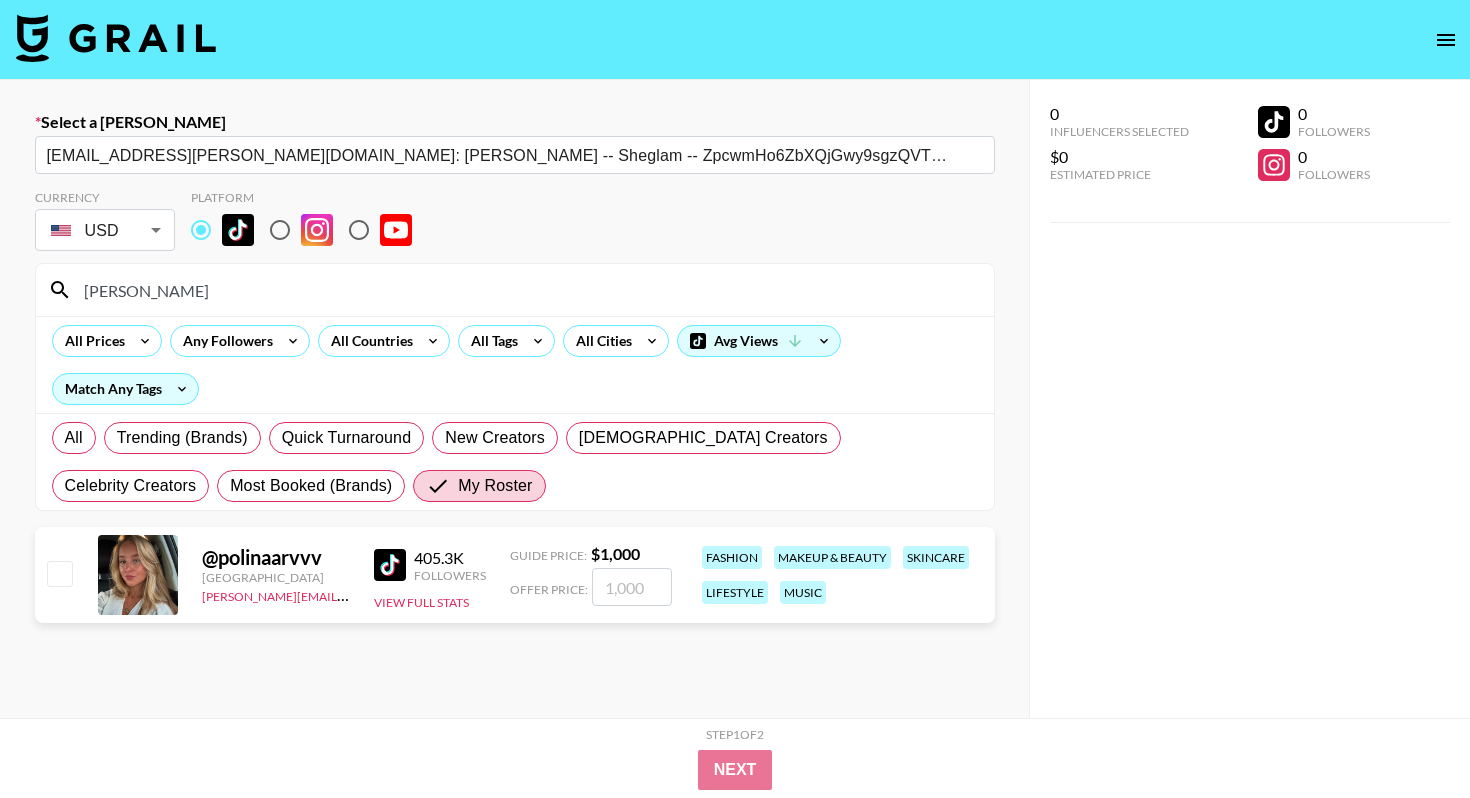 type on "polina" 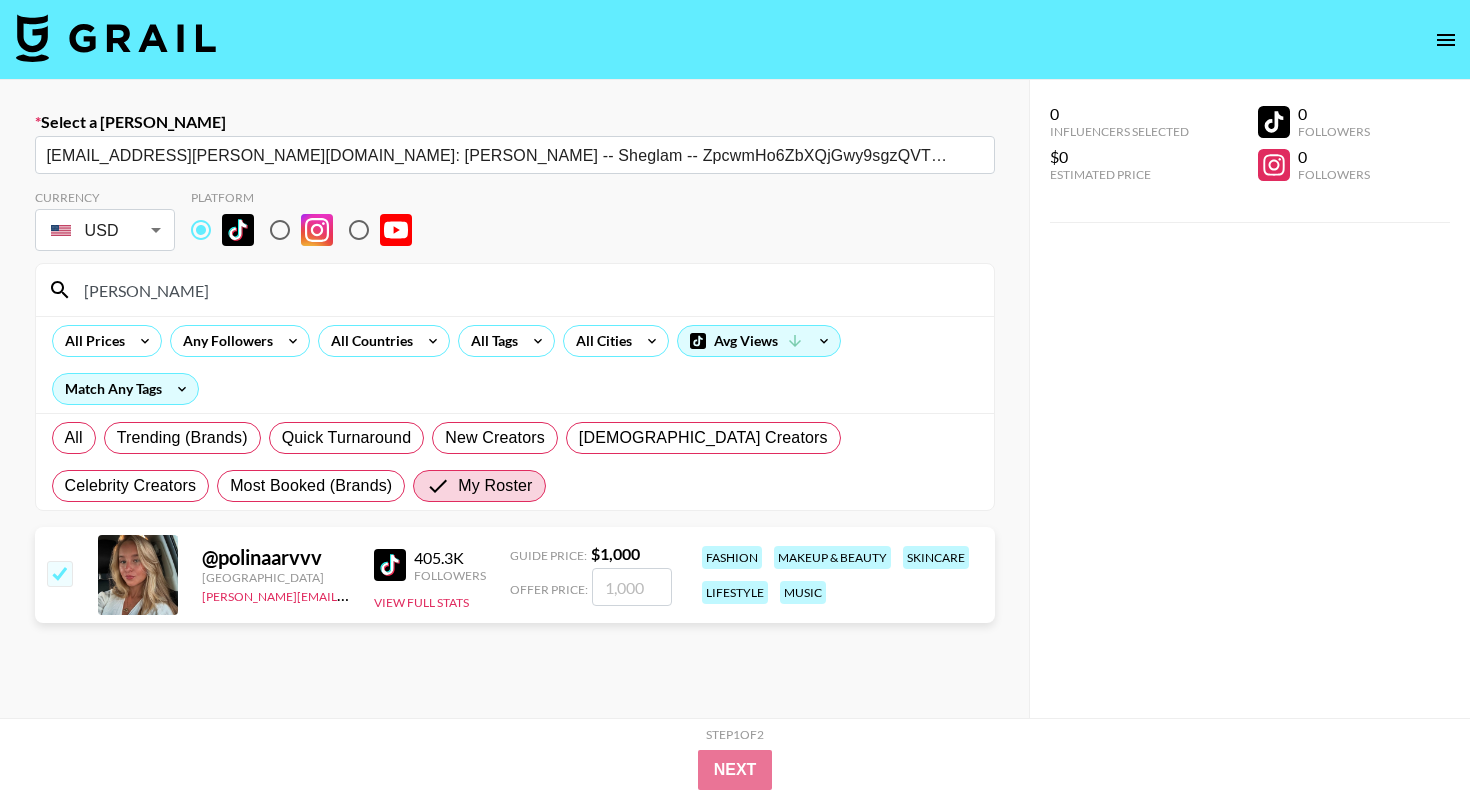 checkbox on "true" 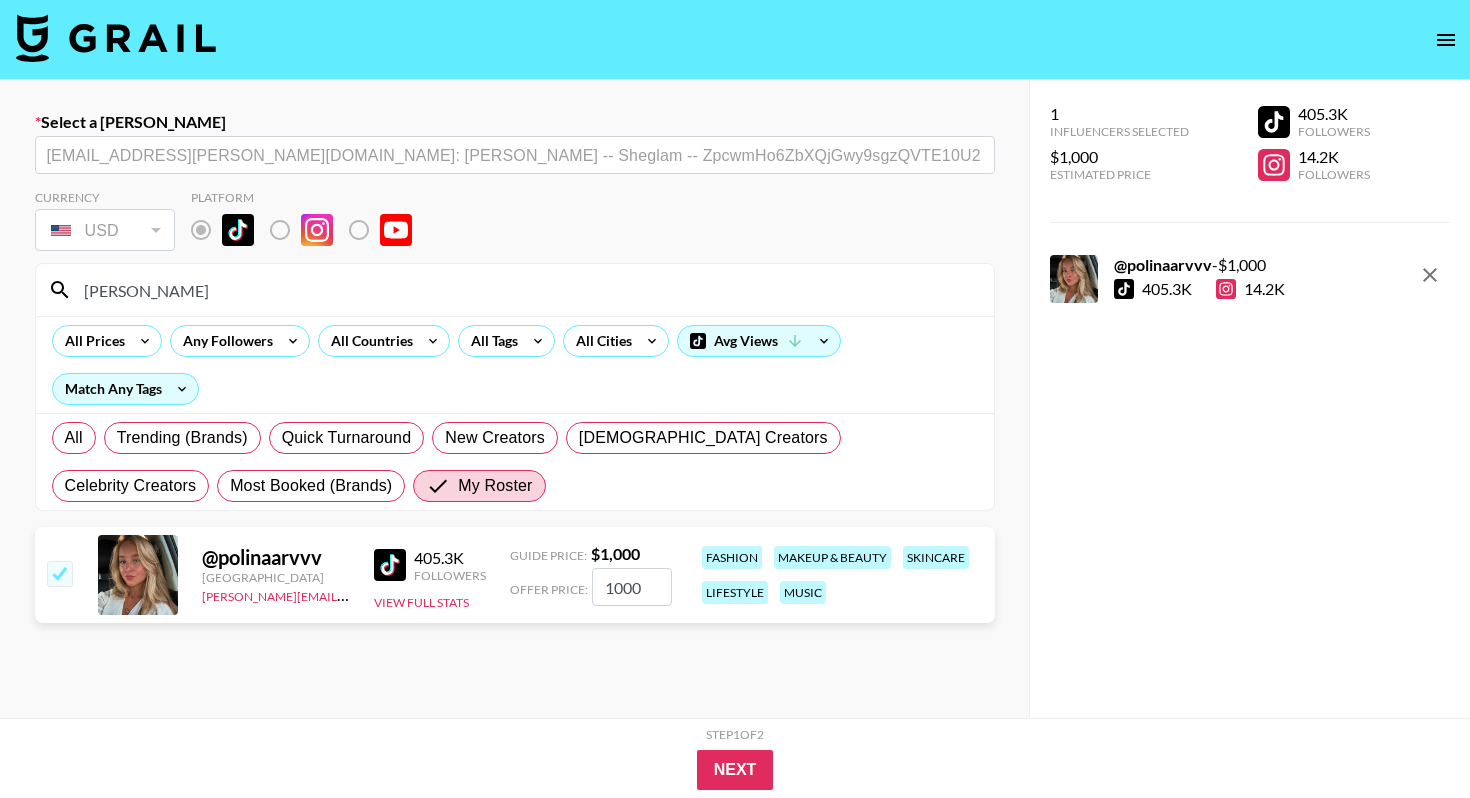 click on "1000" at bounding box center [632, 587] 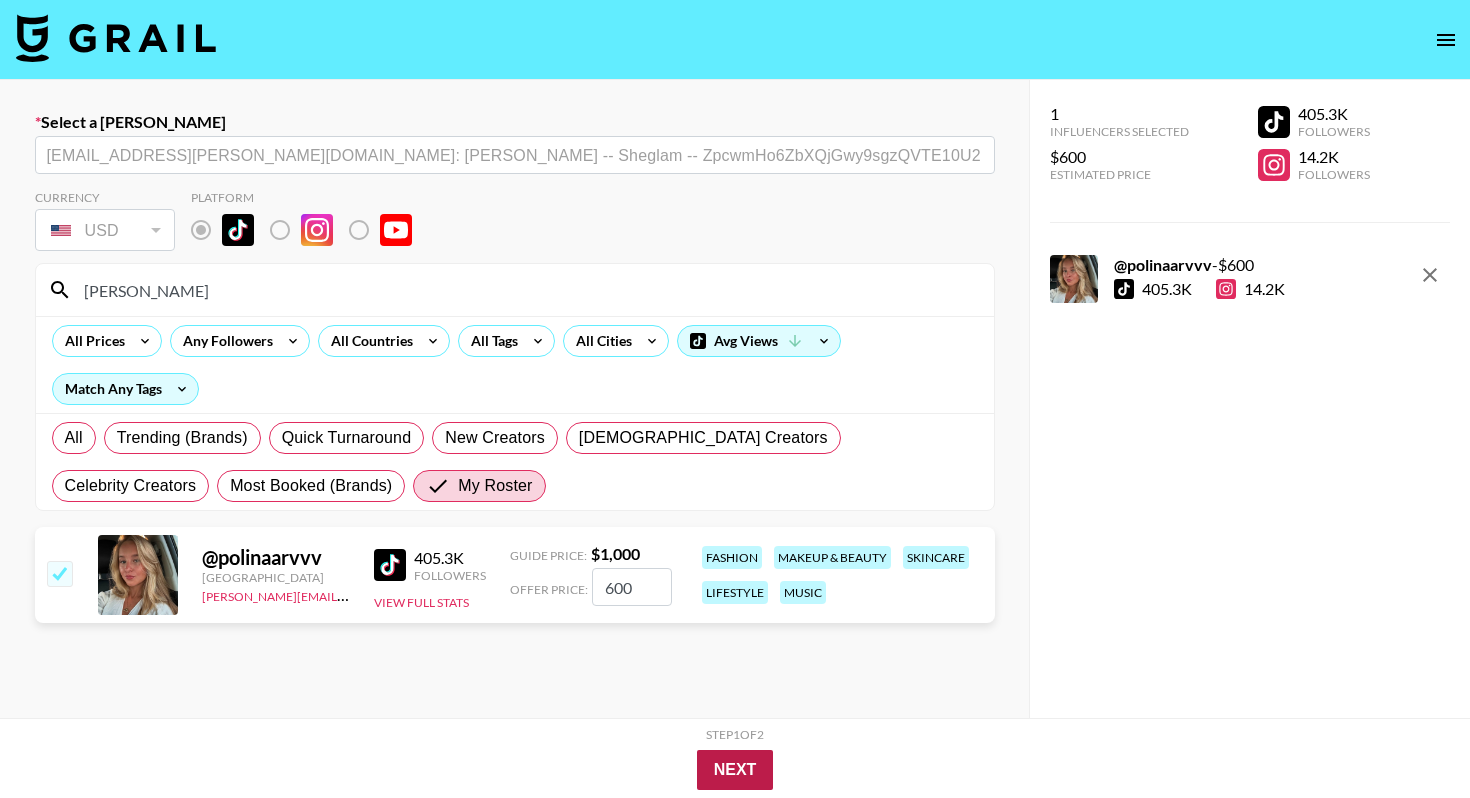 type on "600" 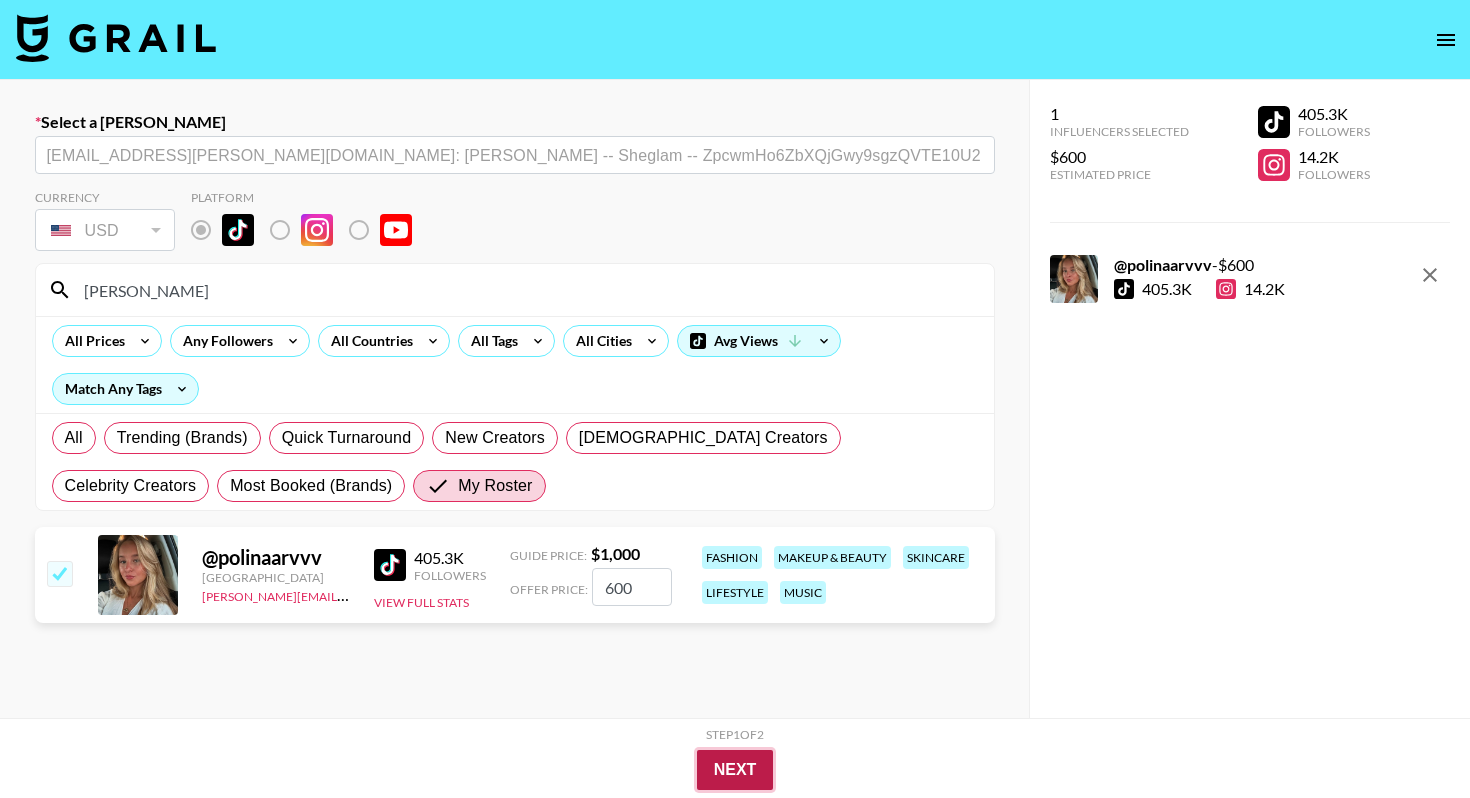 click on "Next" at bounding box center [735, 770] 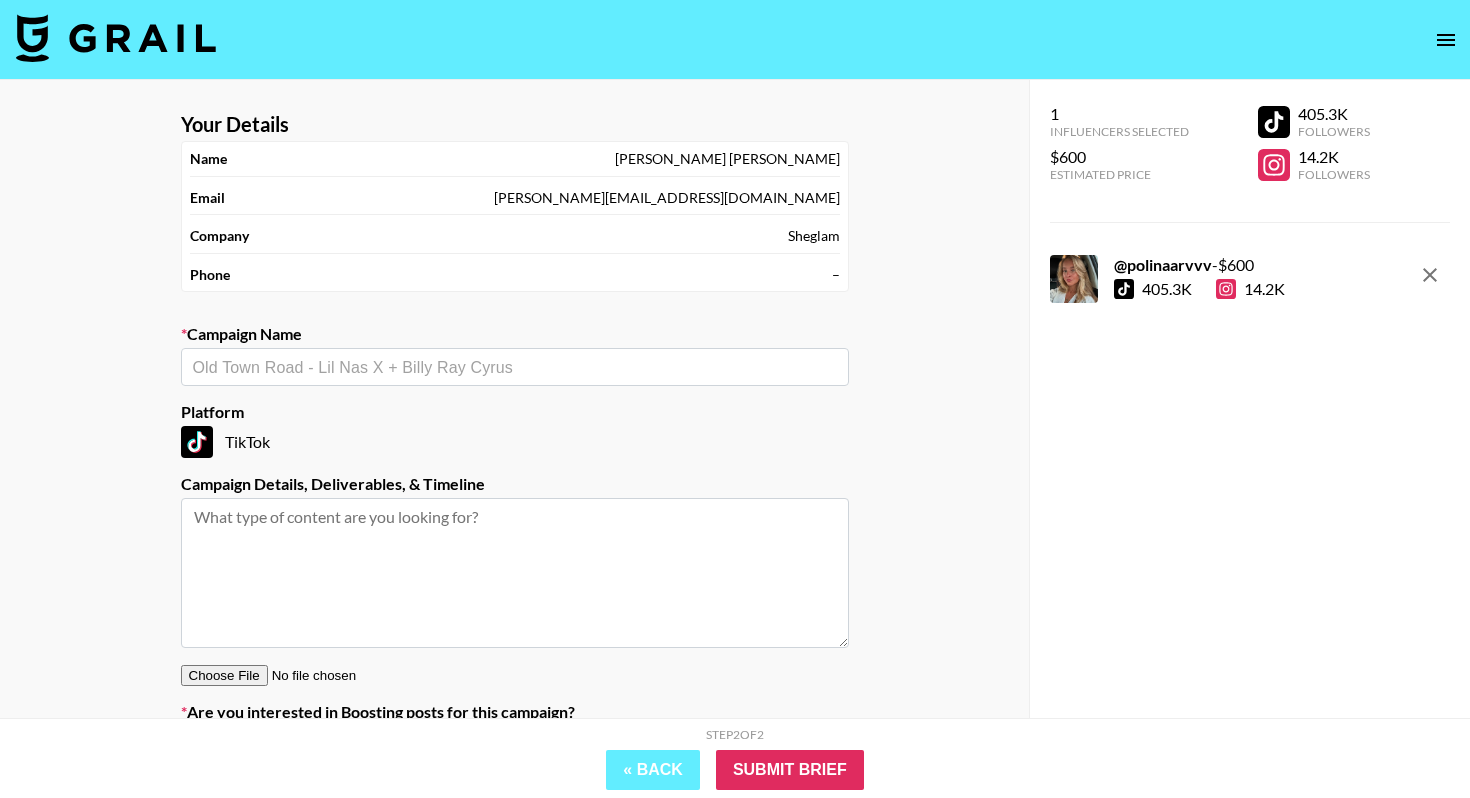 click at bounding box center [515, 367] 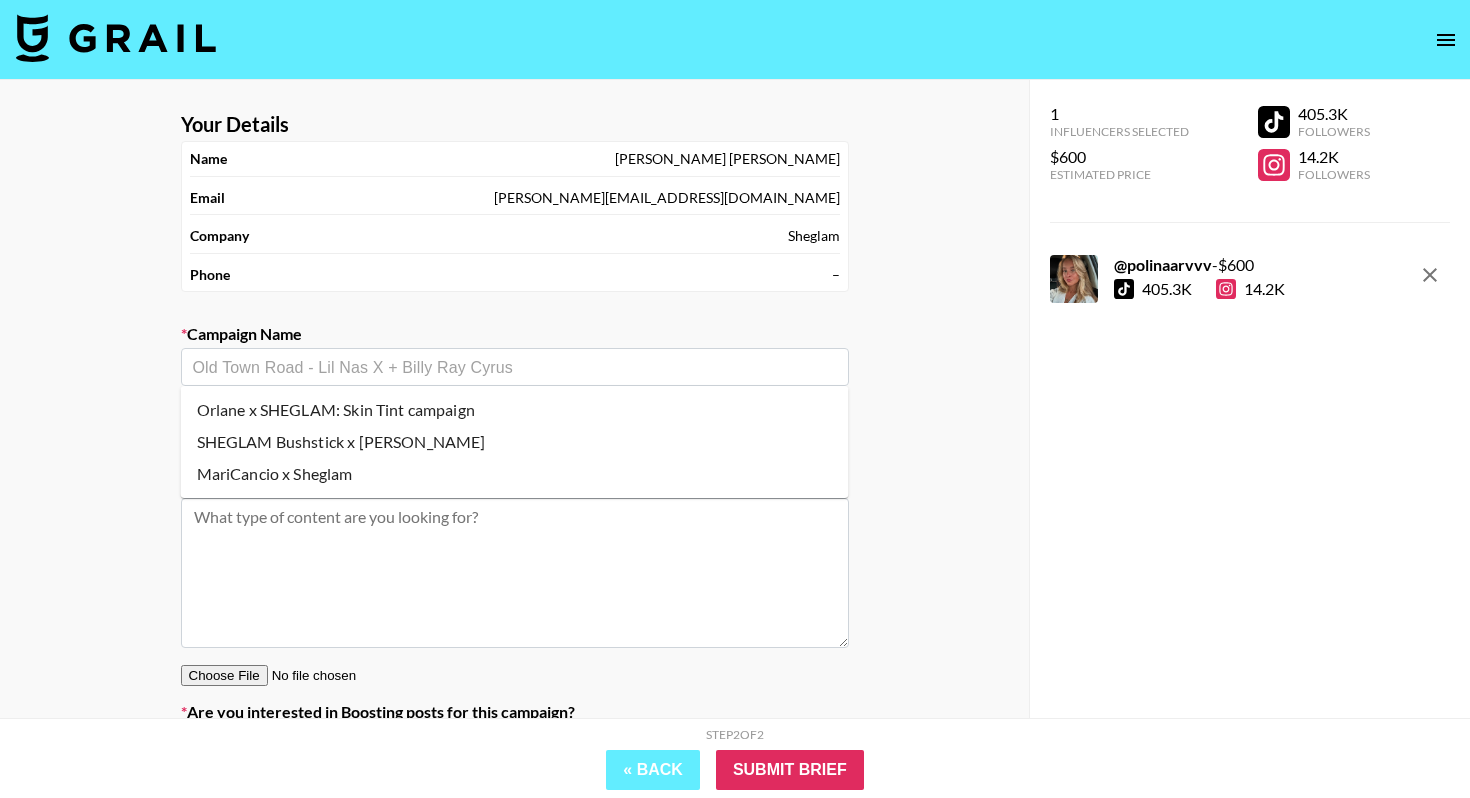 click on "SHEGLAM Bushstick x Polina" at bounding box center [515, 442] 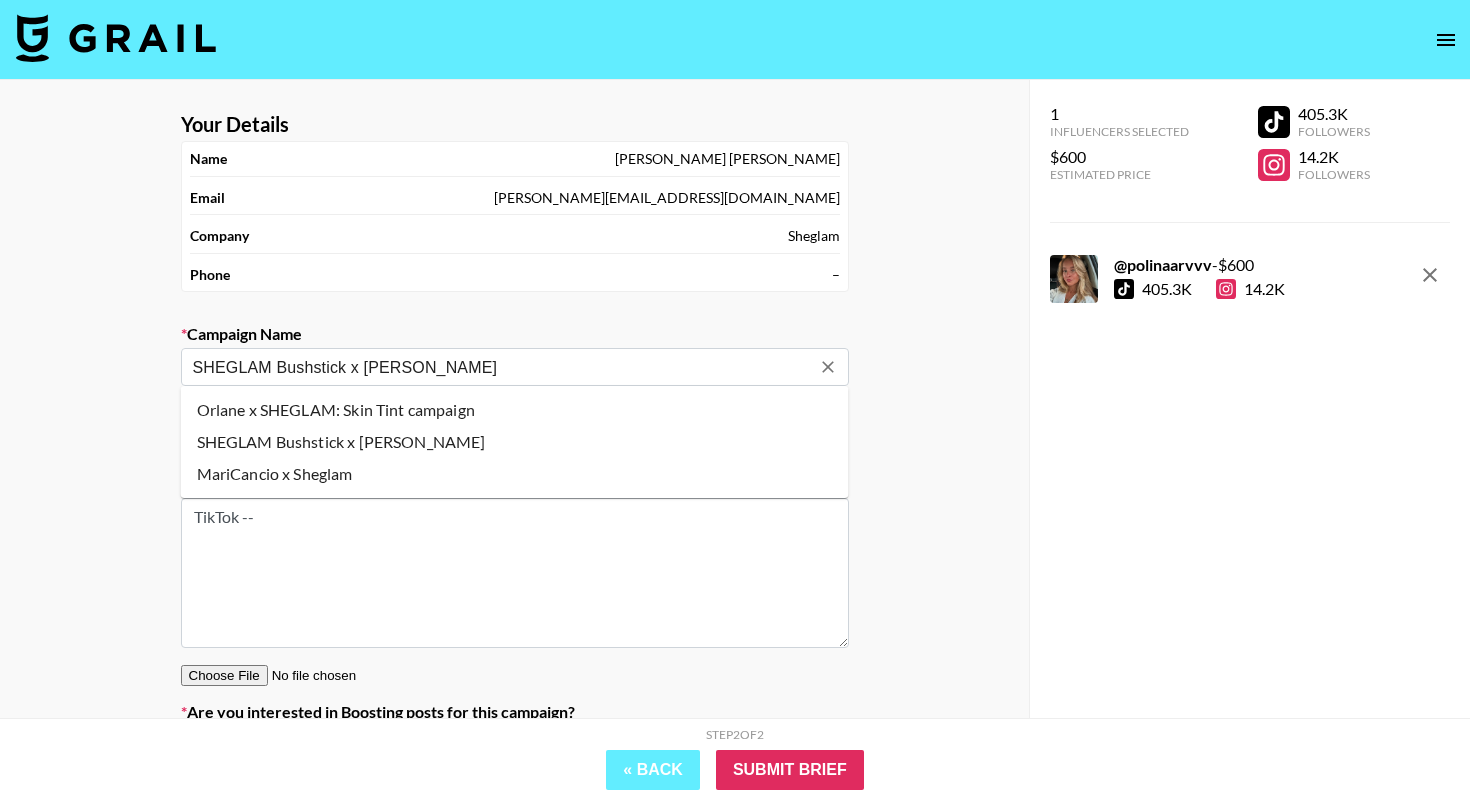 click on "SHEGLAM Bushstick x Polina" at bounding box center [501, 367] 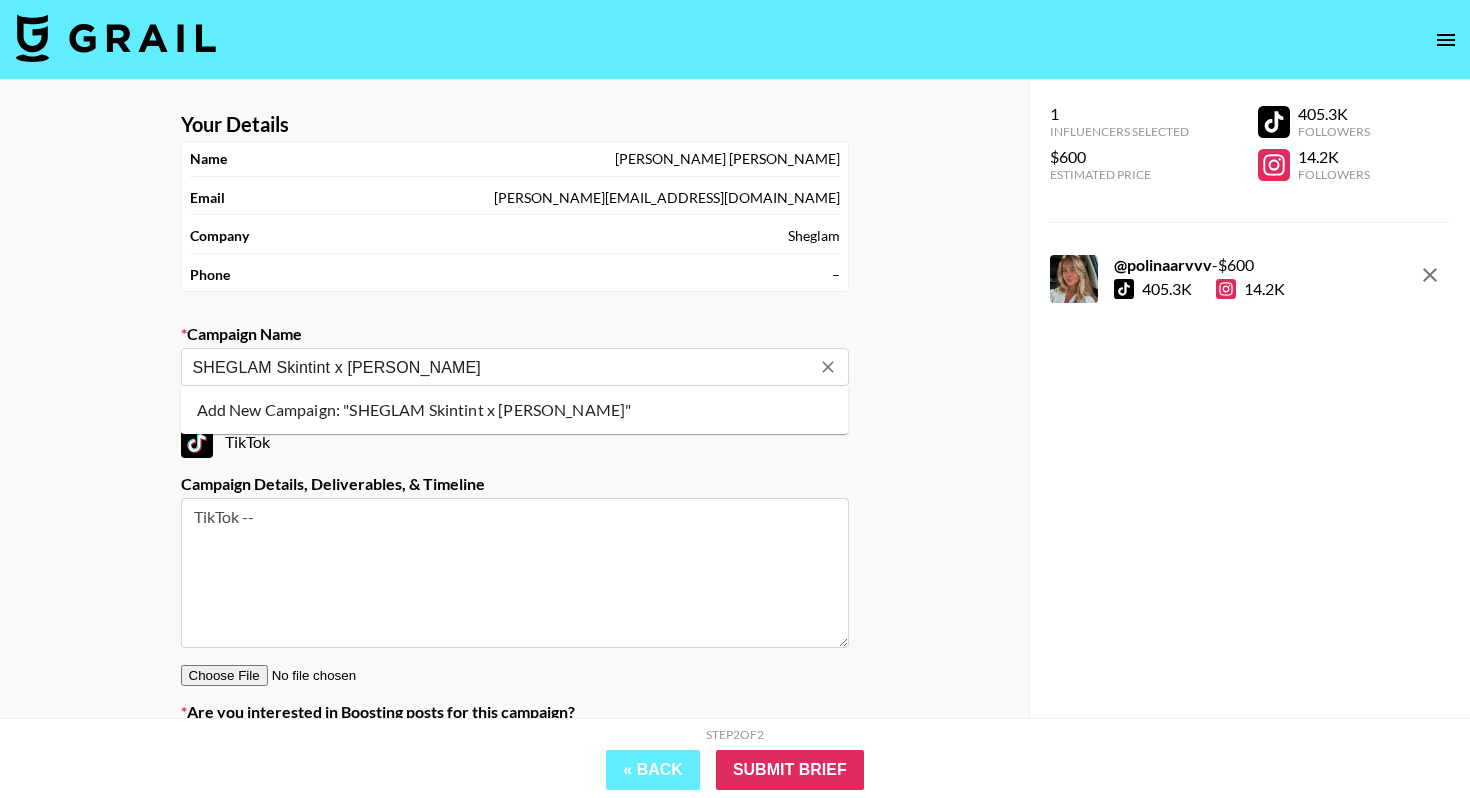 click on "Add New Campaign: "SHEGLAM Skintint x Polina"" at bounding box center [515, 410] 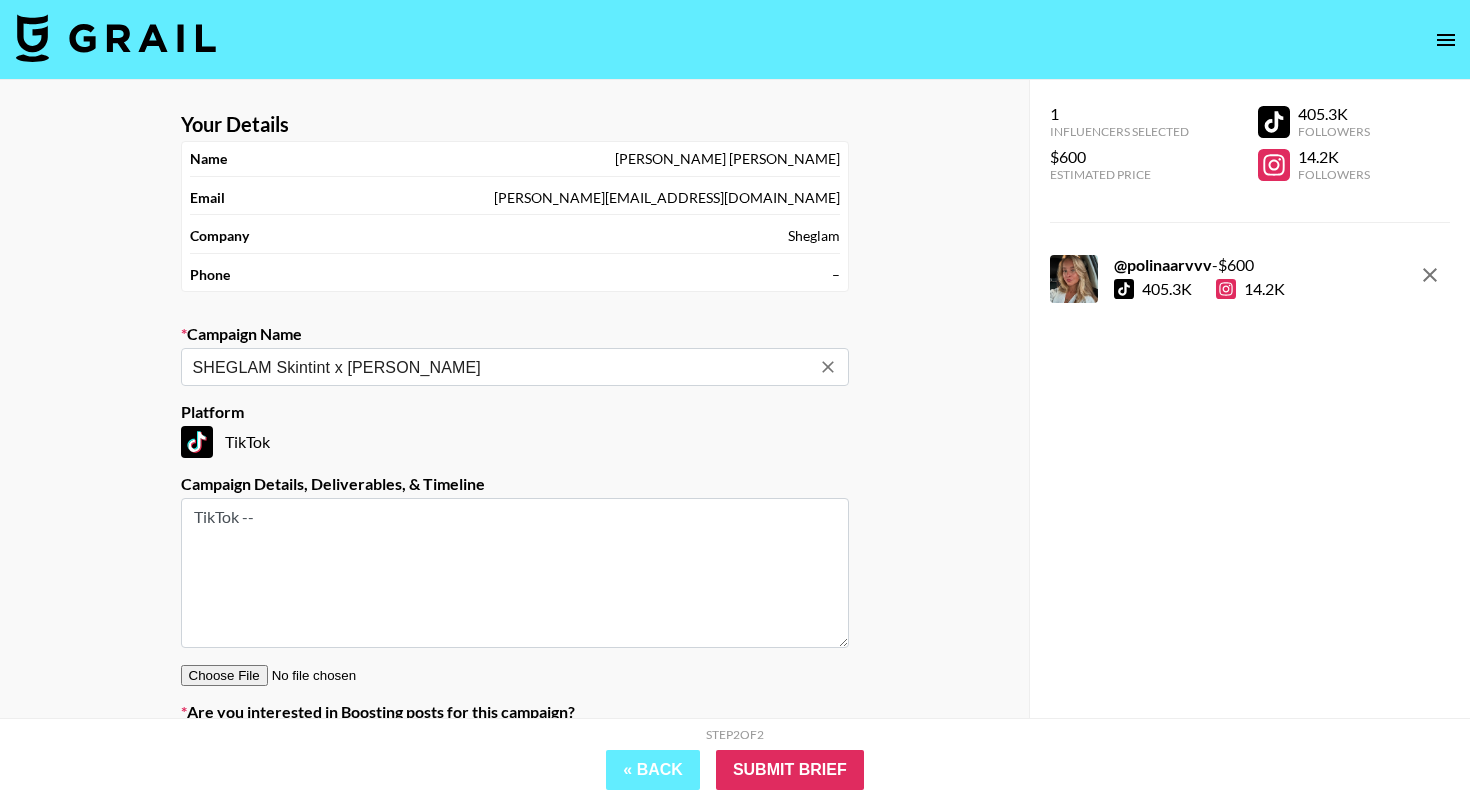 type on "SHEGLAM Skintint x Polina" 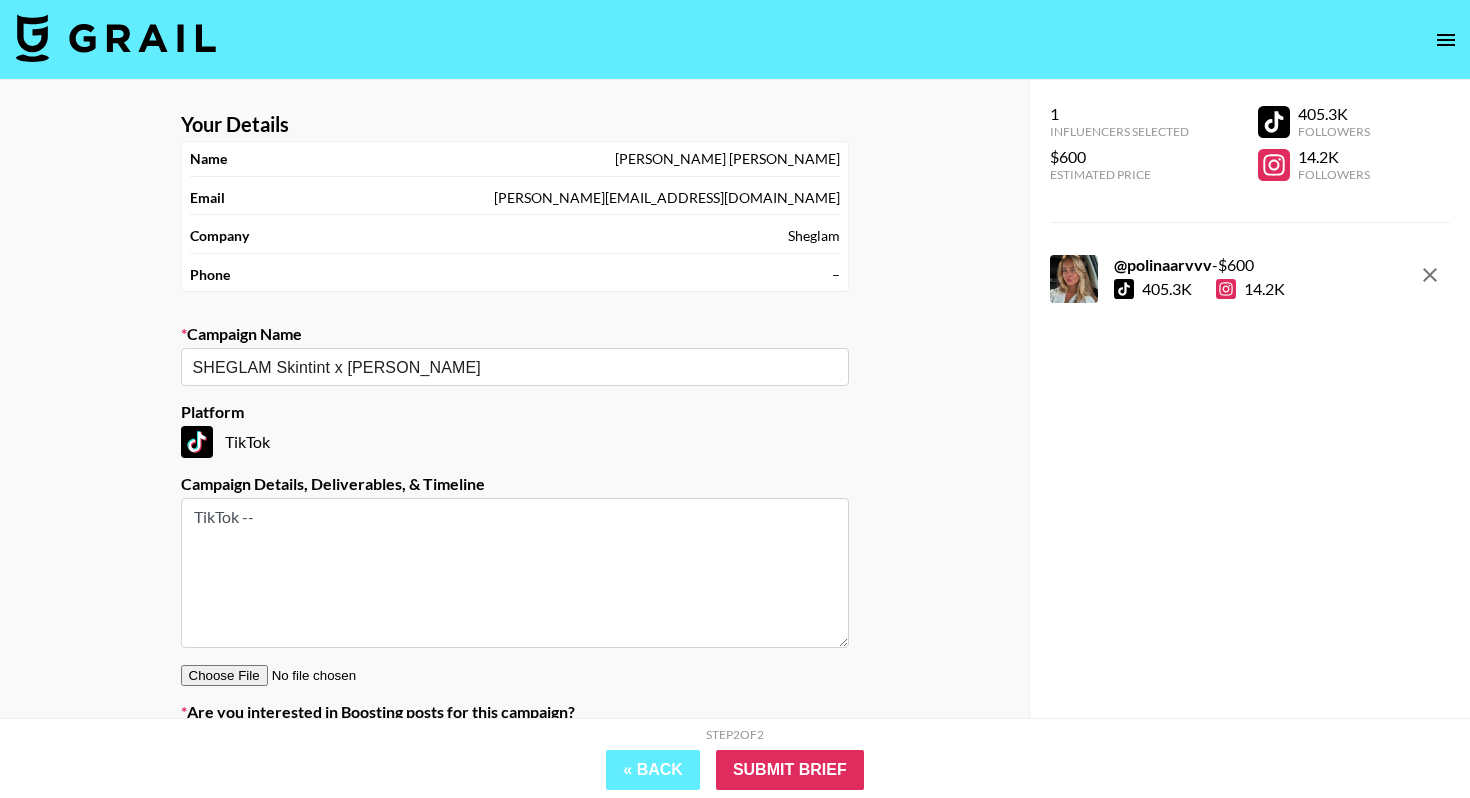 click on "TikTok --" at bounding box center [515, 573] 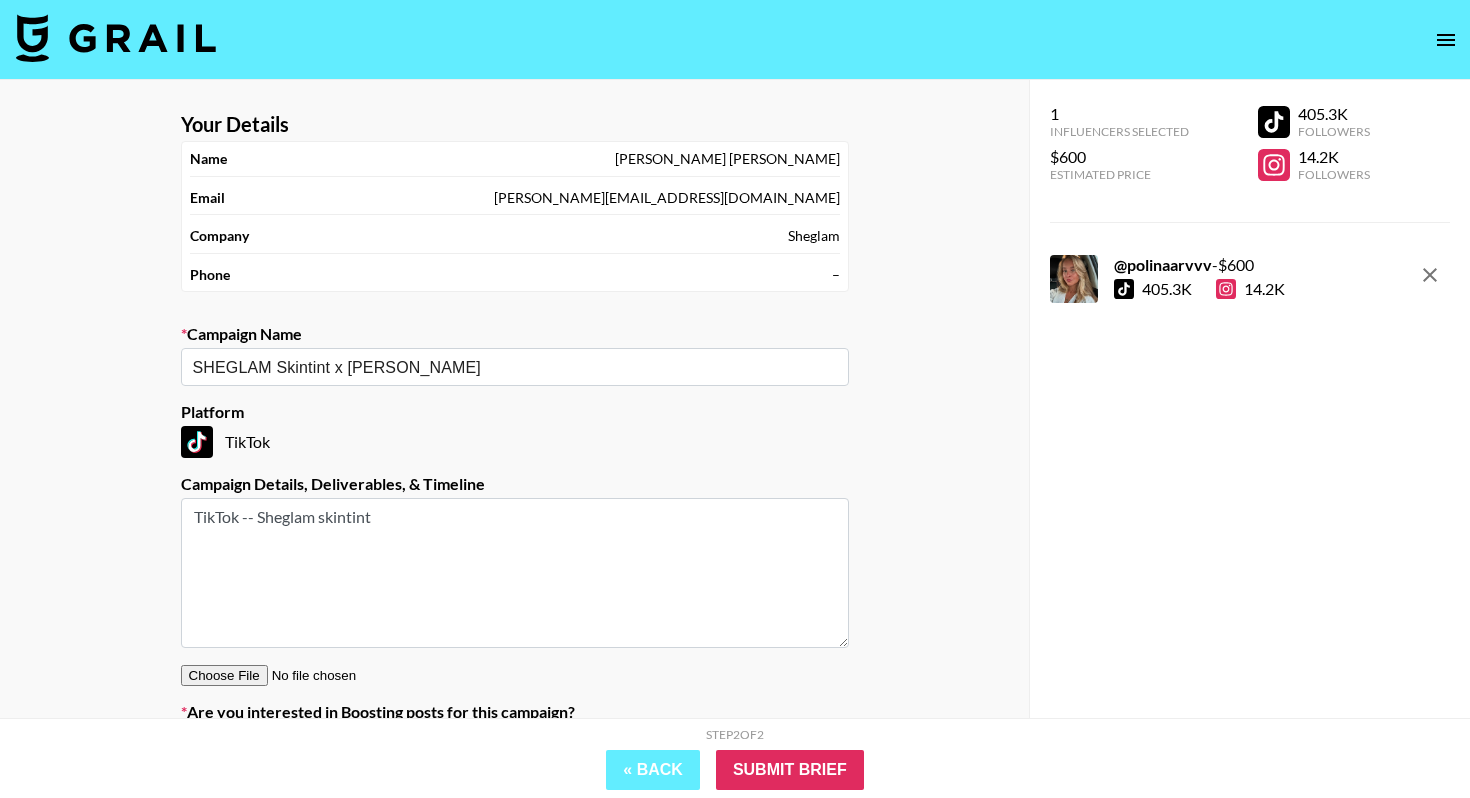 click on "TikTok -- Sheglam skintint" at bounding box center [515, 573] 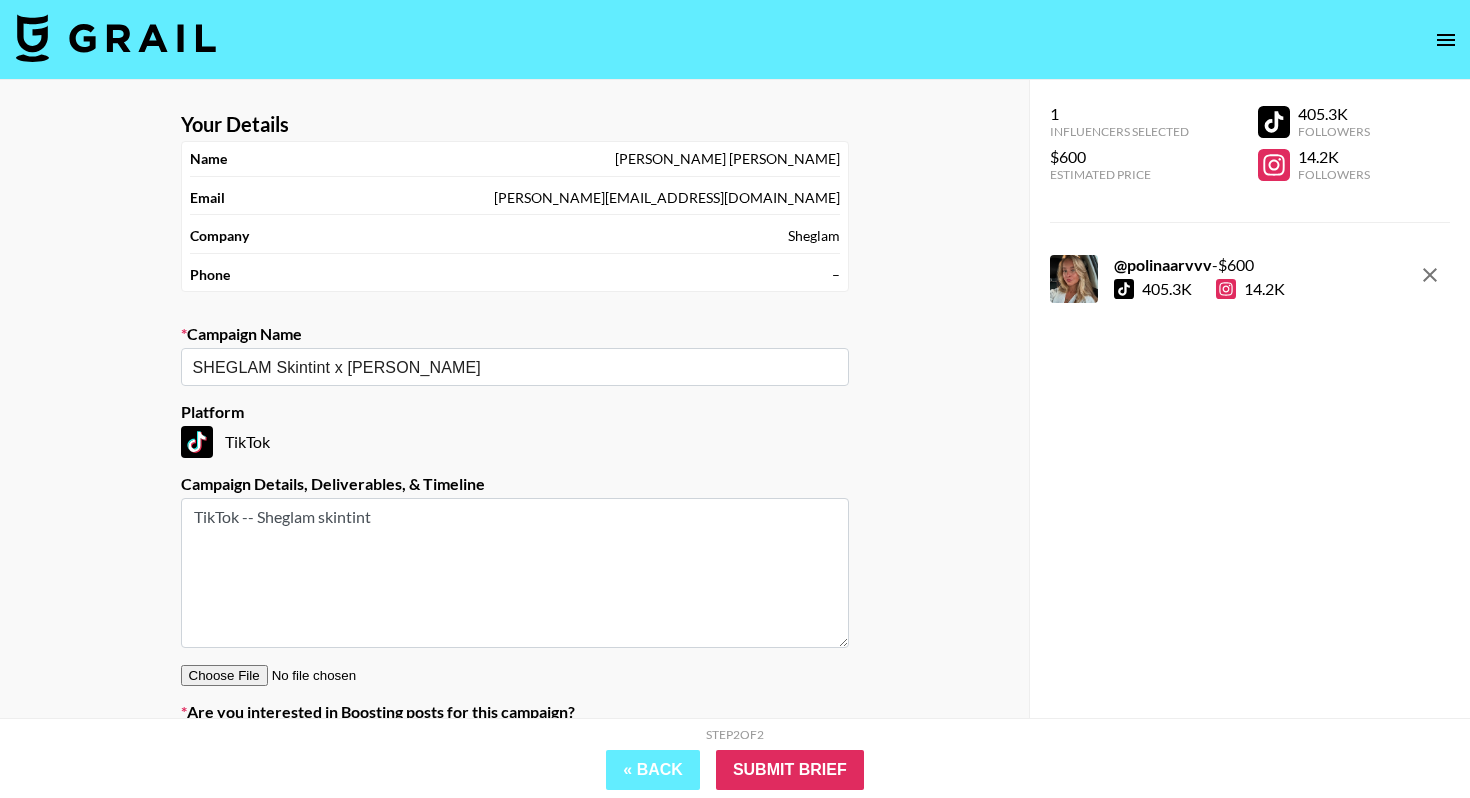 click on "TikTok -- Sheglam skintint" at bounding box center [515, 573] 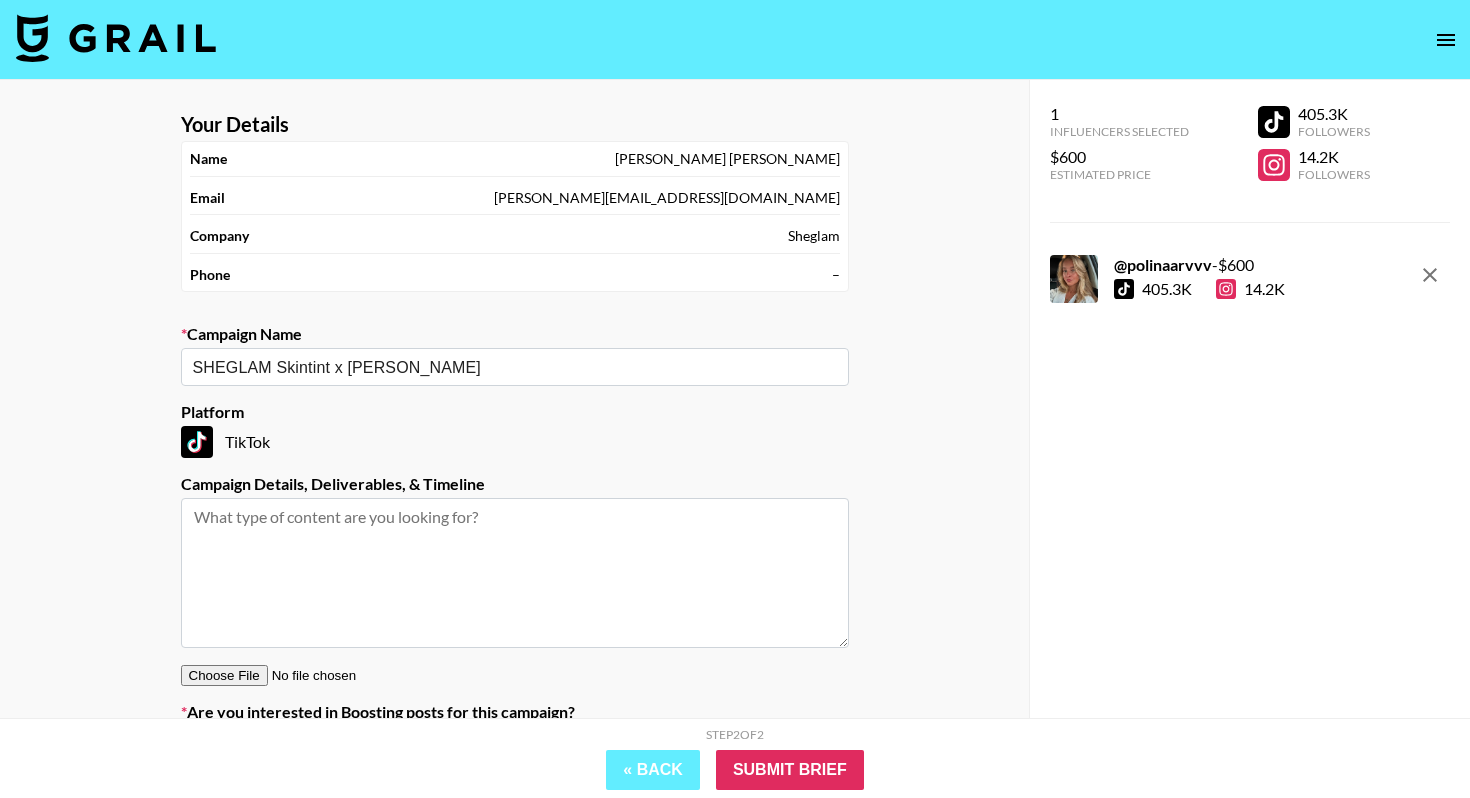 type 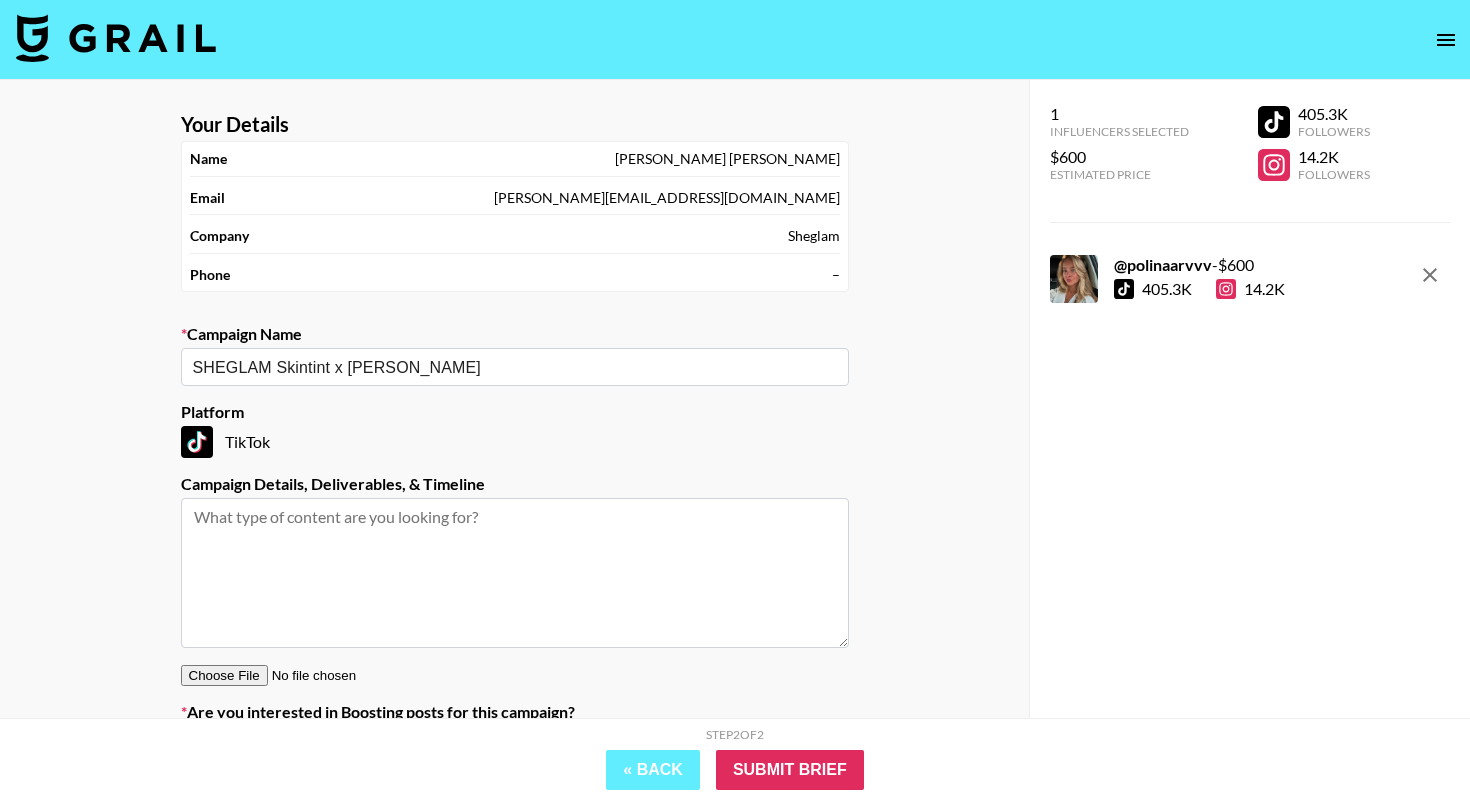 click on "TikTok" at bounding box center (515, 442) 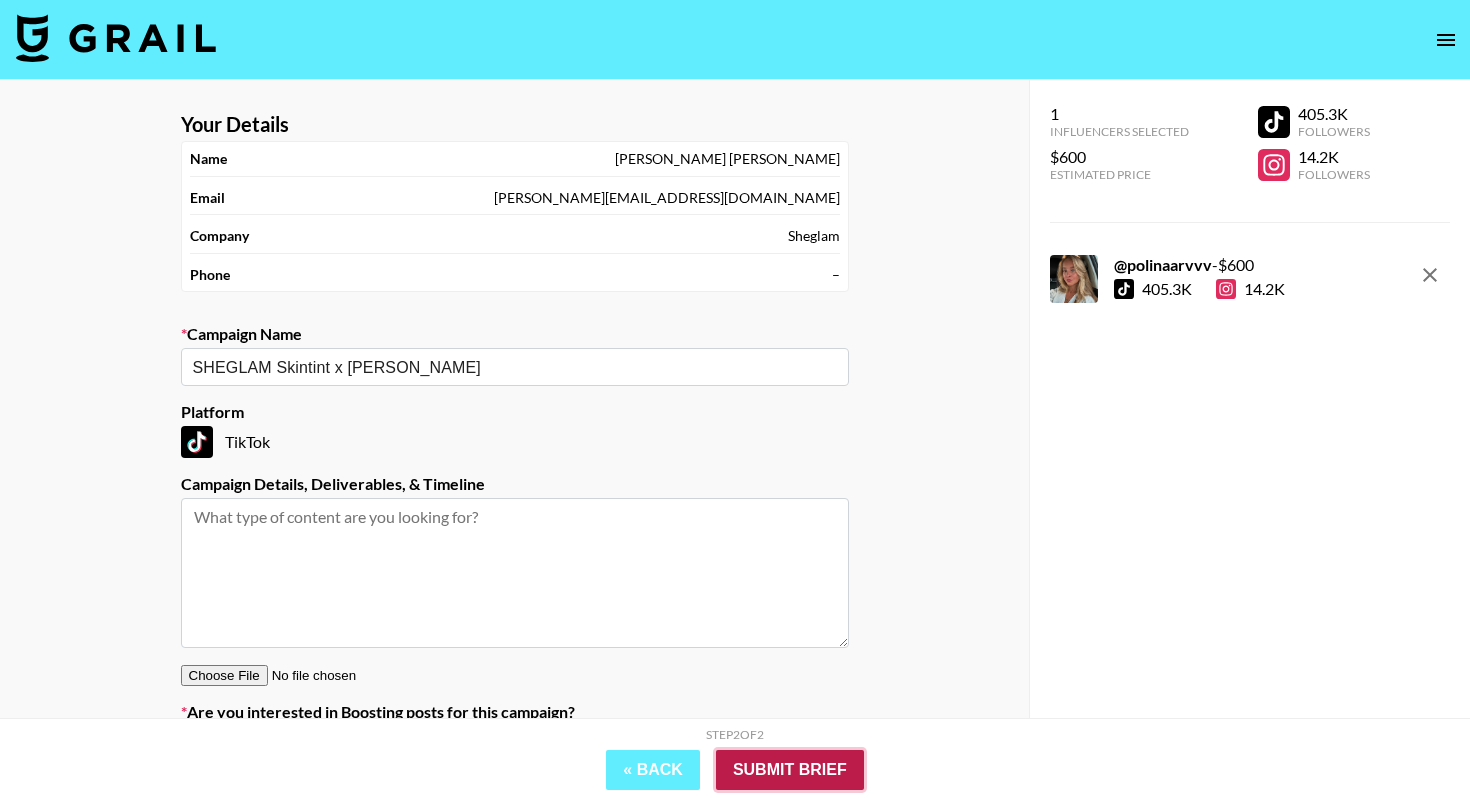 click on "Submit Brief" at bounding box center (790, 770) 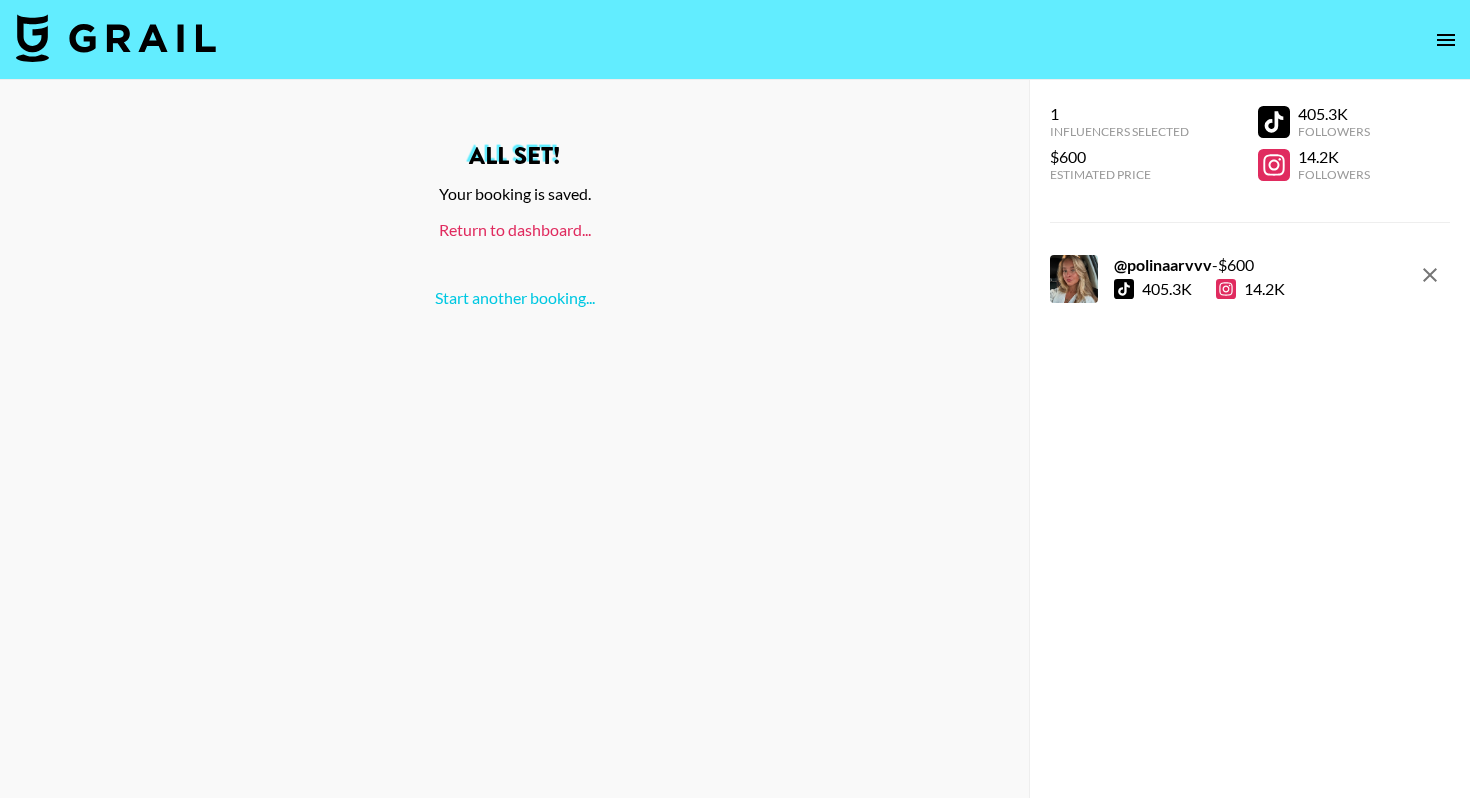 click on "Return to dashboard..." at bounding box center [515, 229] 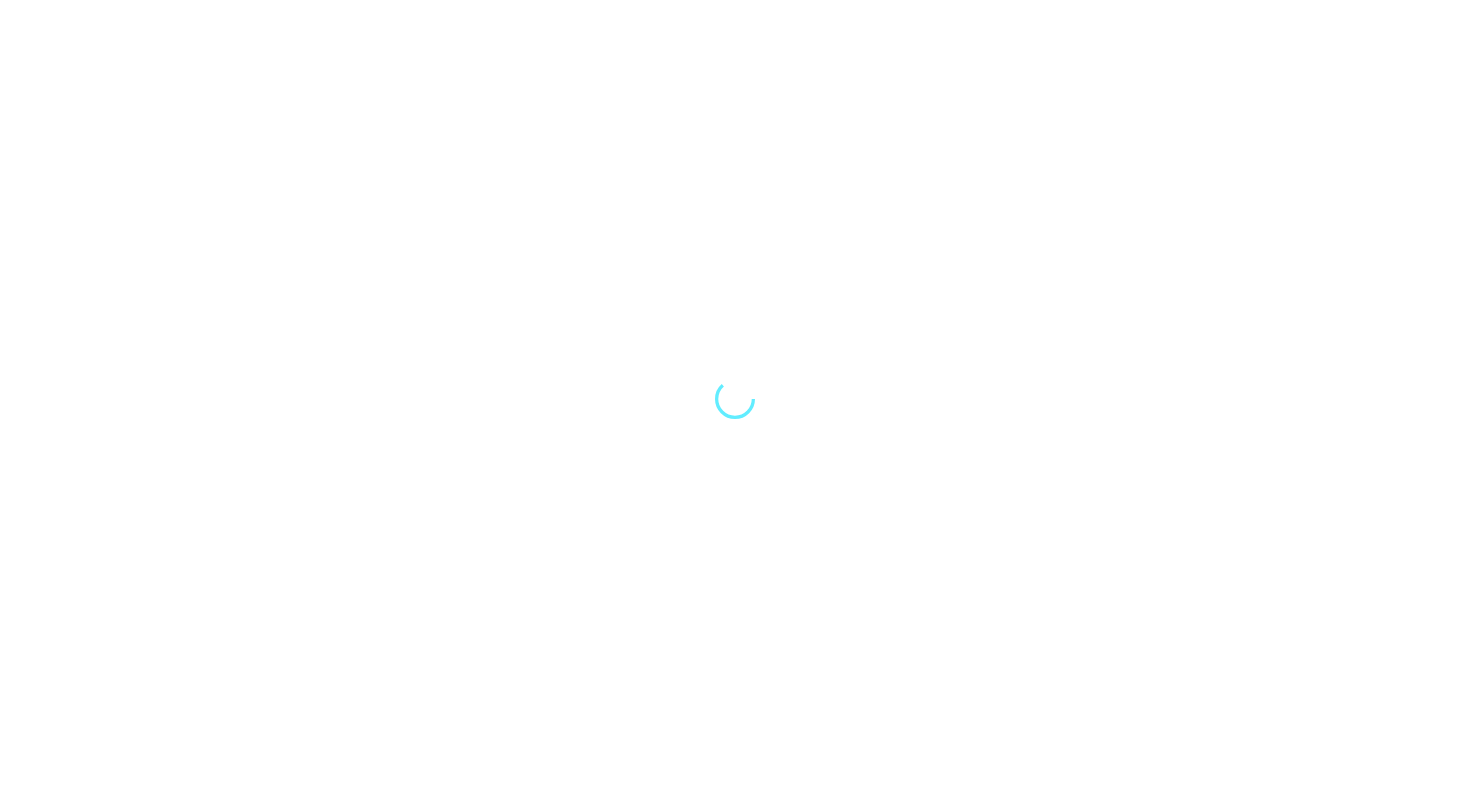 scroll, scrollTop: 0, scrollLeft: 0, axis: both 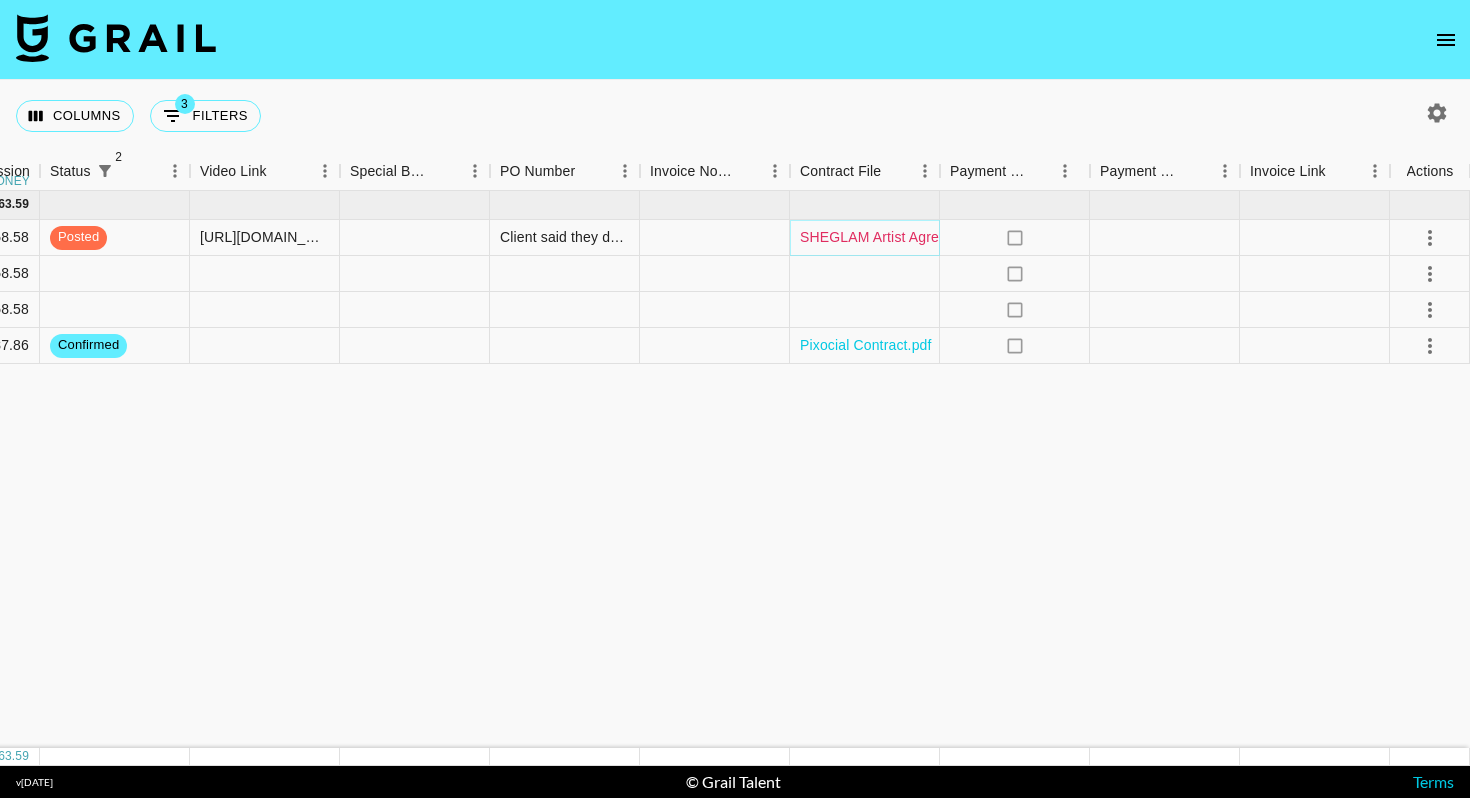 click on "SHEGLAM Artist Agreement - [PERSON_NAME].pdf" at bounding box center (966, 237) 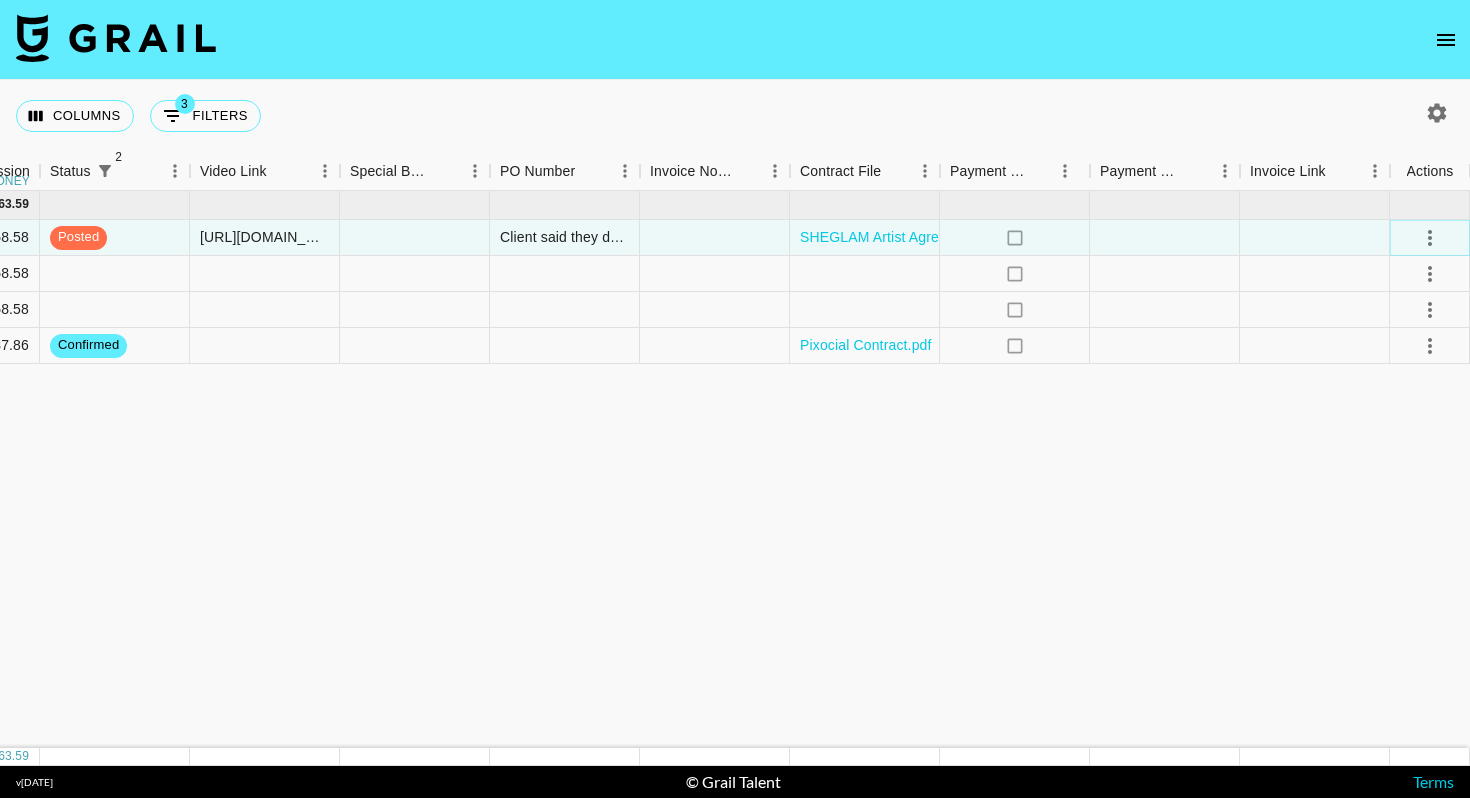 click 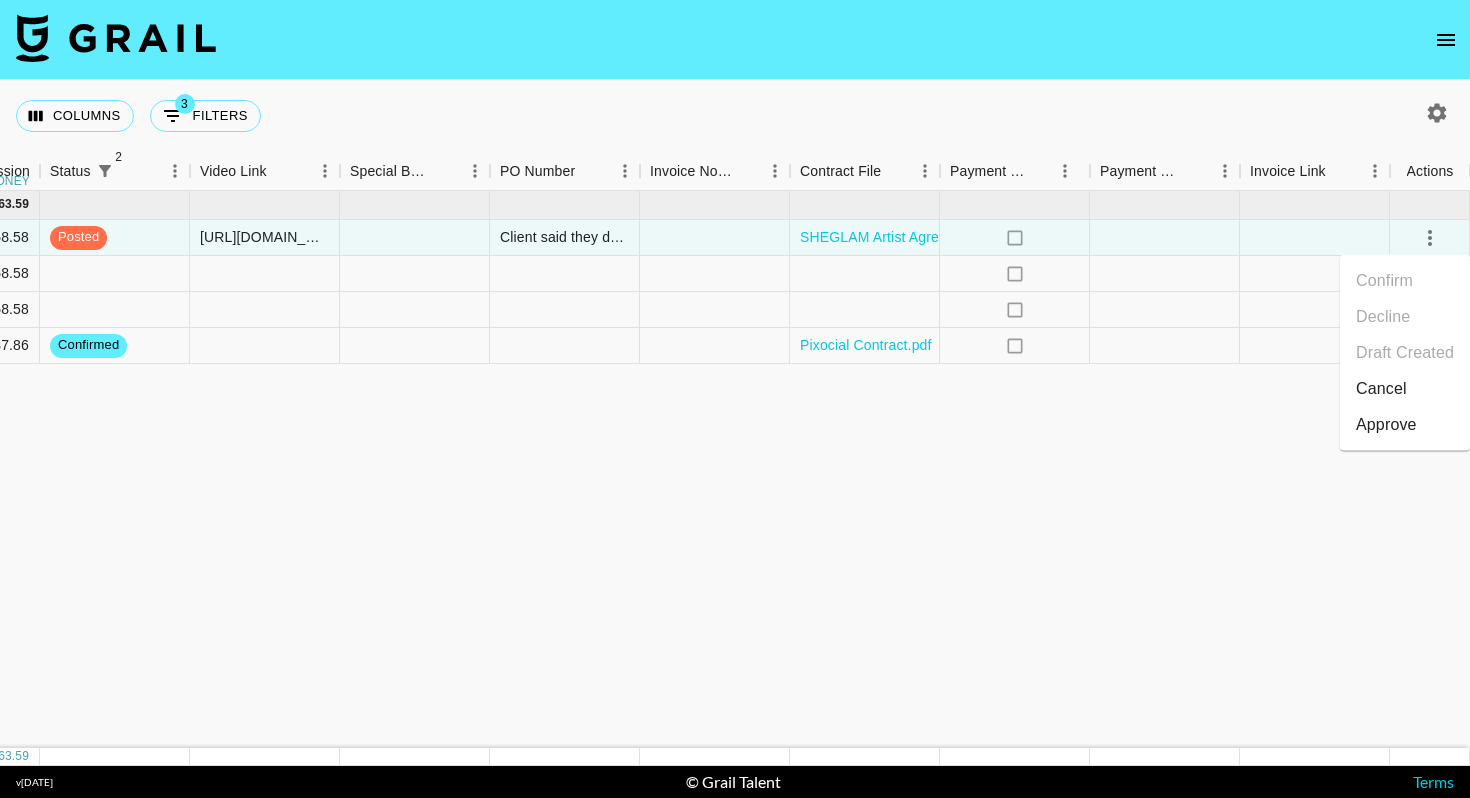 click on "Cancel" at bounding box center [1405, 389] 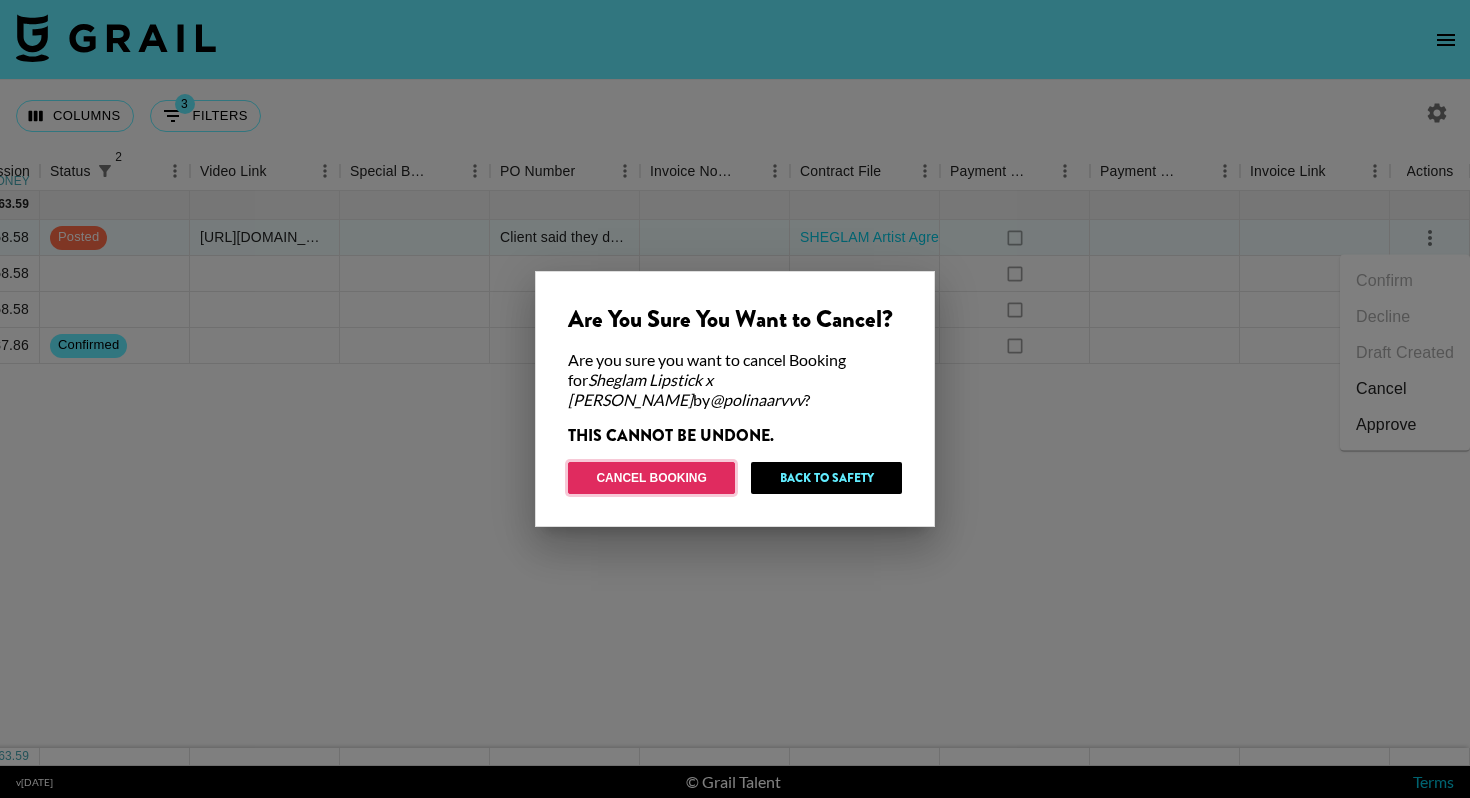 click on "Cancel Booking" at bounding box center (651, 478) 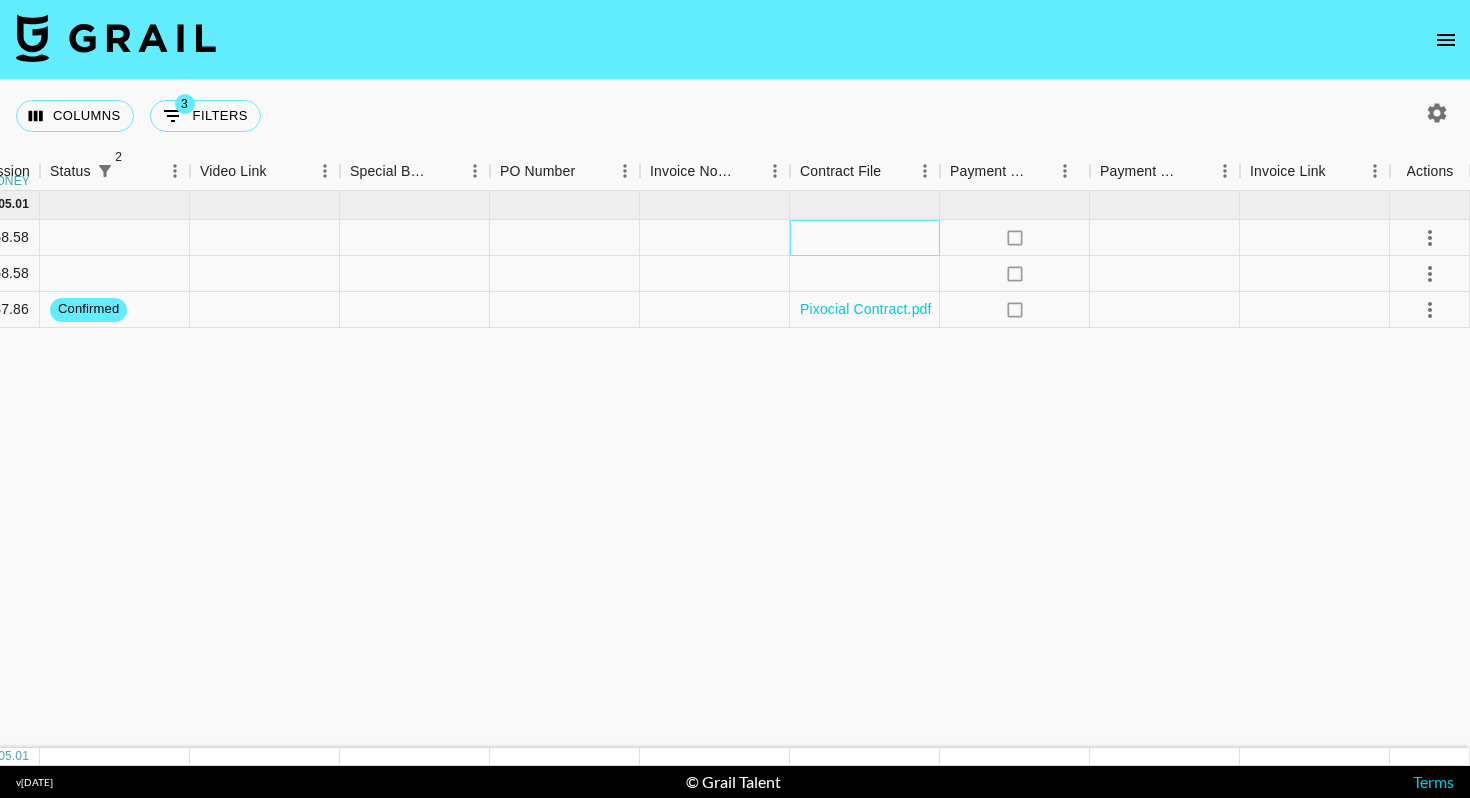 click at bounding box center (865, 238) 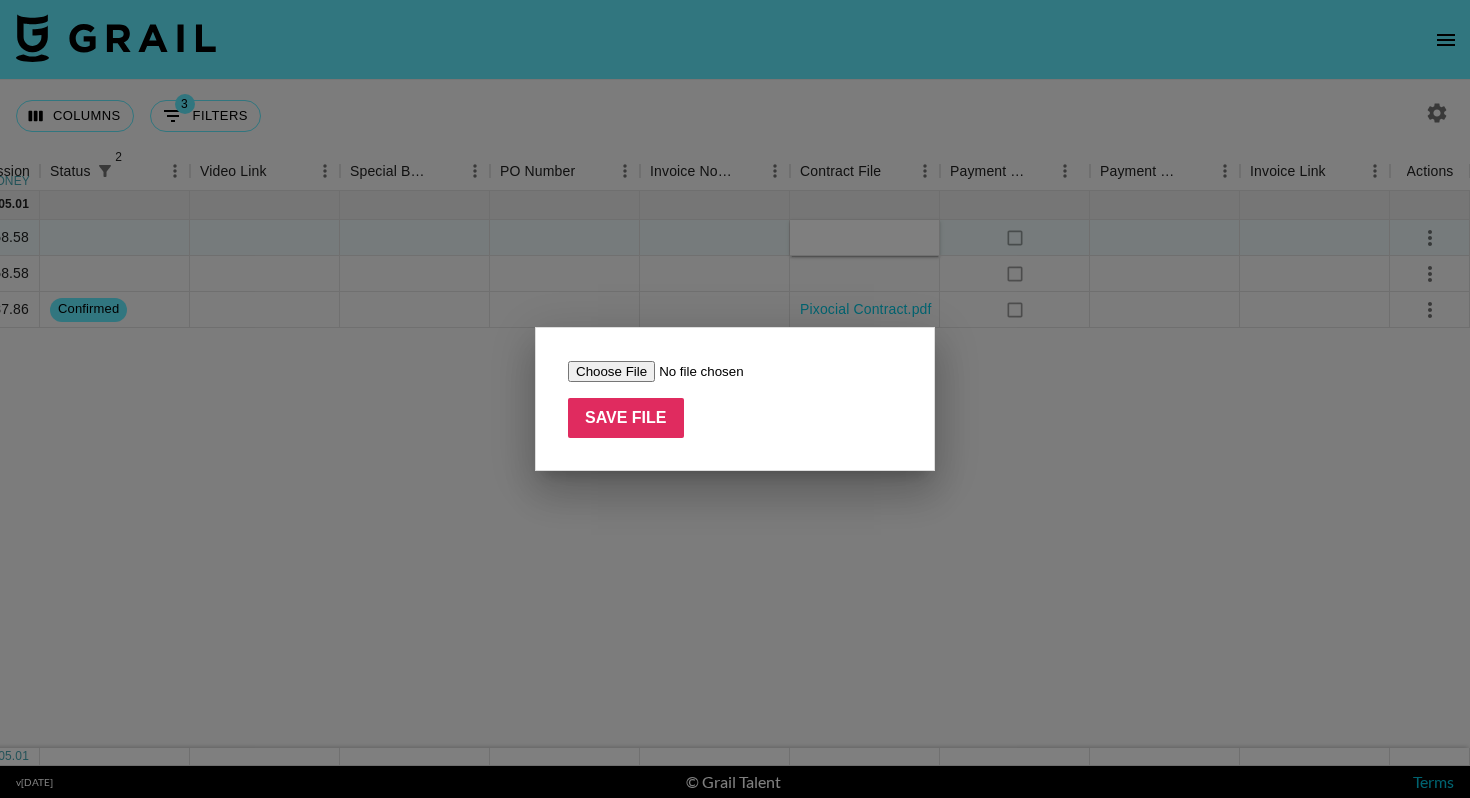 click at bounding box center [694, 371] 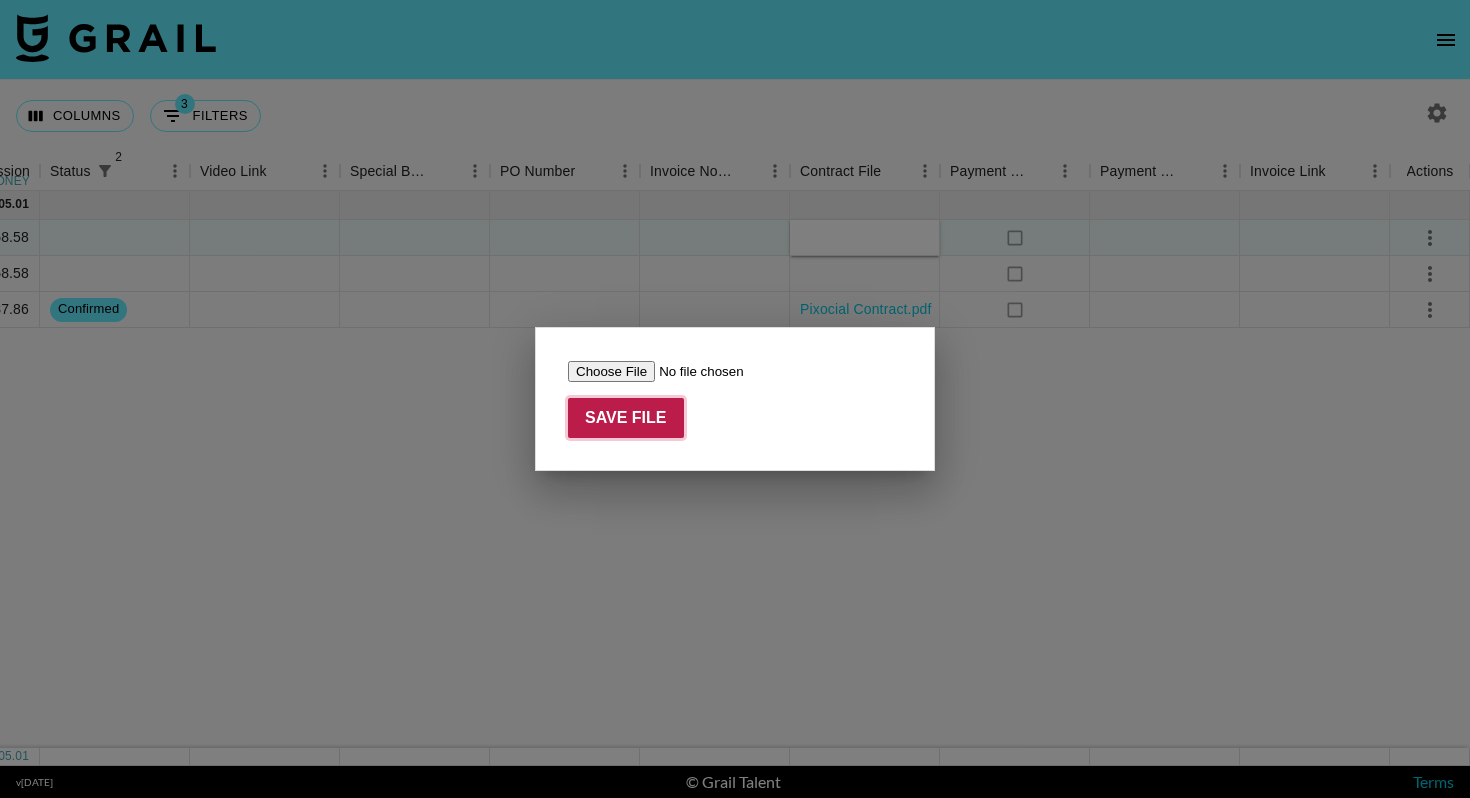click on "Save File" at bounding box center [626, 418] 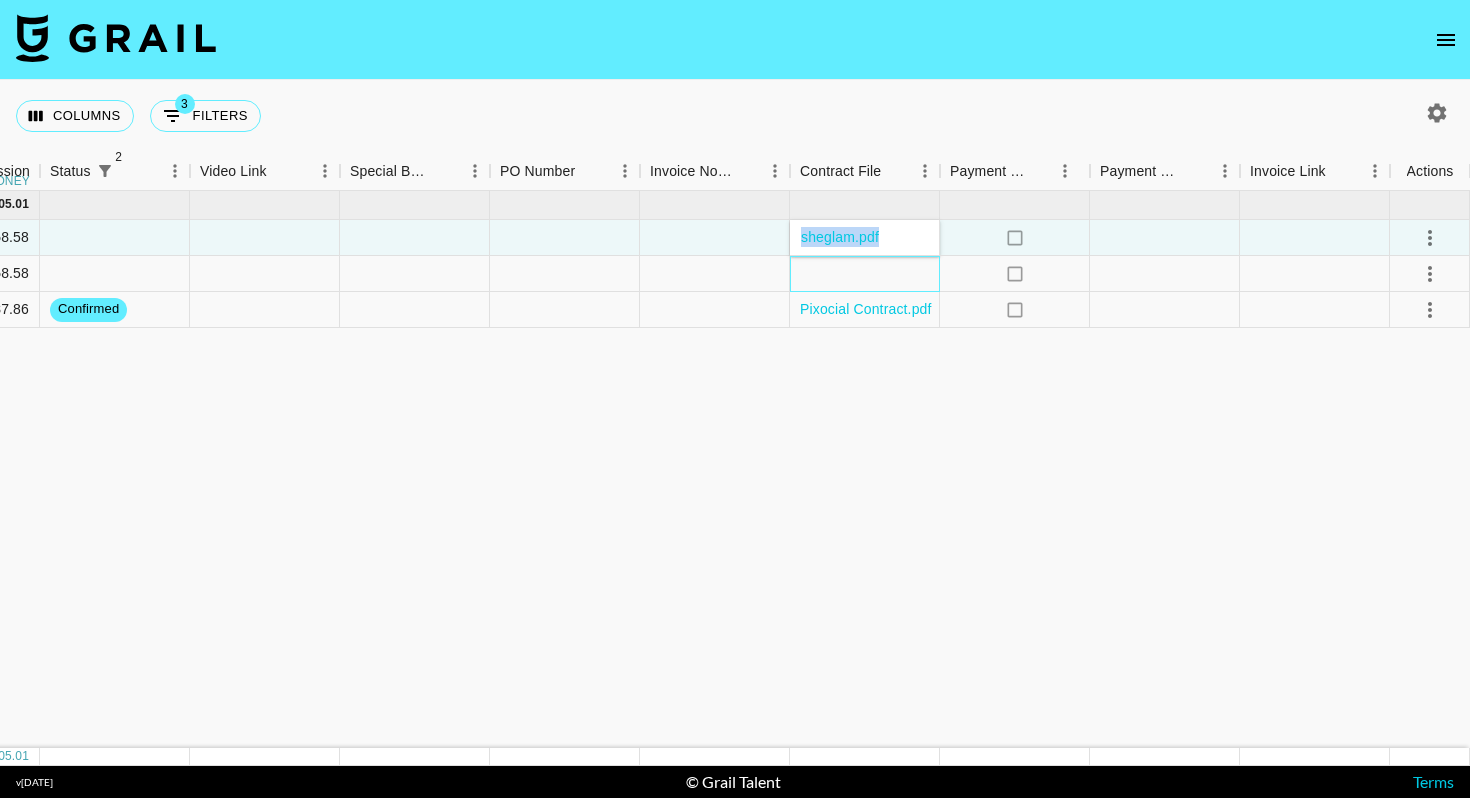 click at bounding box center [865, 274] 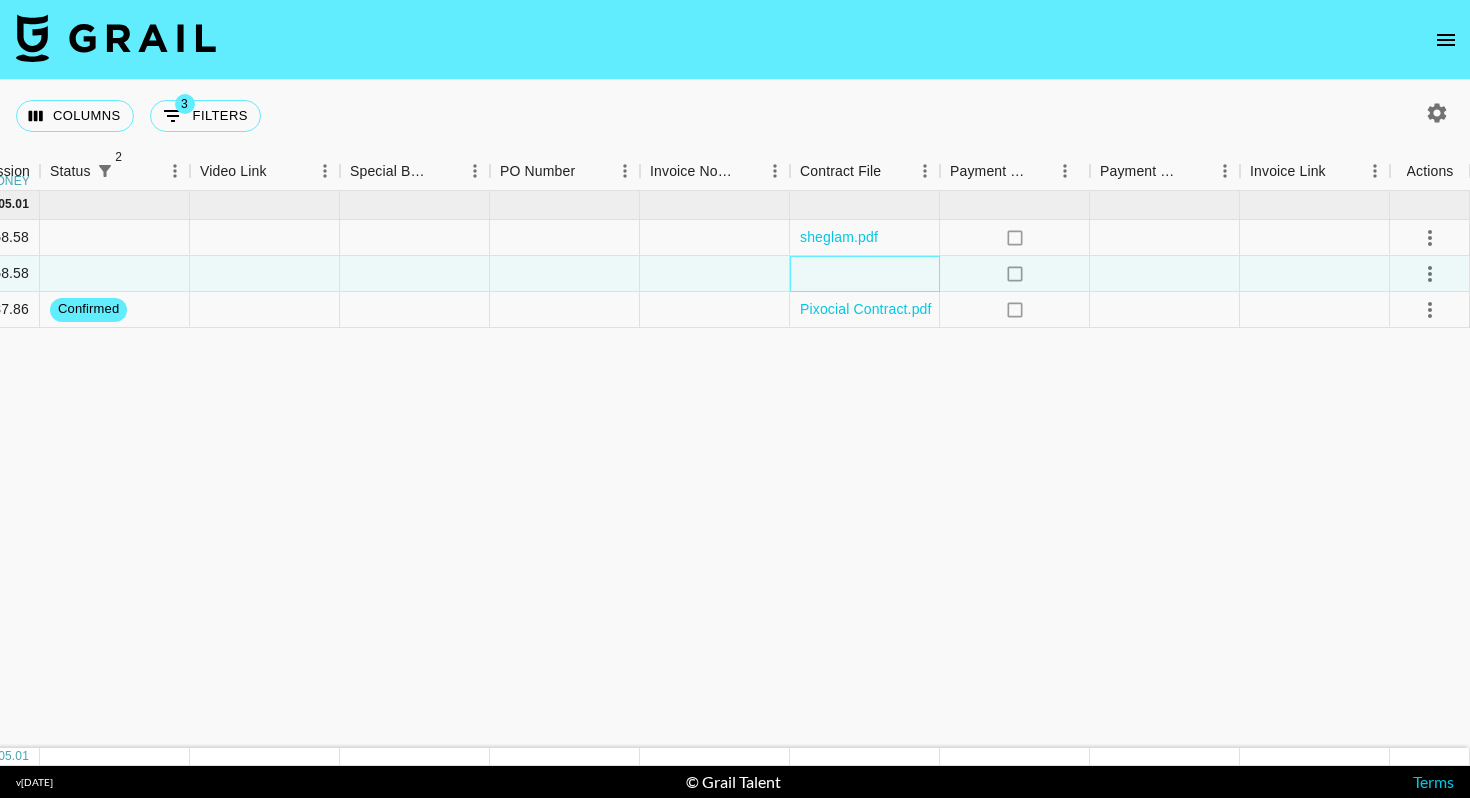 click at bounding box center (865, 274) 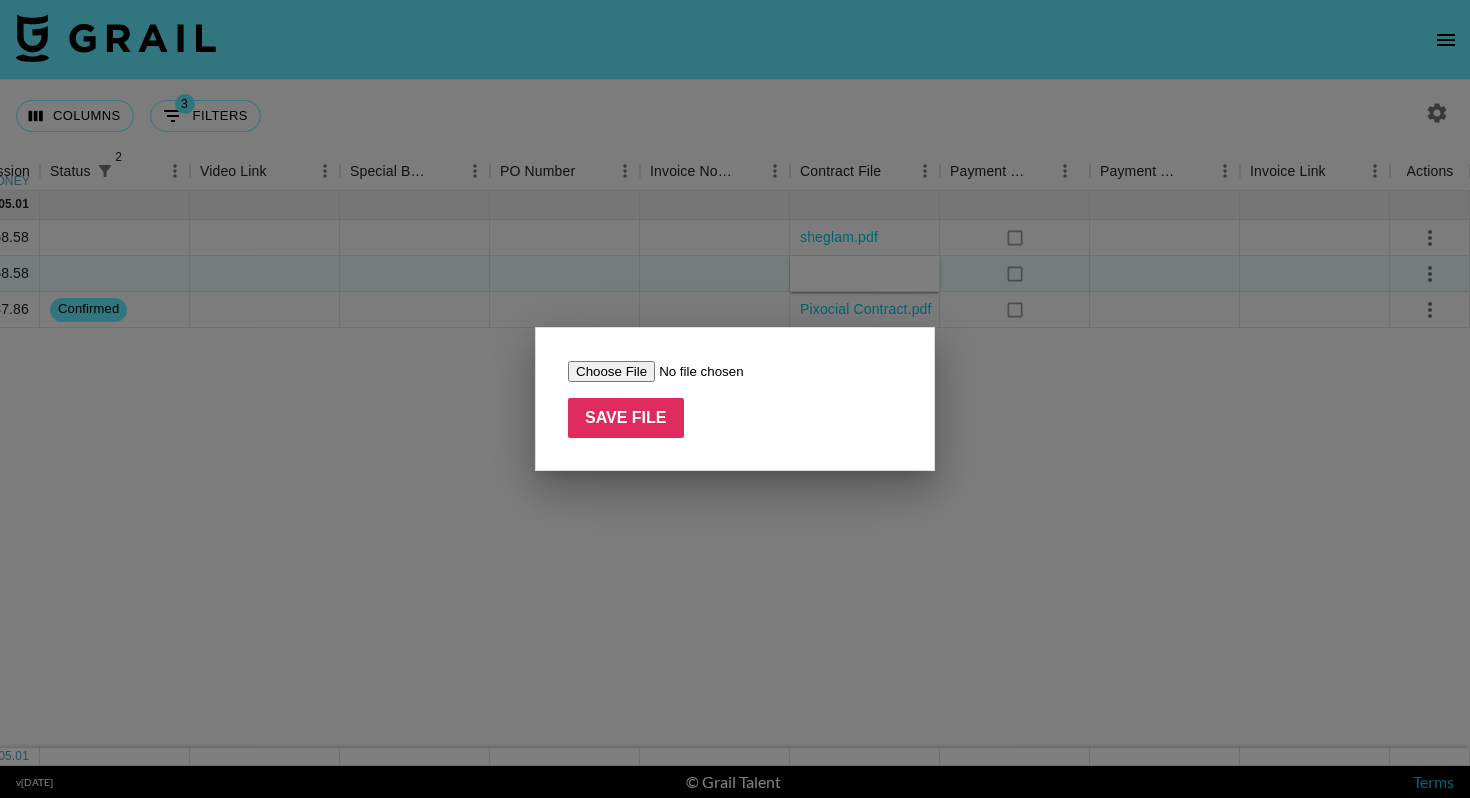 click at bounding box center (694, 371) 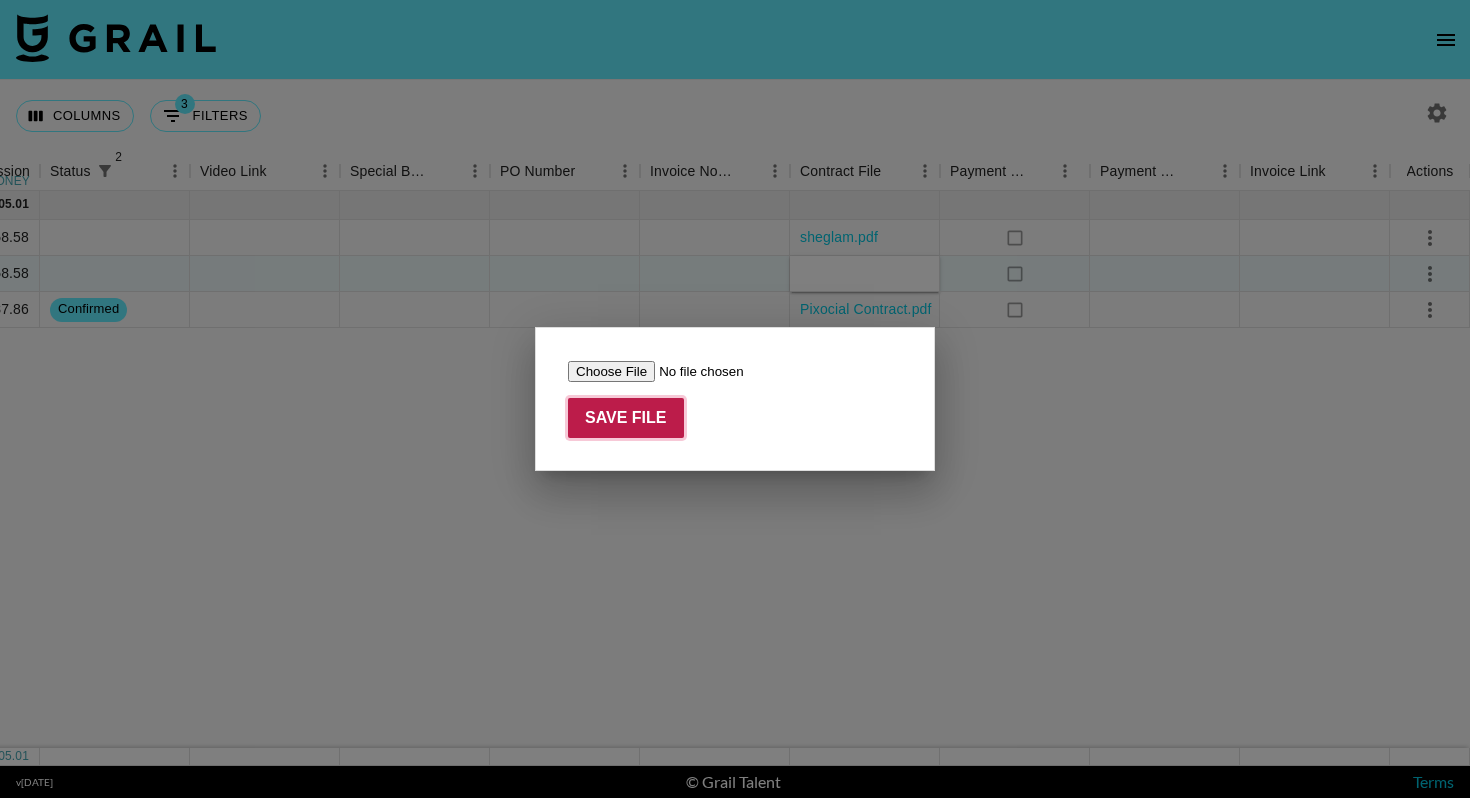 click on "Save File" at bounding box center (626, 418) 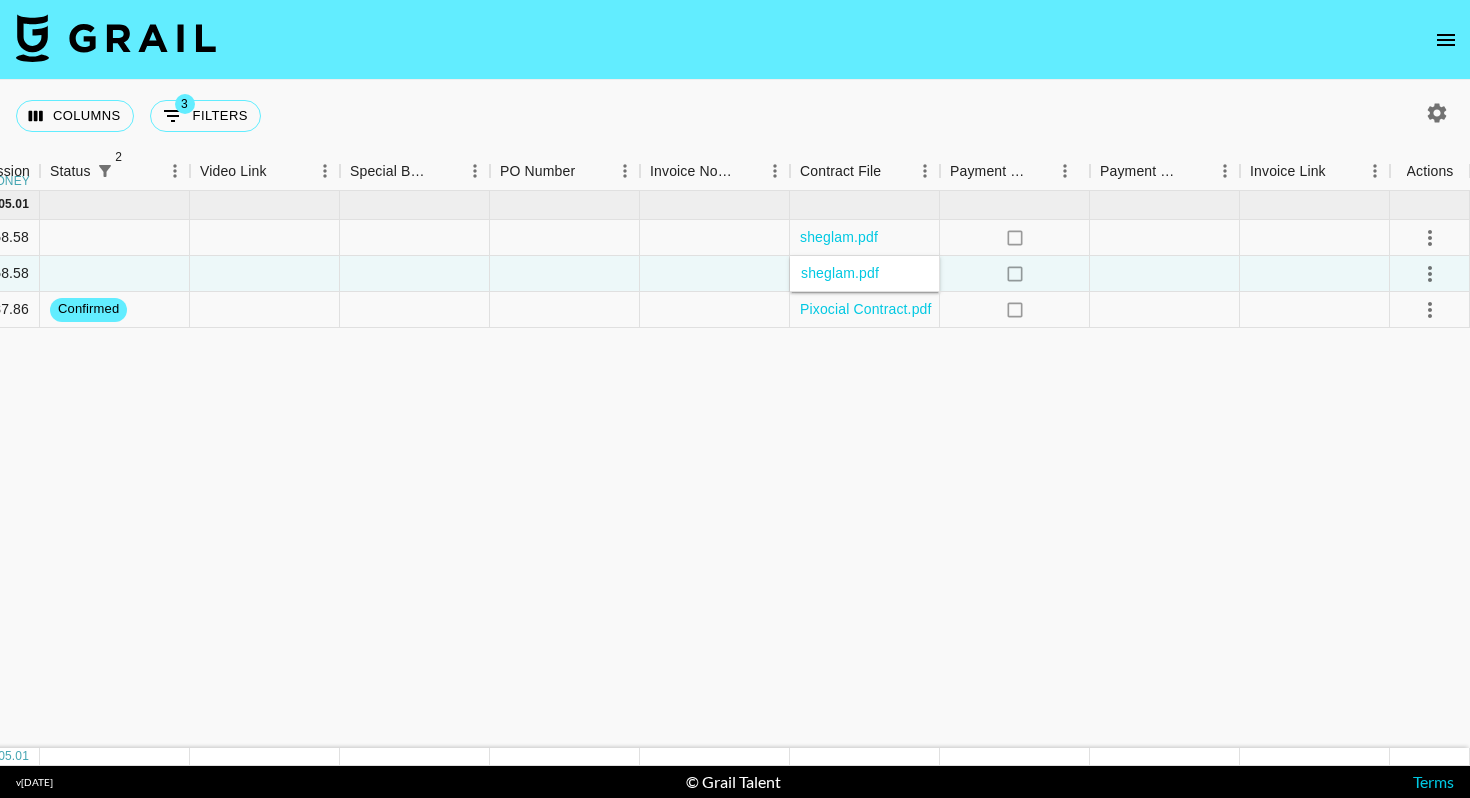 click on "Jul '25  ( 3 ) $ 2,100.00 $ 205.01 rec65qKzE7oGANXWI polinaarvvv Sheglam (RoadGet Business PTE) juvena.rampersad@sheglam.com SHEGLAM Bushstick x Polina 29/07/2025 Jul '25 $600.00 $58.58 sheglam.pdf no recRXq0kokRQJcyBP polinaarvvv Sheglam (RoadGet Business PTE) juvena.rampersad@sheglam.com SHEGLAM Skintint x Polina 29/07/2025 Jul '25 $600.00 $58.58 sheglam.pdf no recfQDi6XfAS7wukl polinaarvvv Pixocial Software Limited katherine.chan@pixocial.com AirBrush x Polina 15/07/2025 Jul '25 $900.00 $87.86 confirmed Pixocial Contract.pdf no" at bounding box center (-28, 469) 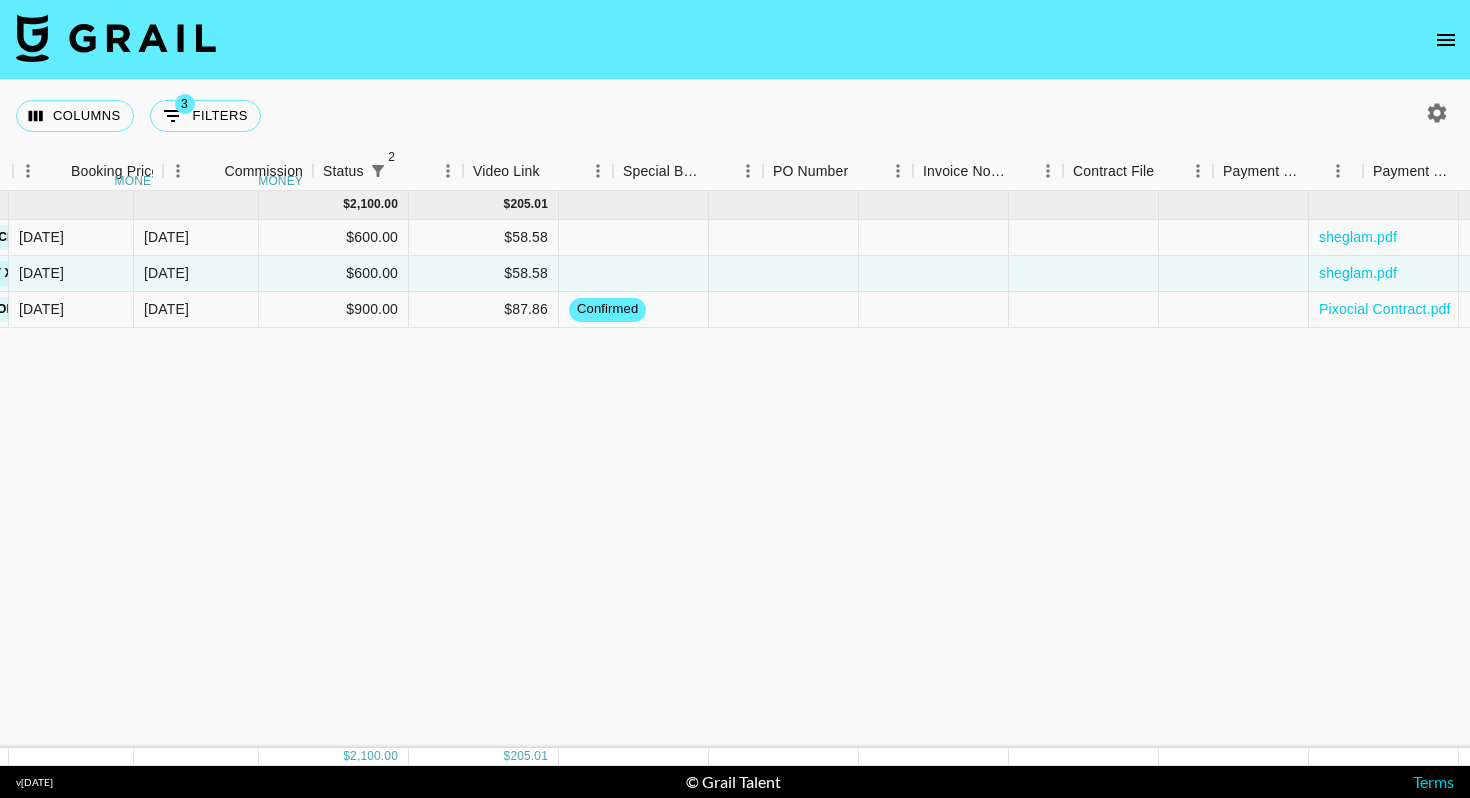 scroll, scrollTop: 0, scrollLeft: 973, axis: horizontal 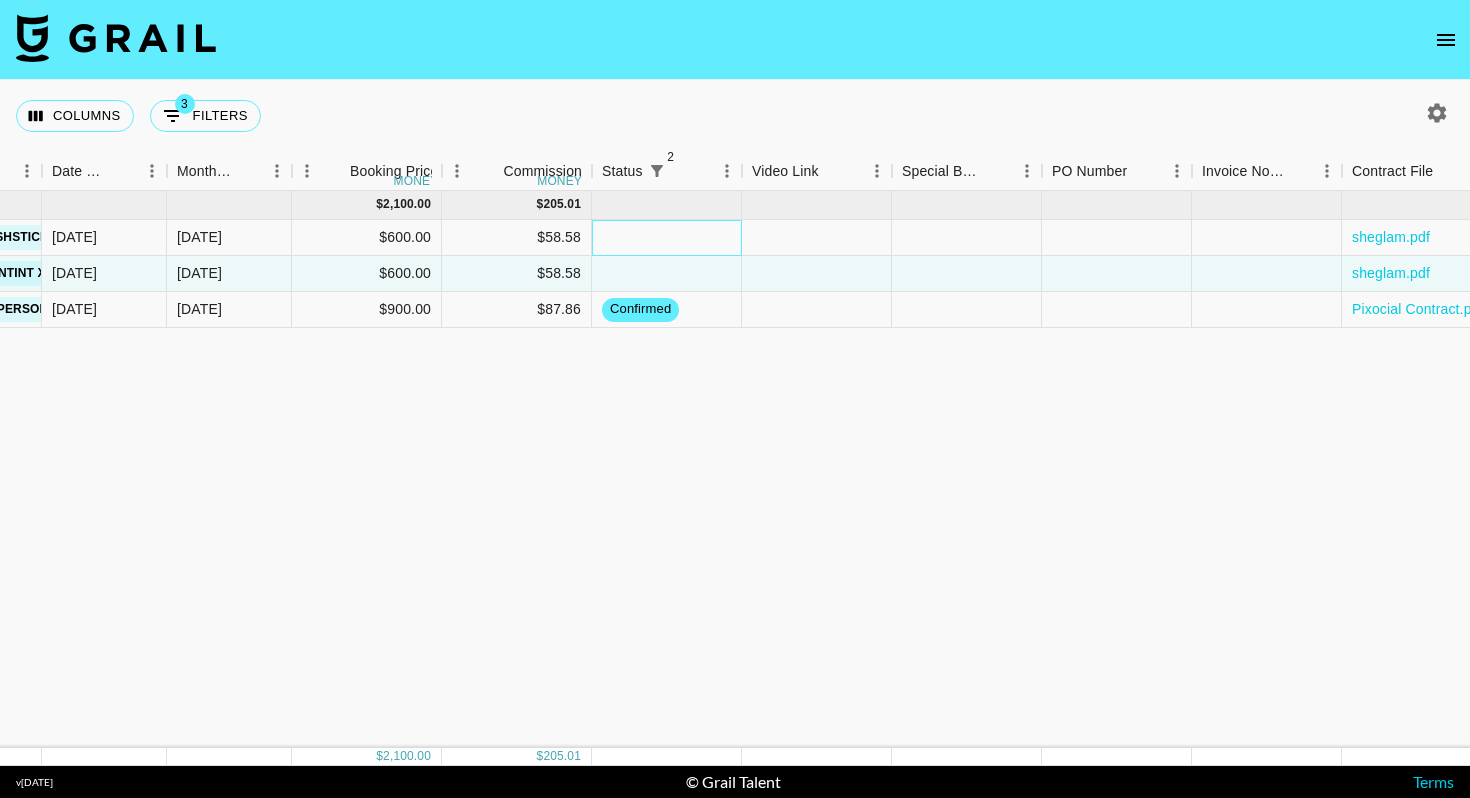 click at bounding box center (667, 238) 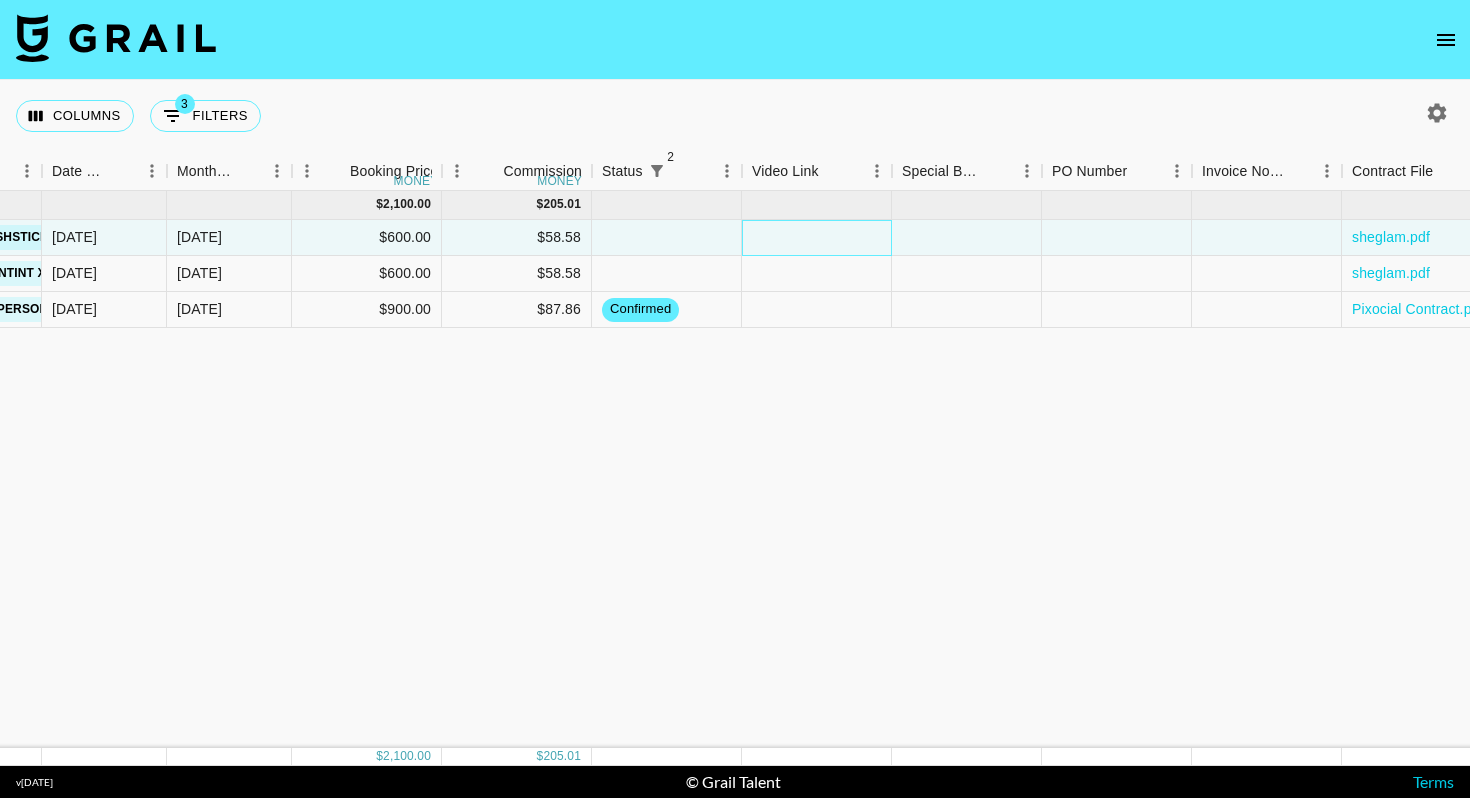 click at bounding box center [817, 238] 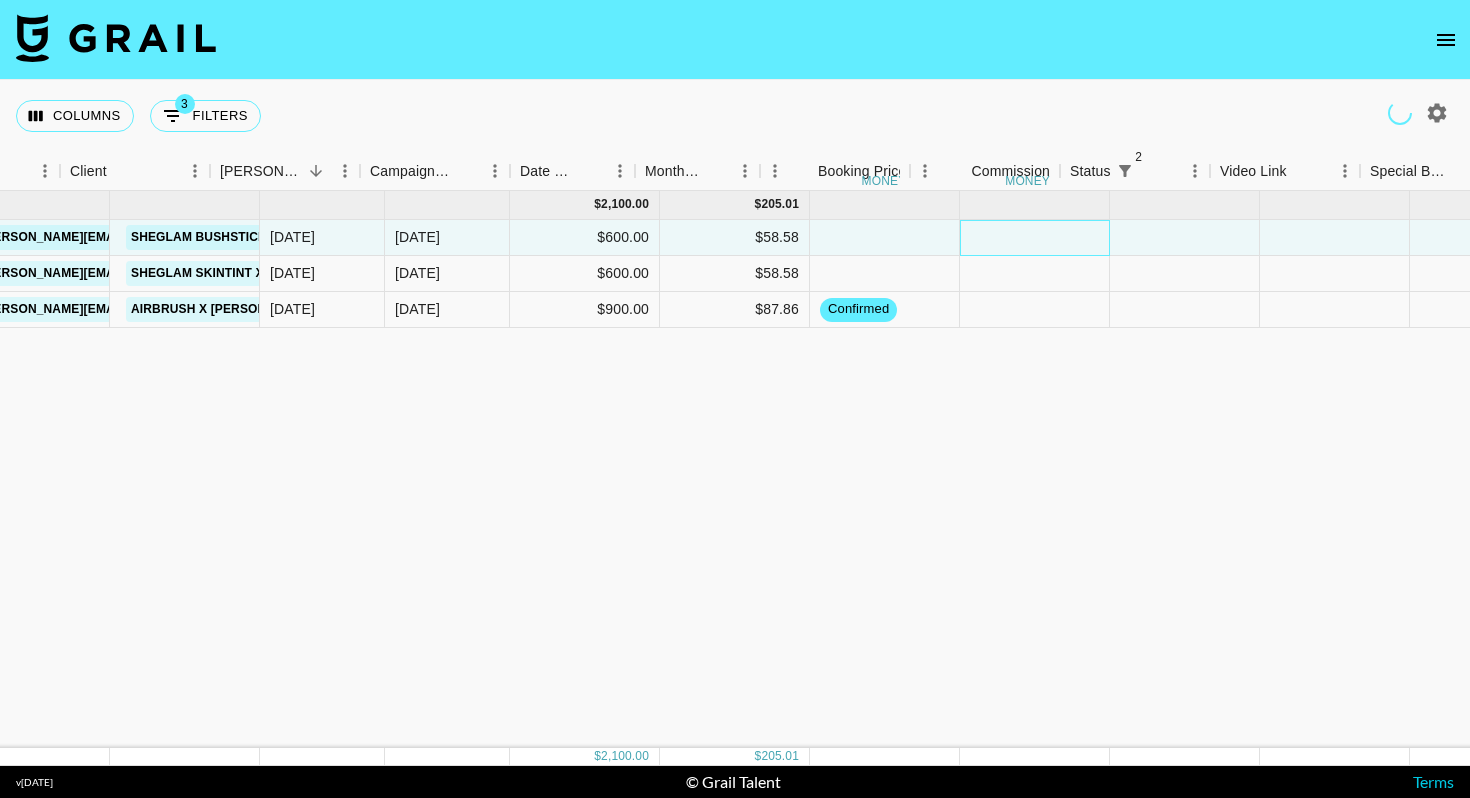scroll, scrollTop: 0, scrollLeft: 505, axis: horizontal 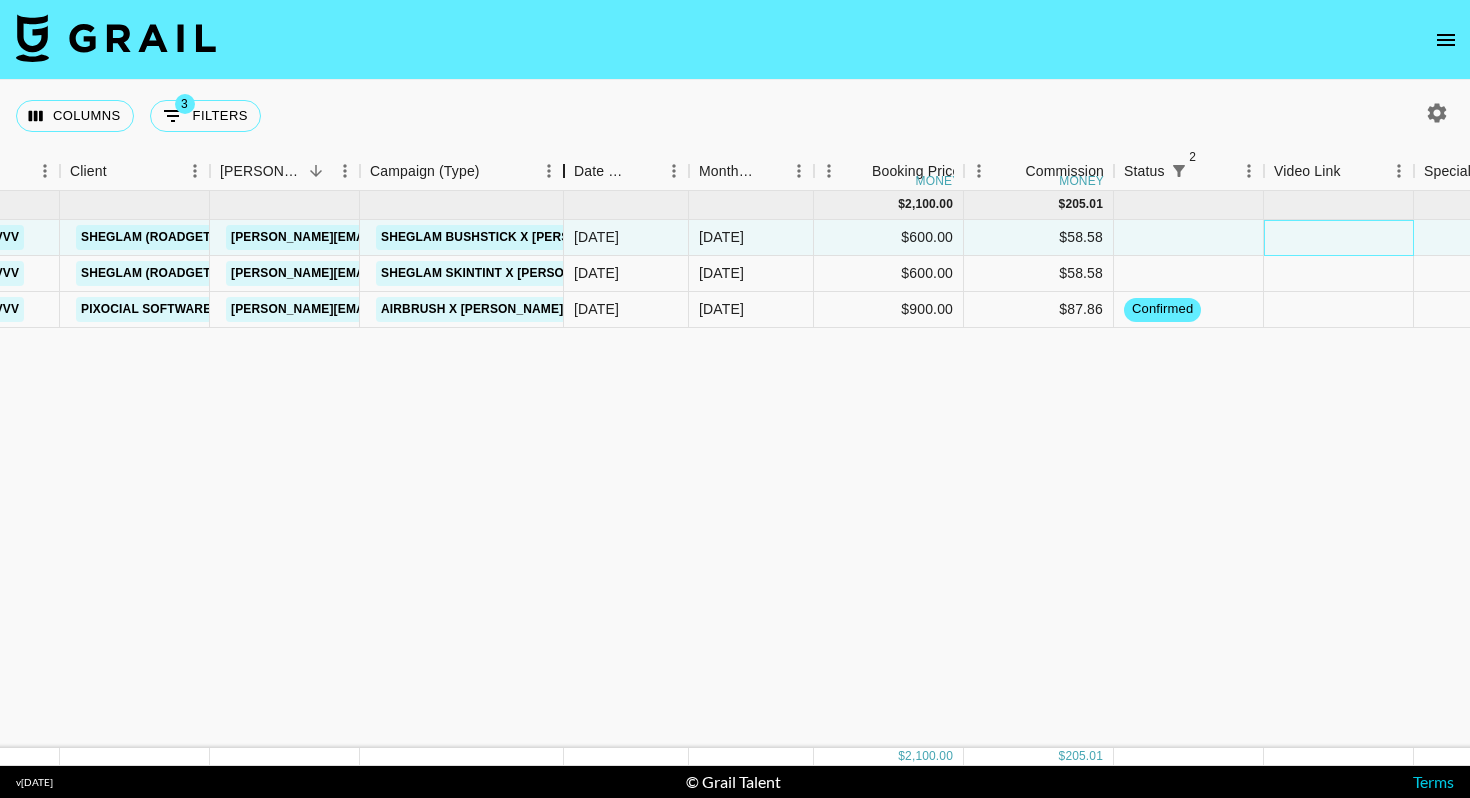 drag, startPoint x: 510, startPoint y: 170, endPoint x: 564, endPoint y: 170, distance: 54 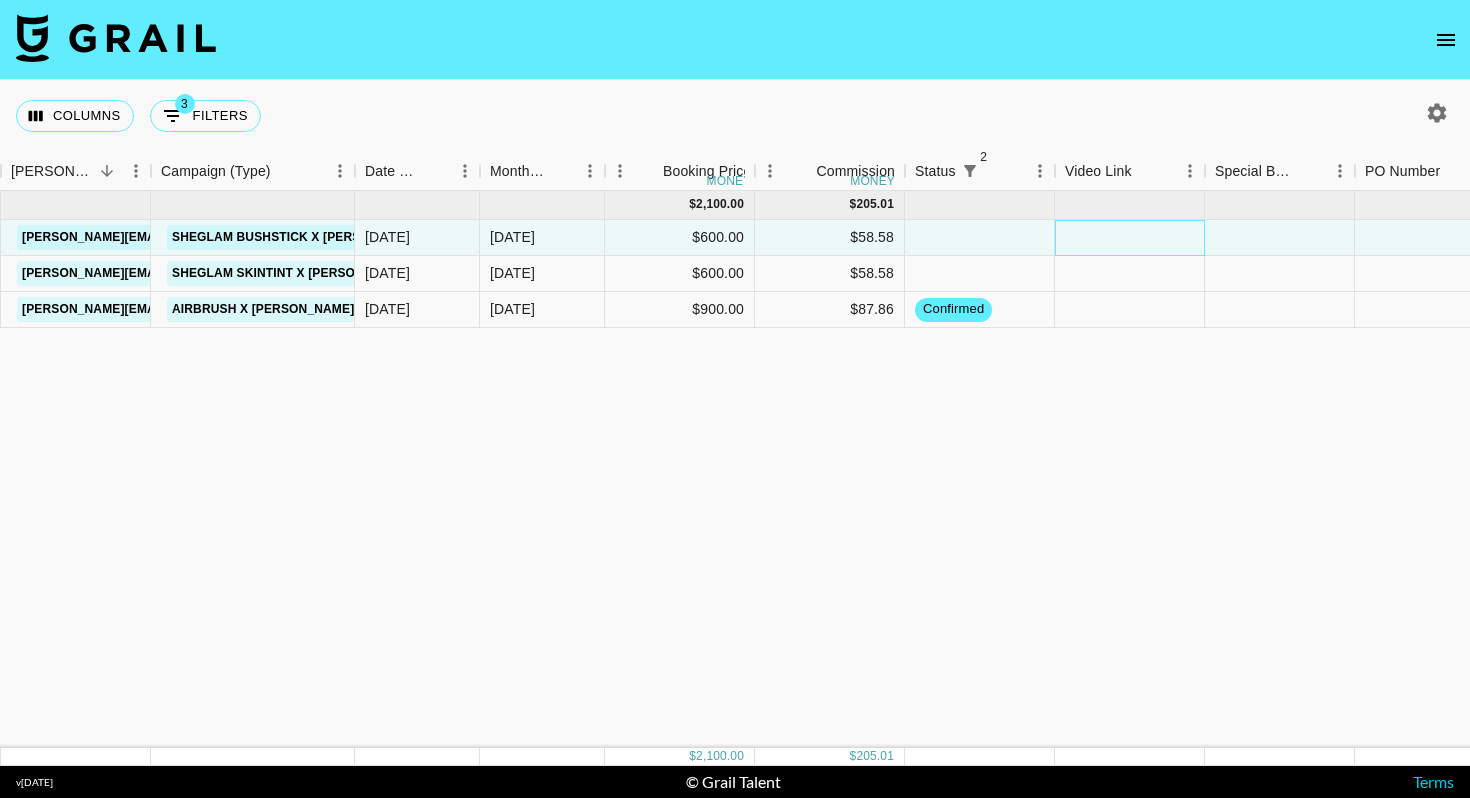 scroll, scrollTop: 0, scrollLeft: 737, axis: horizontal 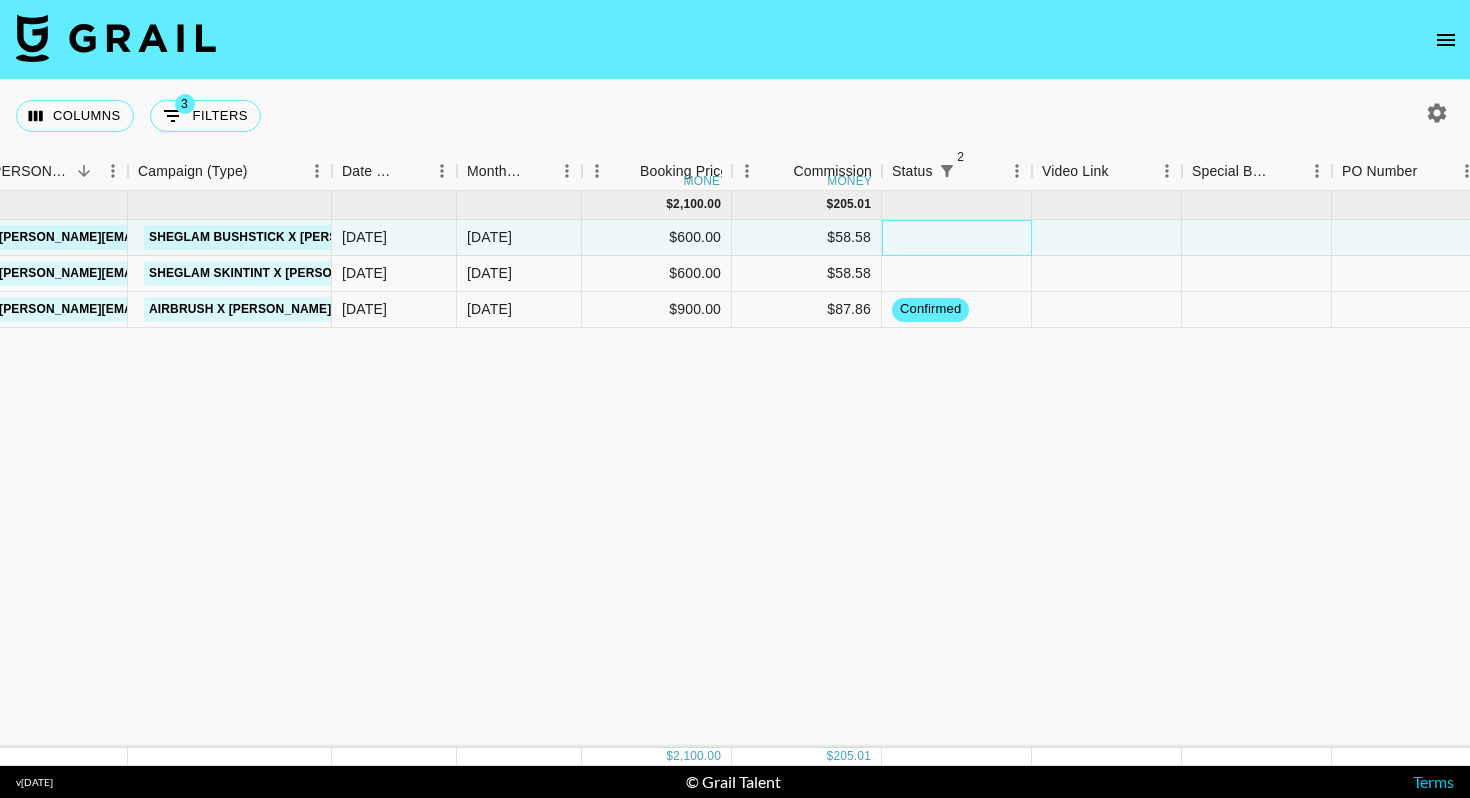 click at bounding box center (957, 238) 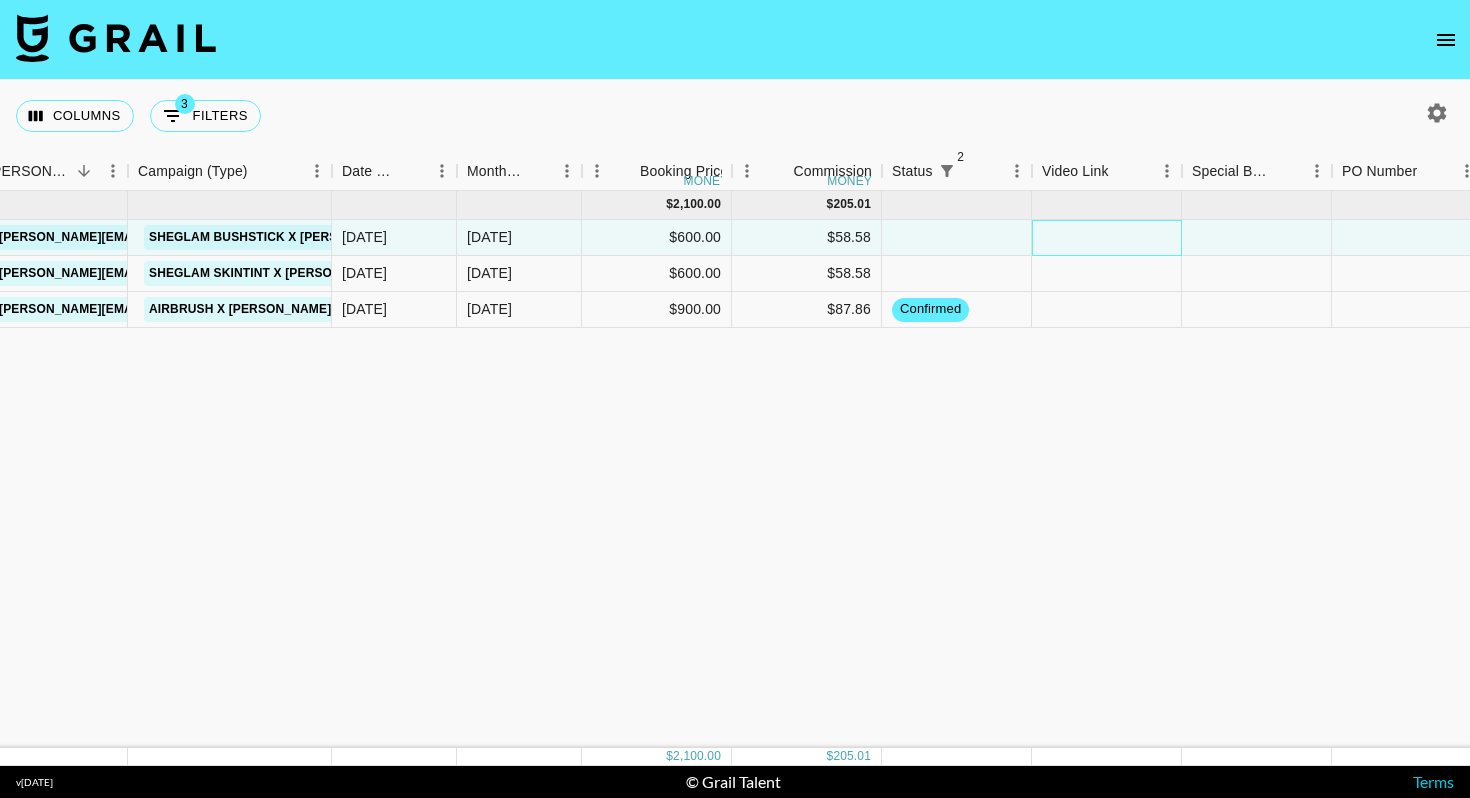 click at bounding box center [1107, 238] 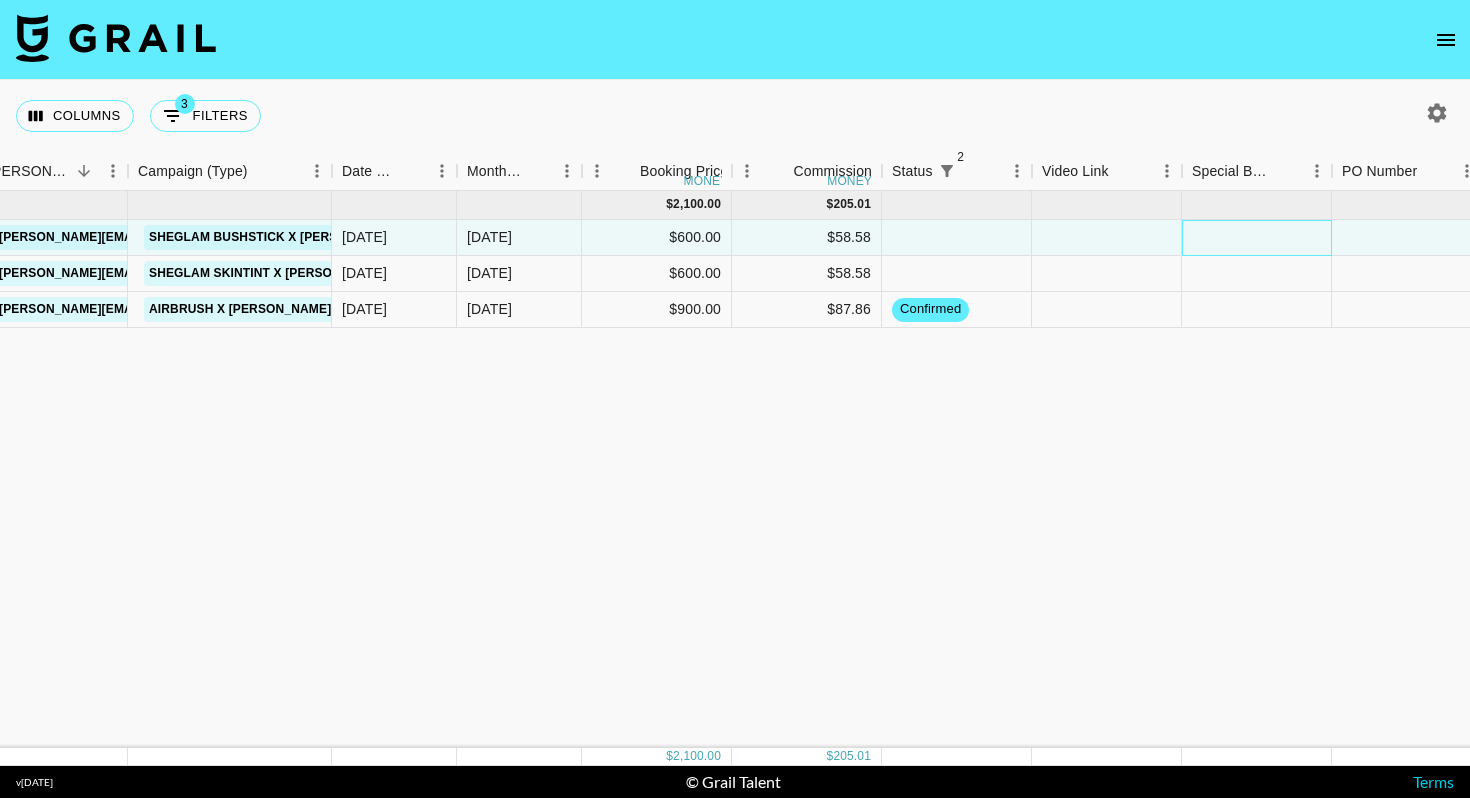 click at bounding box center [1257, 238] 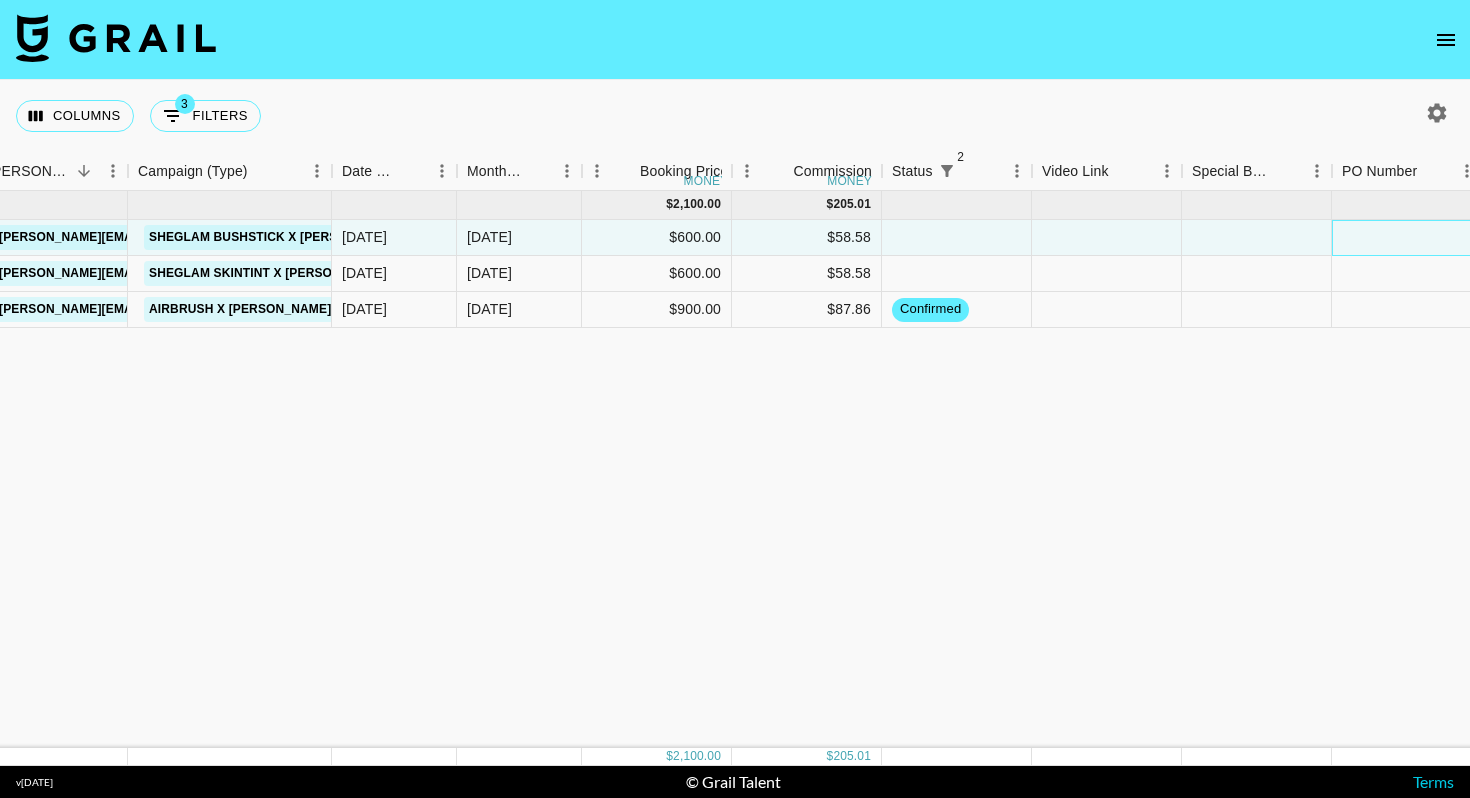 click at bounding box center [1407, 238] 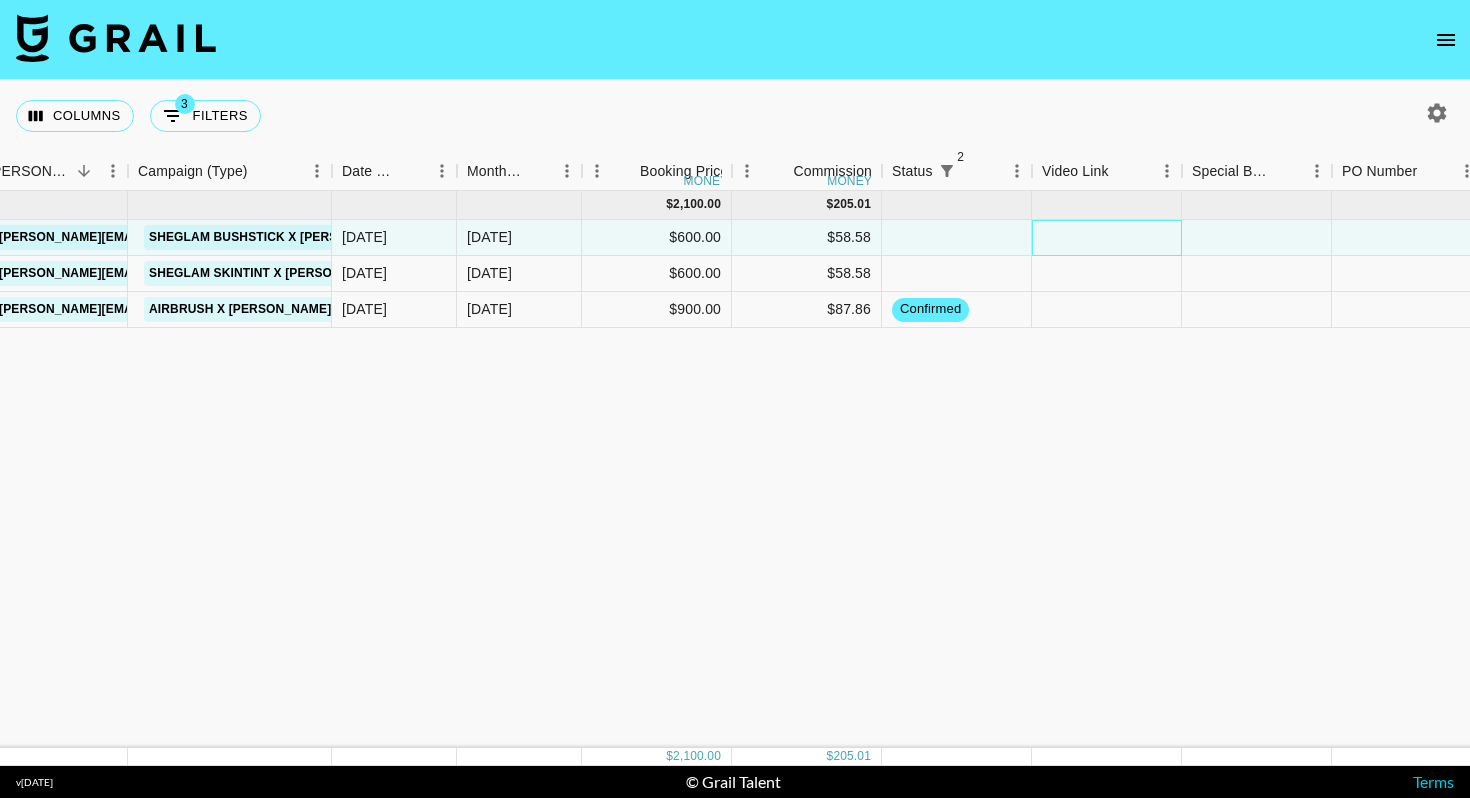 click at bounding box center (1107, 238) 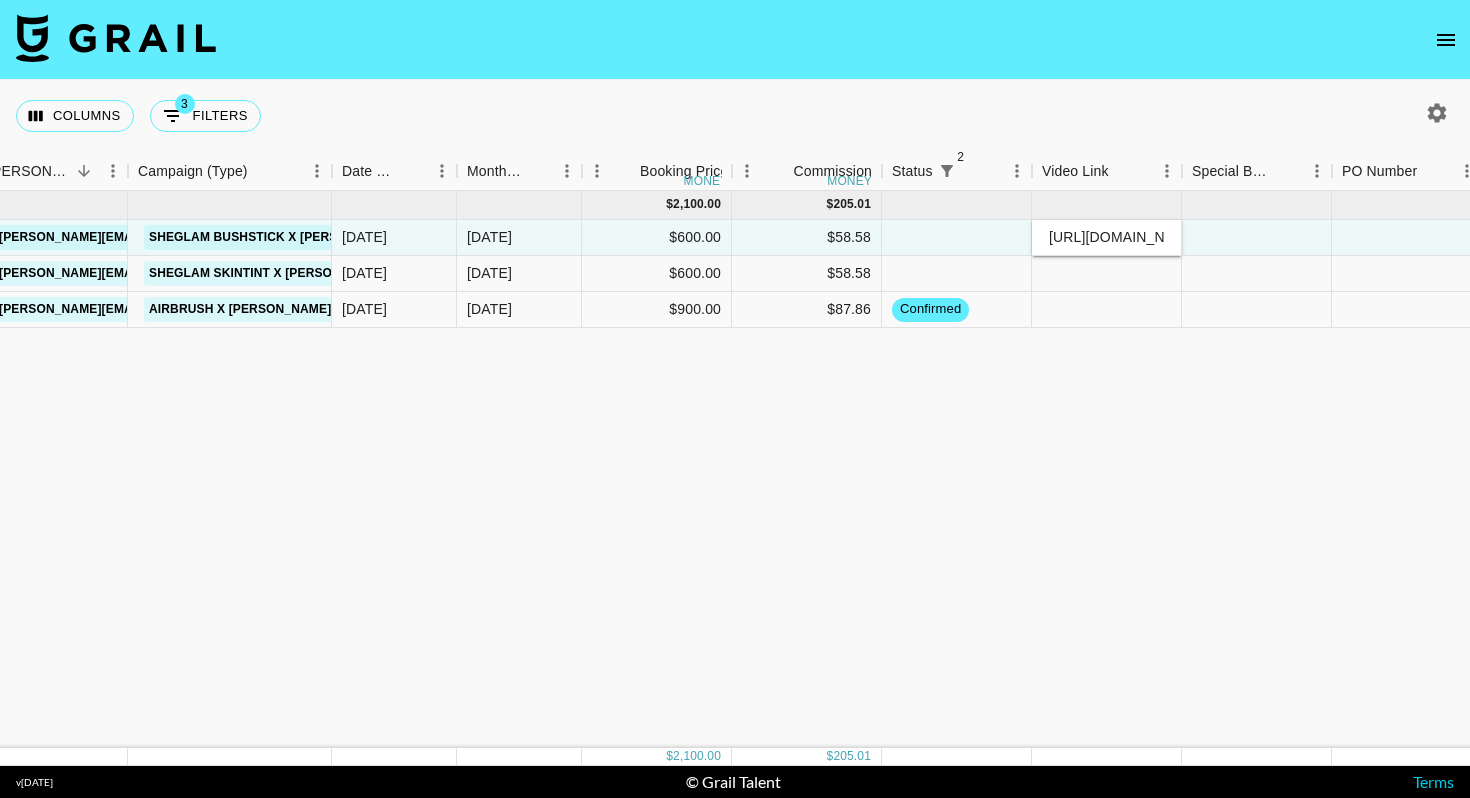 scroll, scrollTop: 0, scrollLeft: 498, axis: horizontal 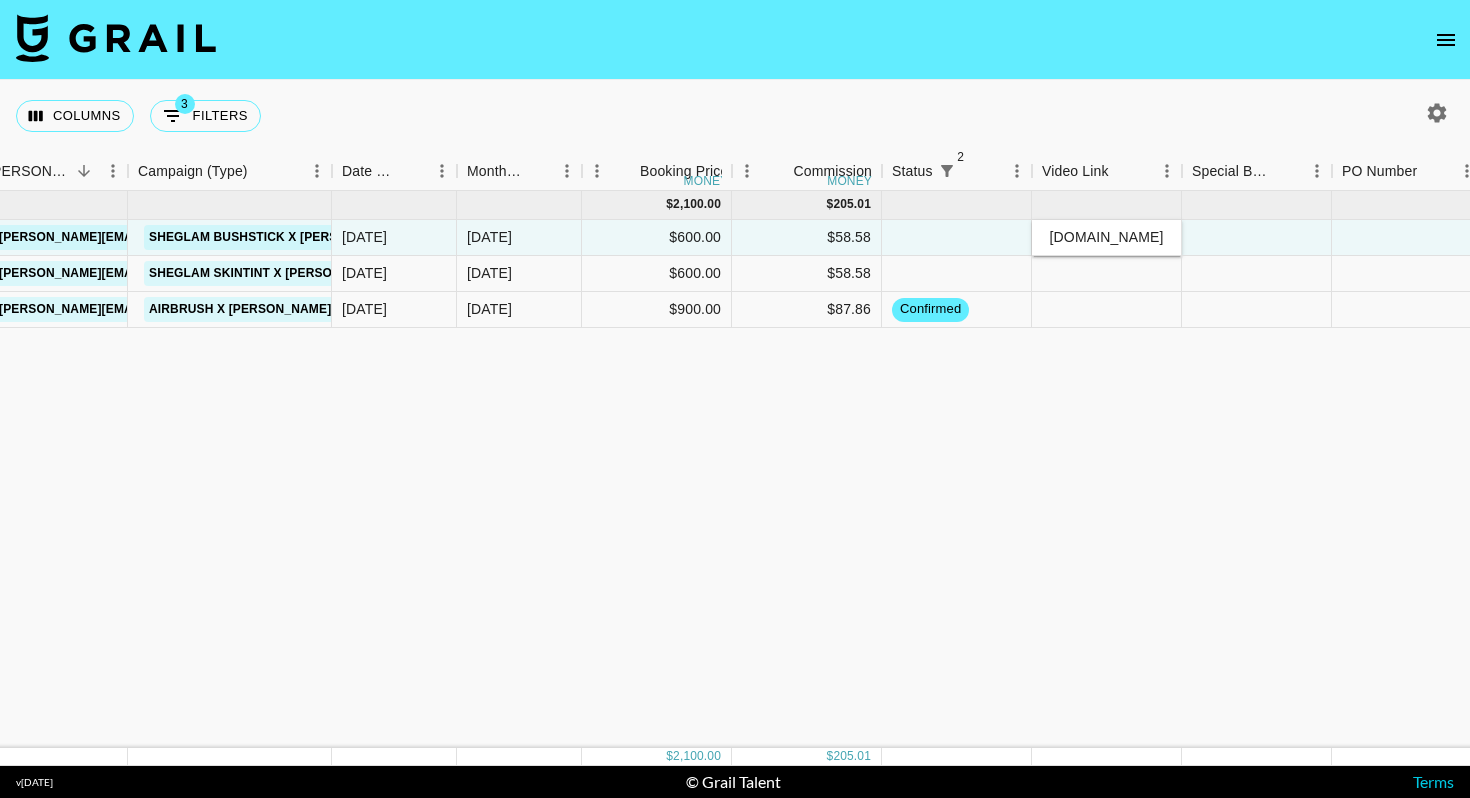 type on "https://www.tiktok.com/@polinaarvvv/video/7528464432922414358?_r=1&_t=ZN-8y8RnOKMsSc" 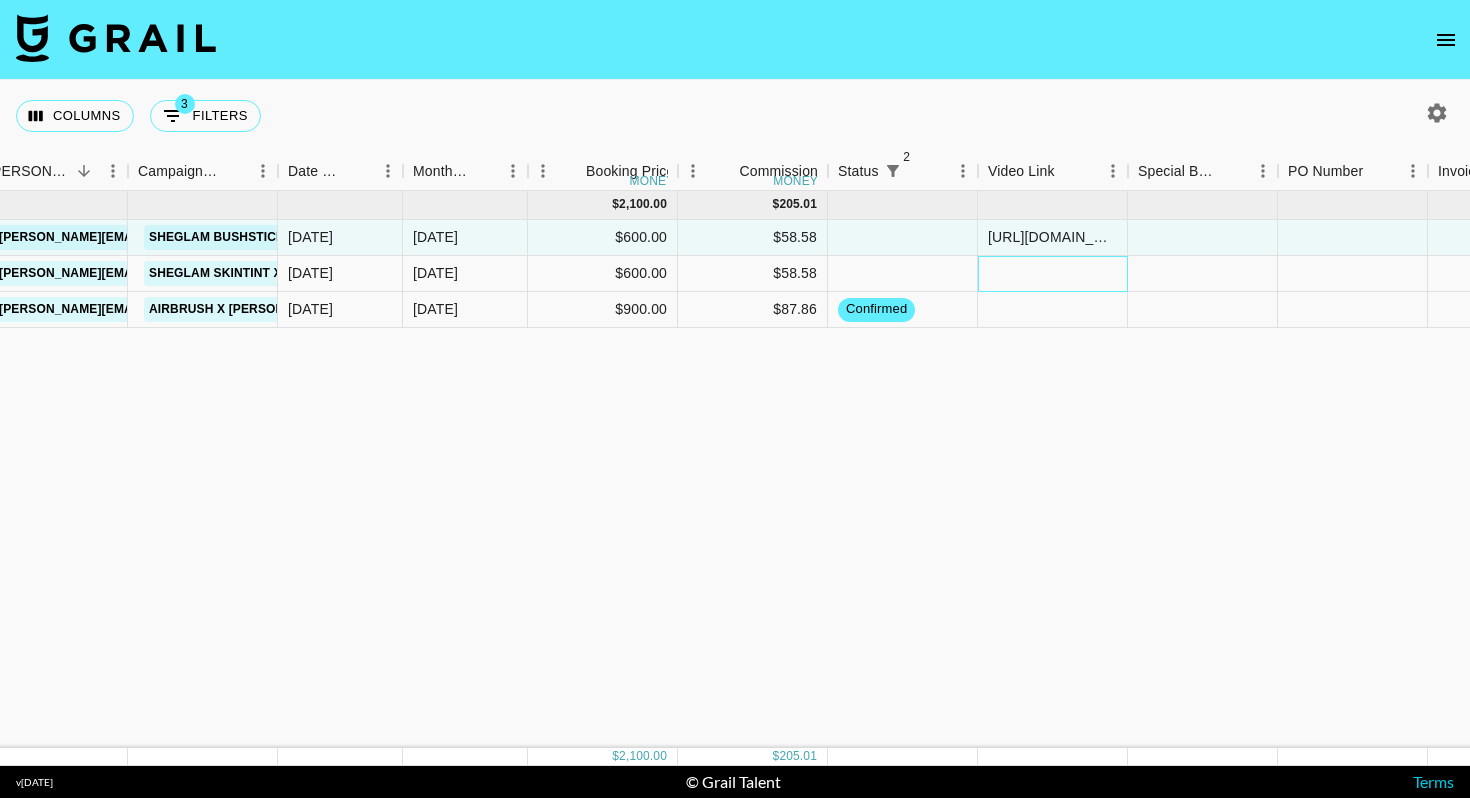 click at bounding box center [1053, 274] 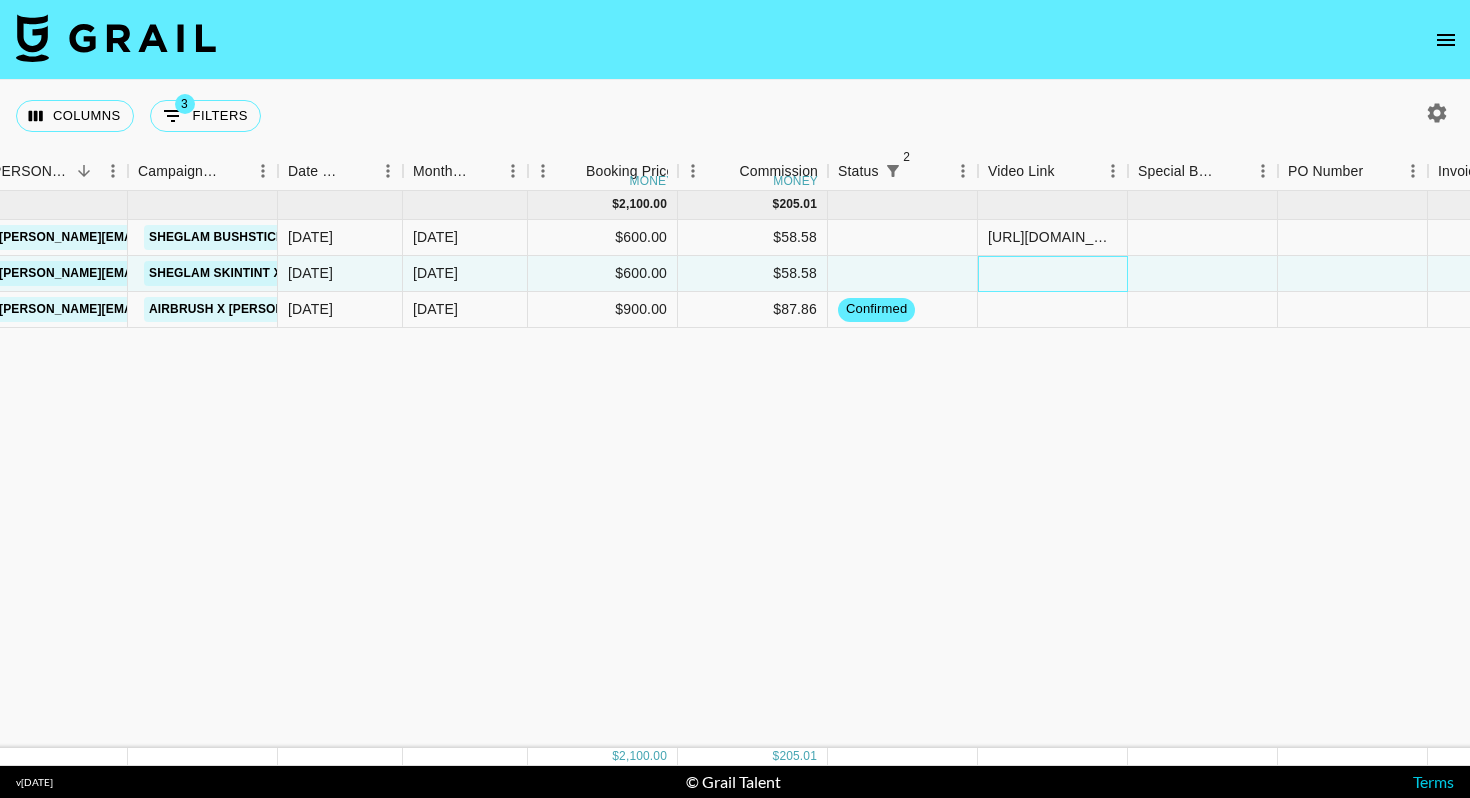 click at bounding box center (1053, 274) 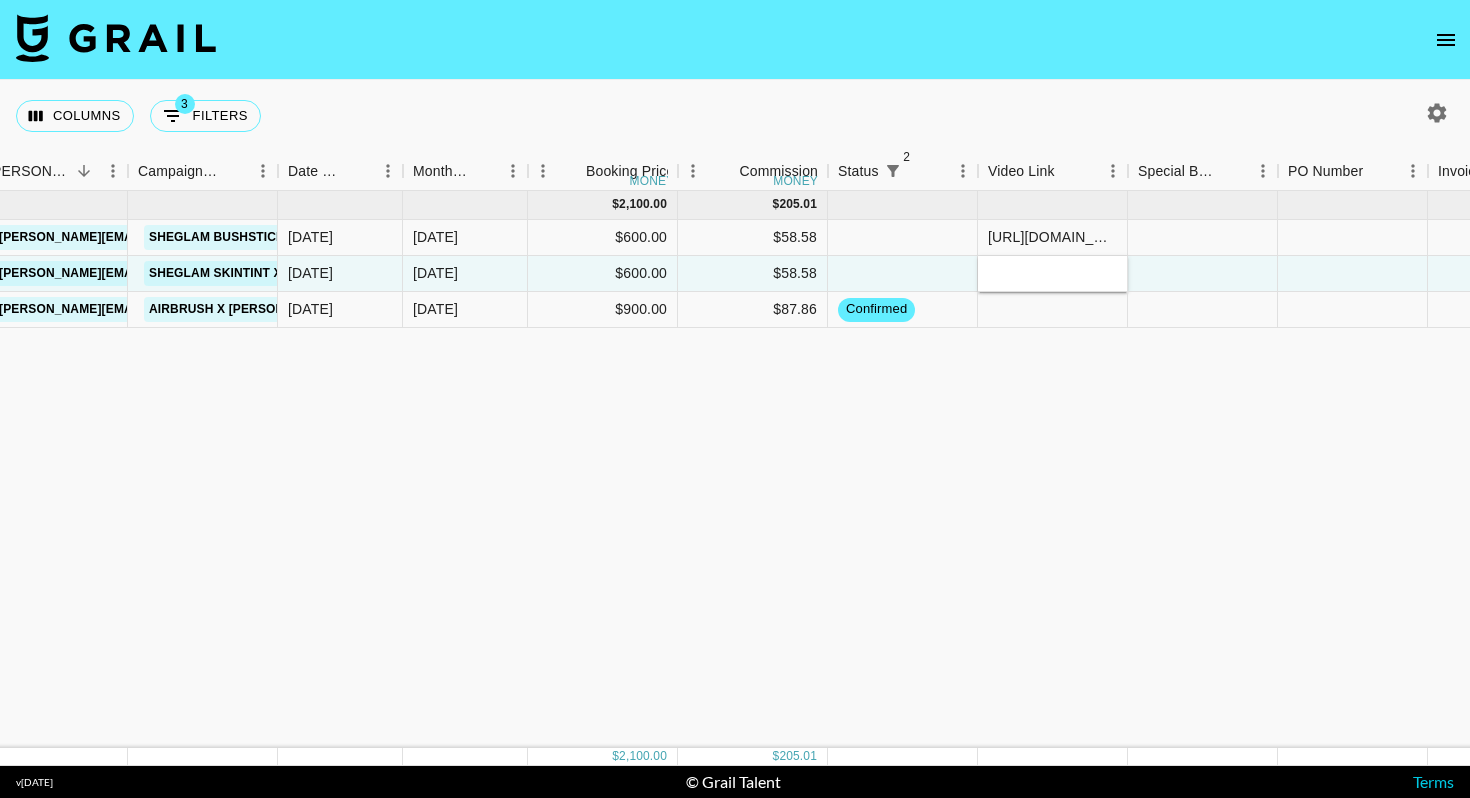 type on "https://www.tiktok.com/@polinaarvvv/video/7530314334589832470?_t=ZN-8yHDmz12Zdu&_r=1" 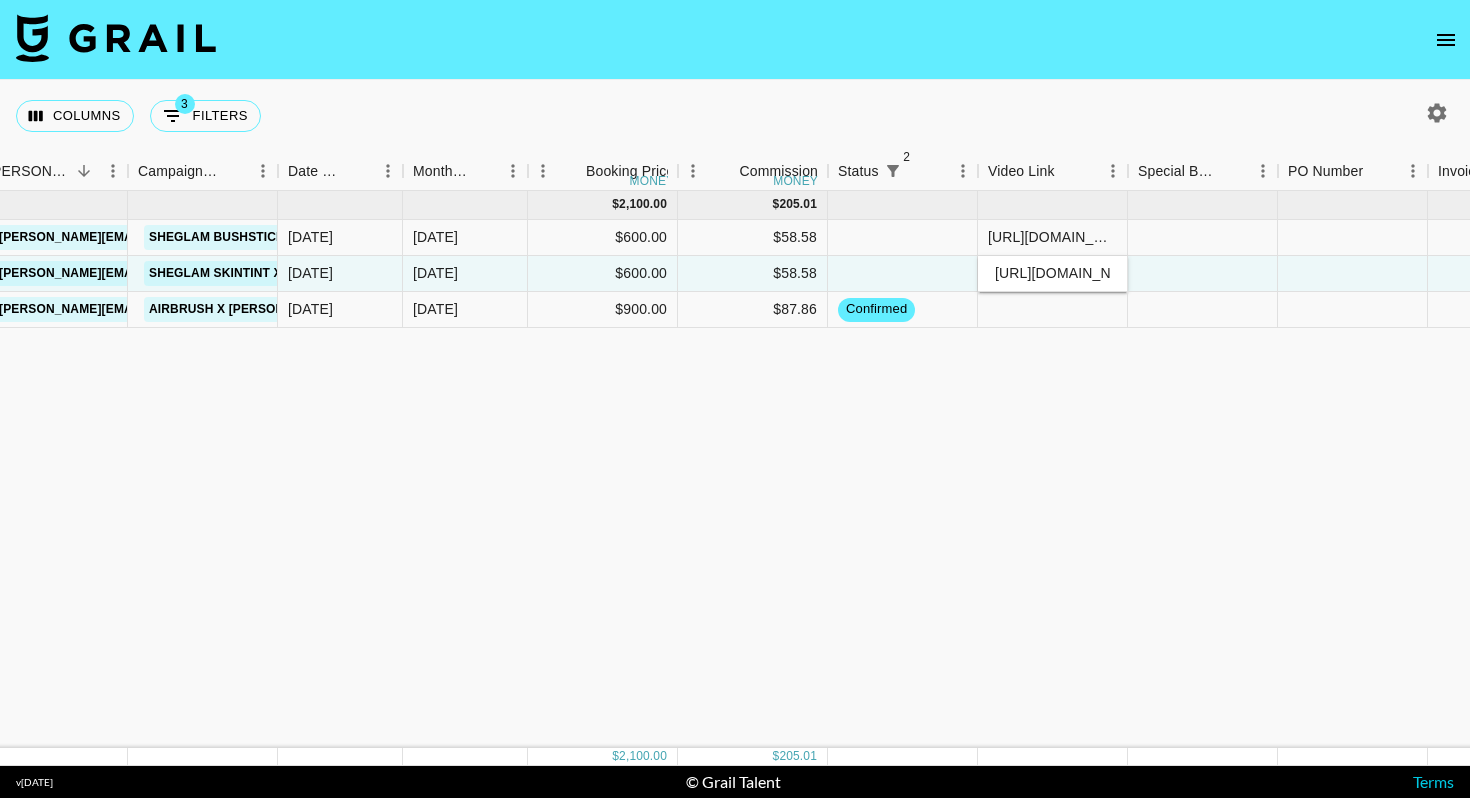 scroll, scrollTop: 0, scrollLeft: 496, axis: horizontal 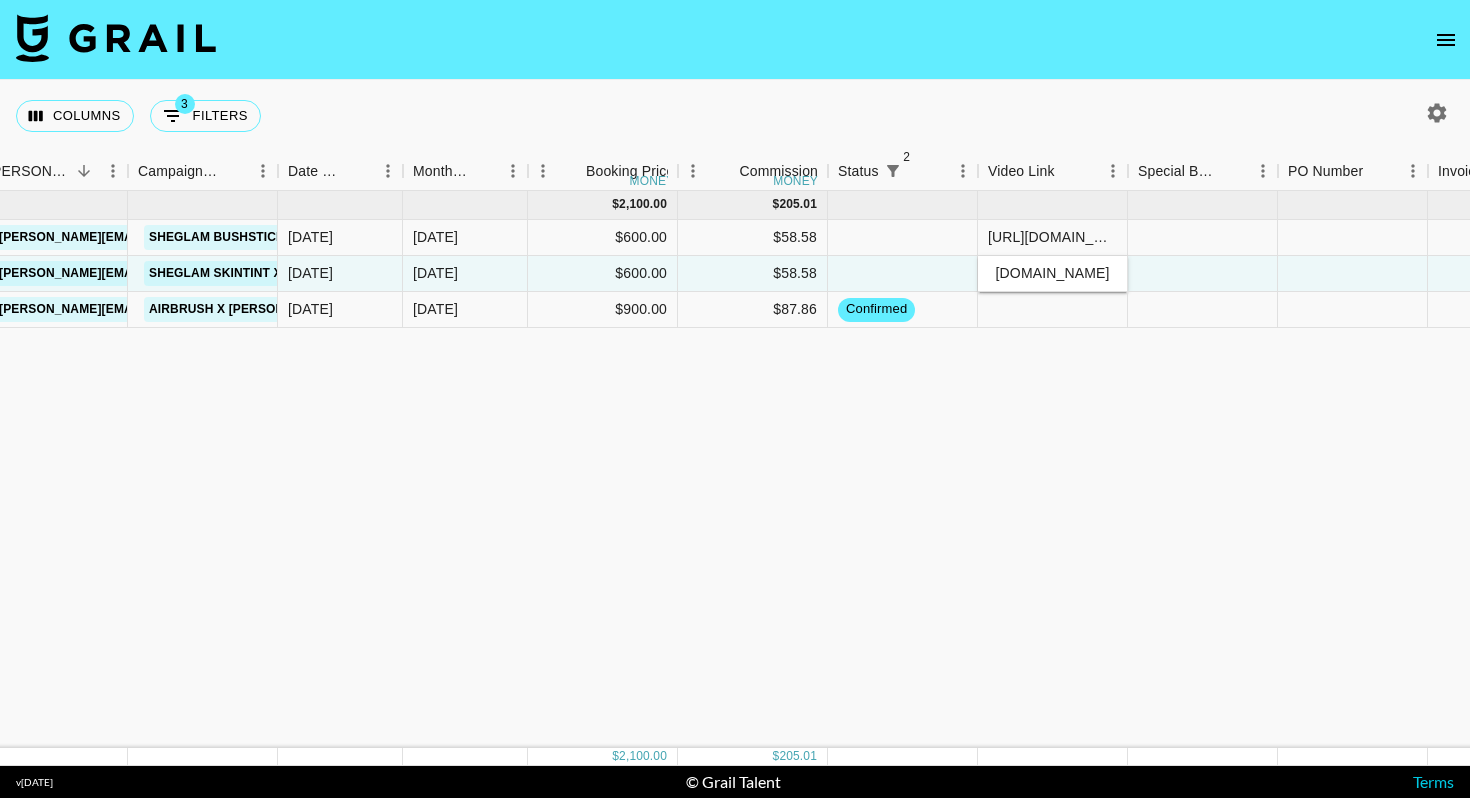 click on "Jul '25  ( 3 ) $ 2,100.00 $ 205.01 rec65qKzE7oGANXWI polinaarvvv Sheglam (RoadGet Business PTE) juvena.rampersad@sheglam.com SHEGLAM Bushstick x Polina 29/07/2025 Jul '25 $600.00 $58.58 https://www.tiktok.com/@polinaarvvv/video/7528464432922414358?_r=1&_t=ZN-8y8RnOKMsSc sheglam.pdf no recRXq0kokRQJcyBP polinaarvvv Sheglam (RoadGet Business PTE) juvena.rampersad@sheglam.com SHEGLAM Skintint x Polina 29/07/2025 Jul '25 $600.00 $58.58 https://www.tiktok.com/@polinaarvvv/video/7530314334589832470?_t=ZN-8yHDmz12Zdu&_r=1 sheglam.pdf no recfQDi6XfAS7wukl polinaarvvv Pixocial Software Limited katherine.chan@pixocial.com AirBrush x Polina 15/07/2025 Jul '25 $900.00 $87.86 confirmed Pixocial Contract.pdf no" at bounding box center (760, 469) 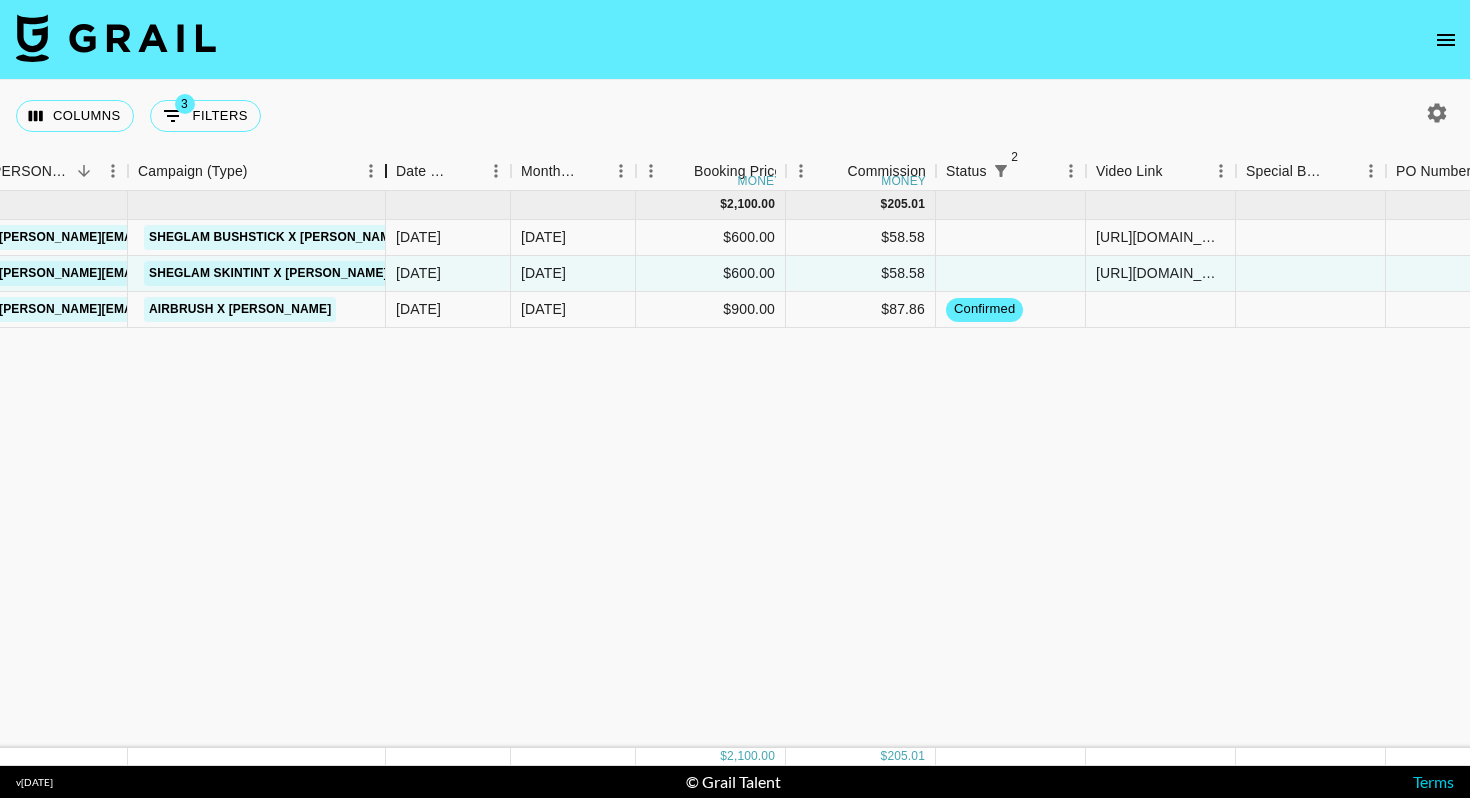 drag, startPoint x: 287, startPoint y: 169, endPoint x: 398, endPoint y: 169, distance: 111 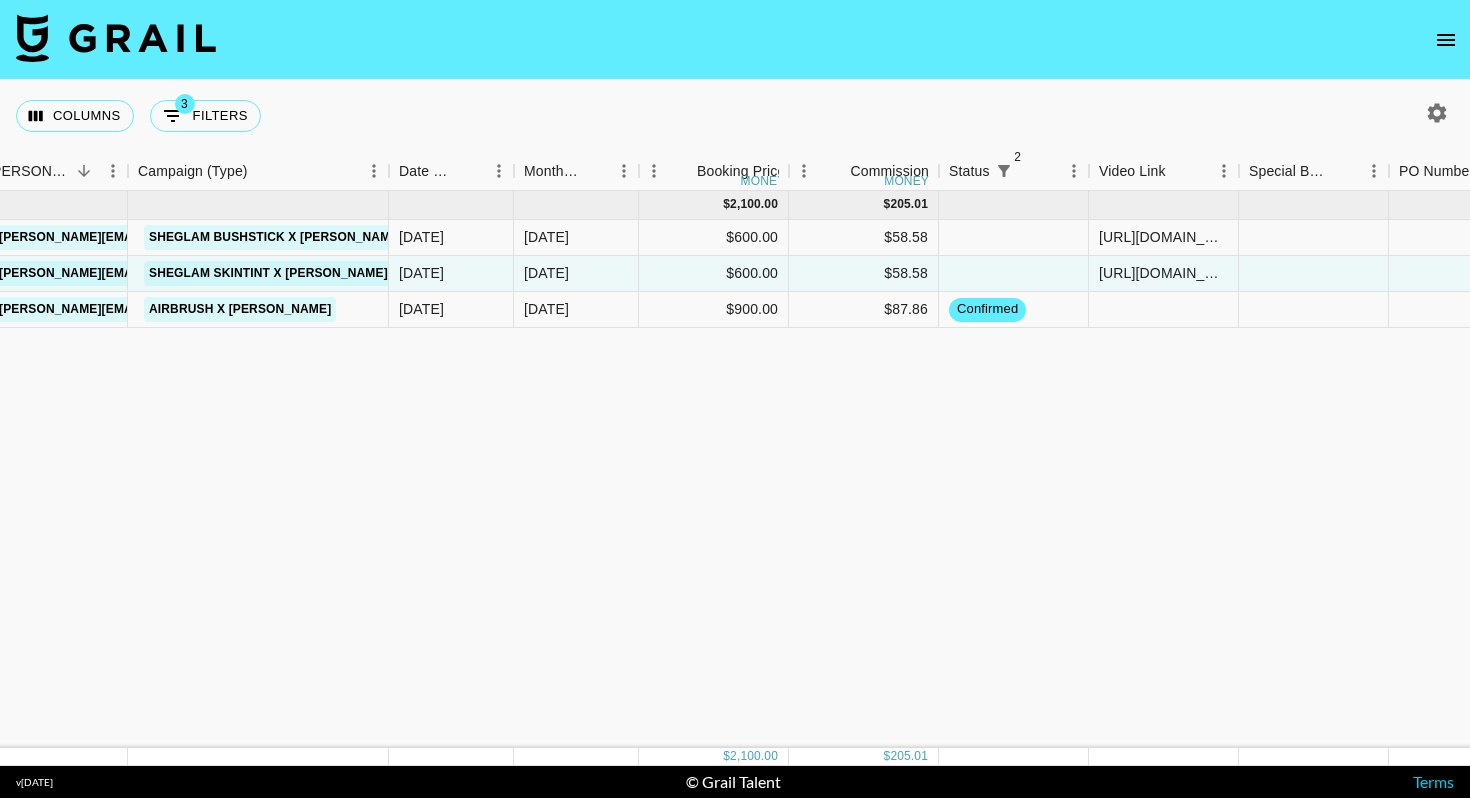 click on "Jul '25  ( 3 ) $ 2,100.00 $ 205.01 rec65qKzE7oGANXWI polinaarvvv Sheglam (RoadGet Business PTE) juvena.rampersad@sheglam.com SHEGLAM Bushstick x Polina 29/07/2025 Jul '25 $600.00 $58.58 https://www.tiktok.com/@polinaarvvv/video/7528464432922414358?_r=1&_t=ZN-8y8RnOKMsSc sheglam.pdf no recRXq0kokRQJcyBP polinaarvvv Sheglam (RoadGet Business PTE) juvena.rampersad@sheglam.com SHEGLAM Skintint x Polina 29/07/2025 Jul '25 $600.00 $58.58 https://www.tiktok.com/@polinaarvvv/video/7530314334589832470?_t=ZN-8yHDmz12Zdu&_r=1 sheglam.pdf no recfQDi6XfAS7wukl polinaarvvv Pixocial Software Limited katherine.chan@pixocial.com AirBrush x Polina 15/07/2025 Jul '25 $900.00 $87.86 confirmed Pixocial Contract.pdf no" at bounding box center [816, 469] 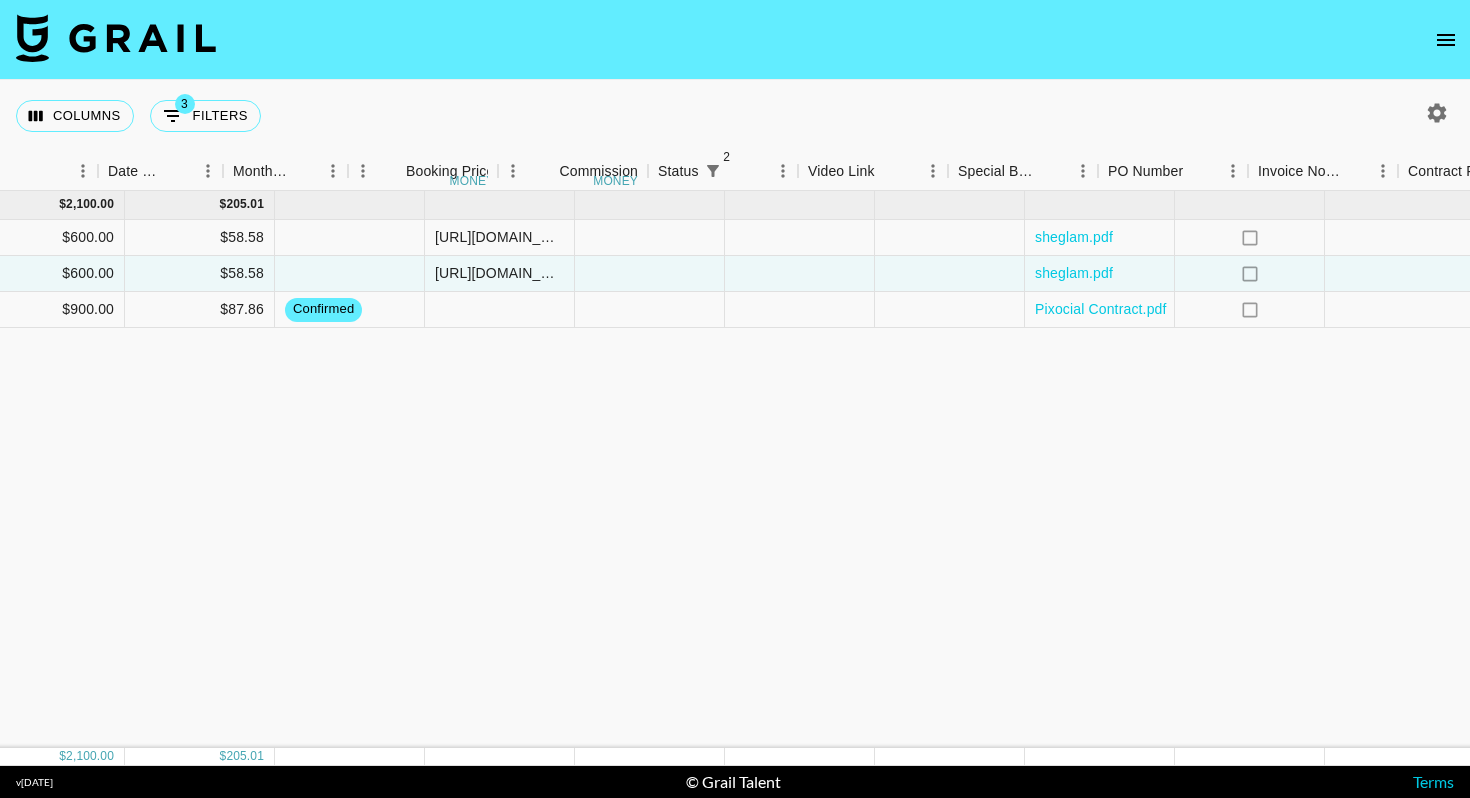 scroll, scrollTop: 0, scrollLeft: 1525, axis: horizontal 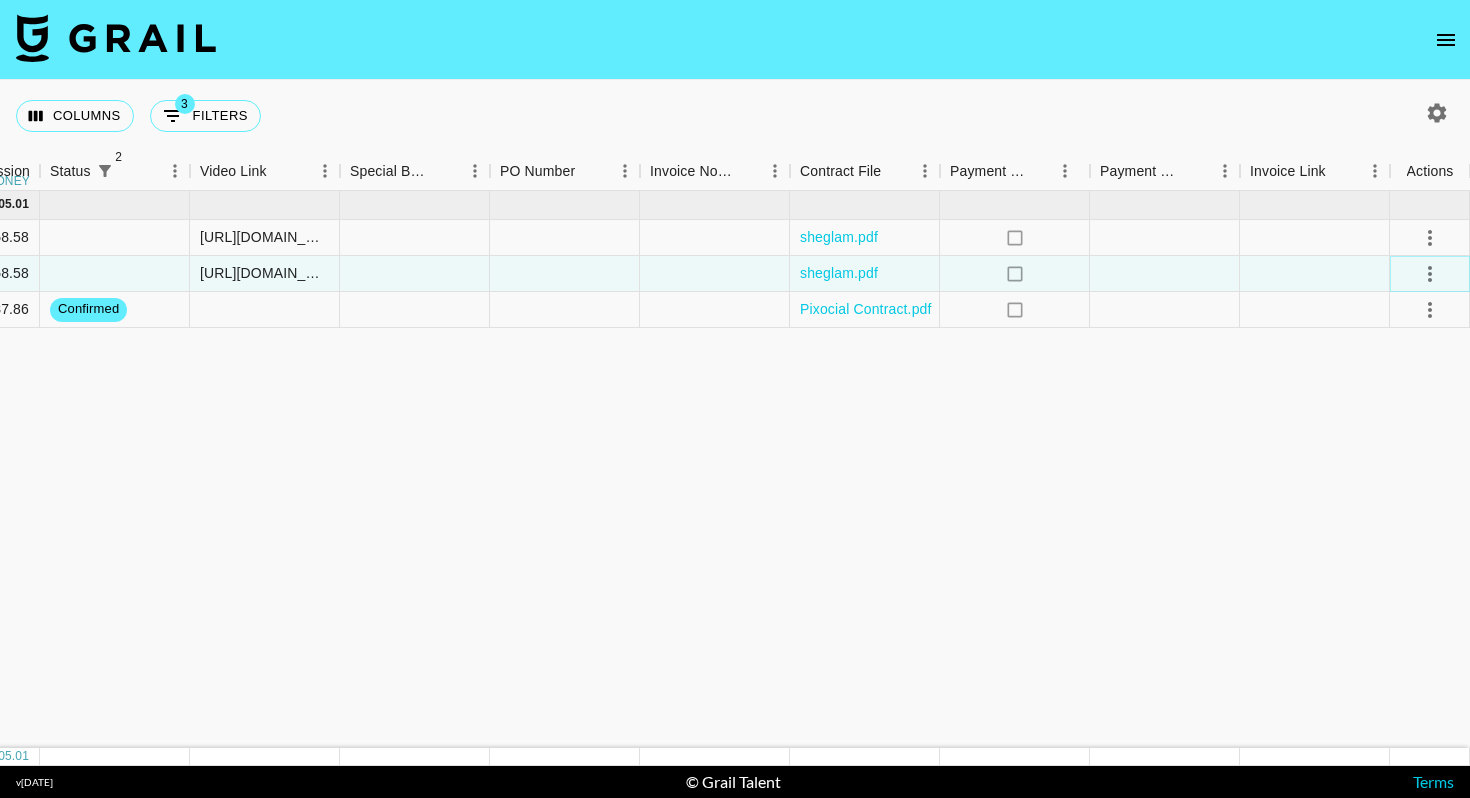 click 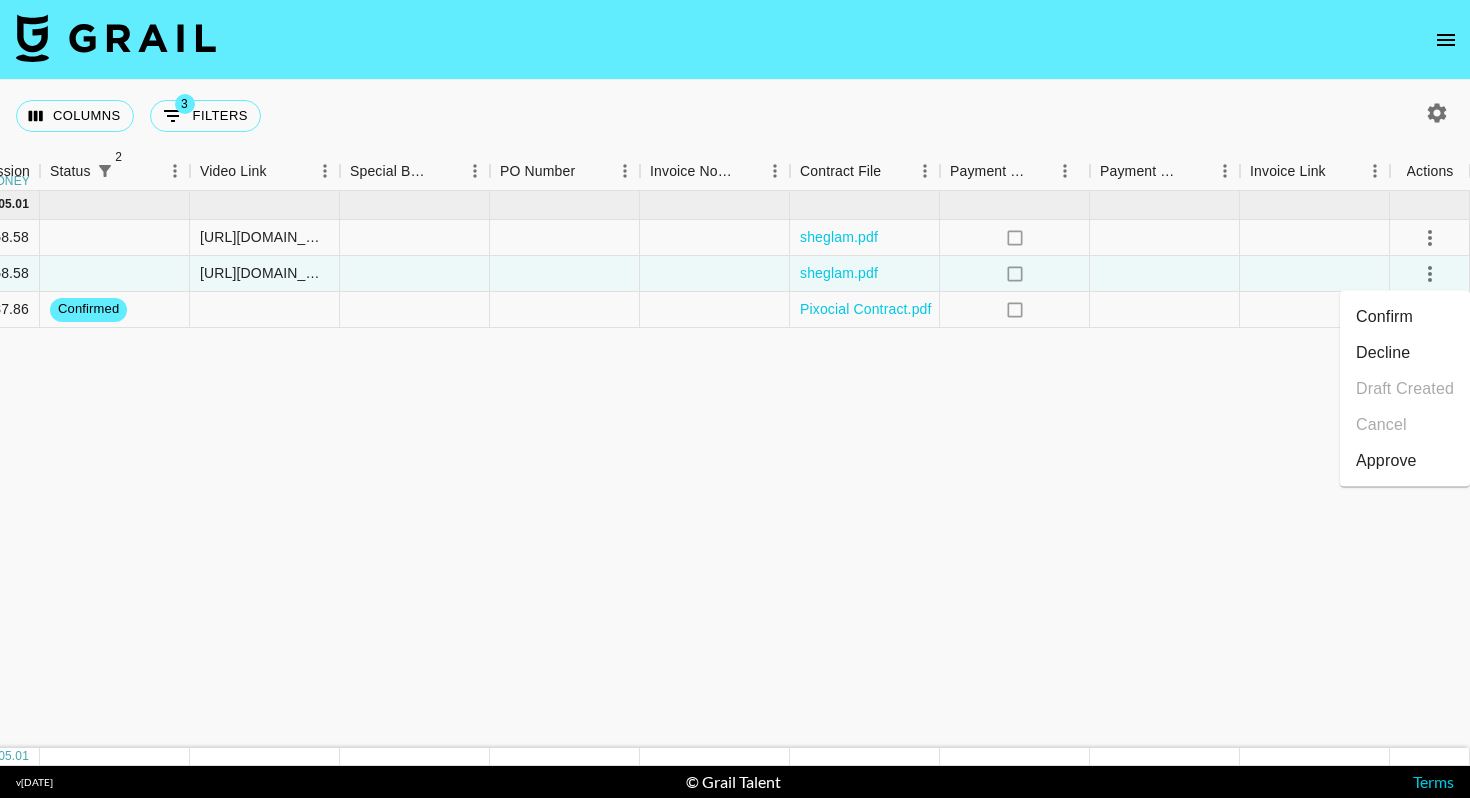 click on "Approve" at bounding box center [1386, 461] 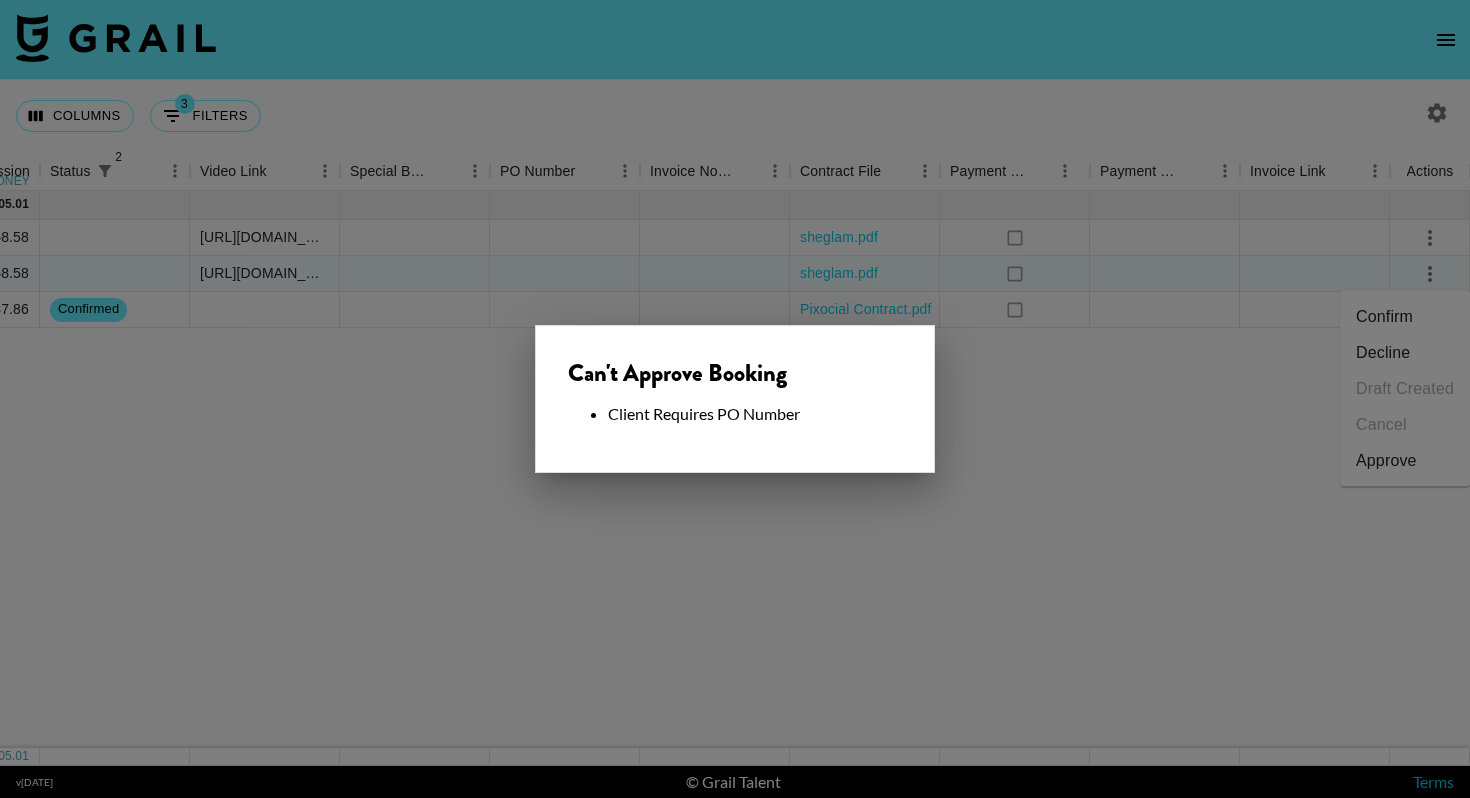 click at bounding box center (735, 399) 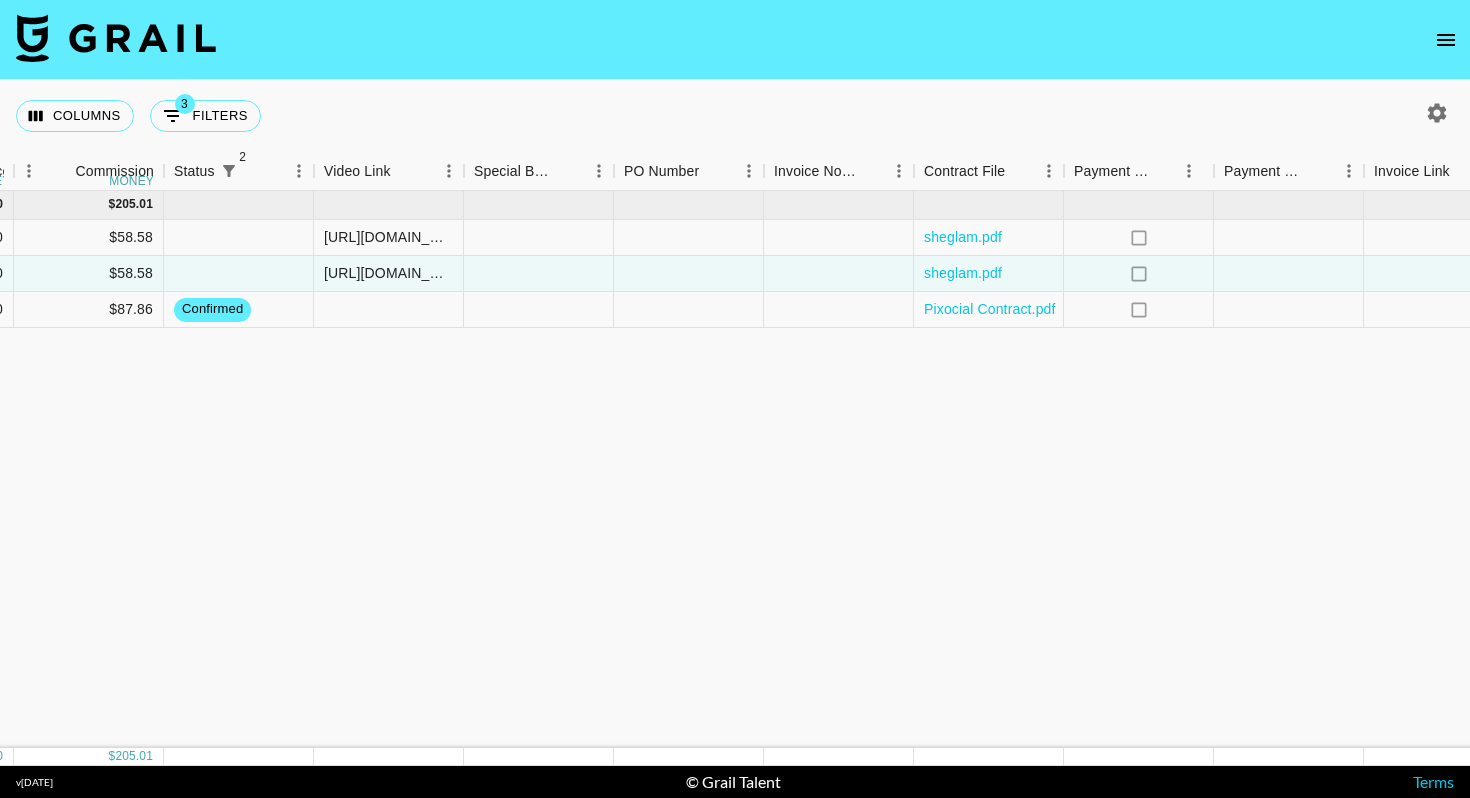 scroll, scrollTop: 0, scrollLeft: 1260, axis: horizontal 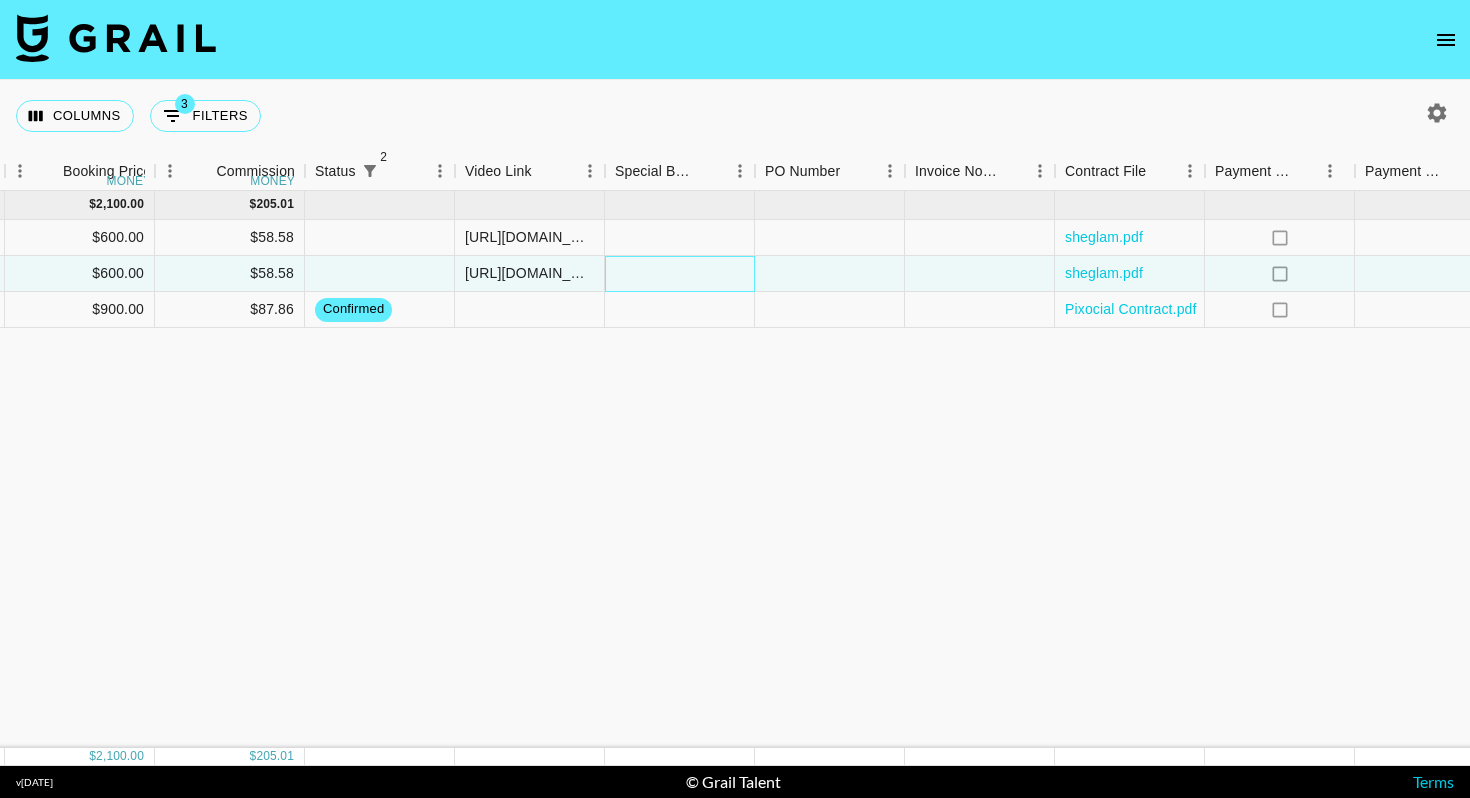 click at bounding box center [680, 274] 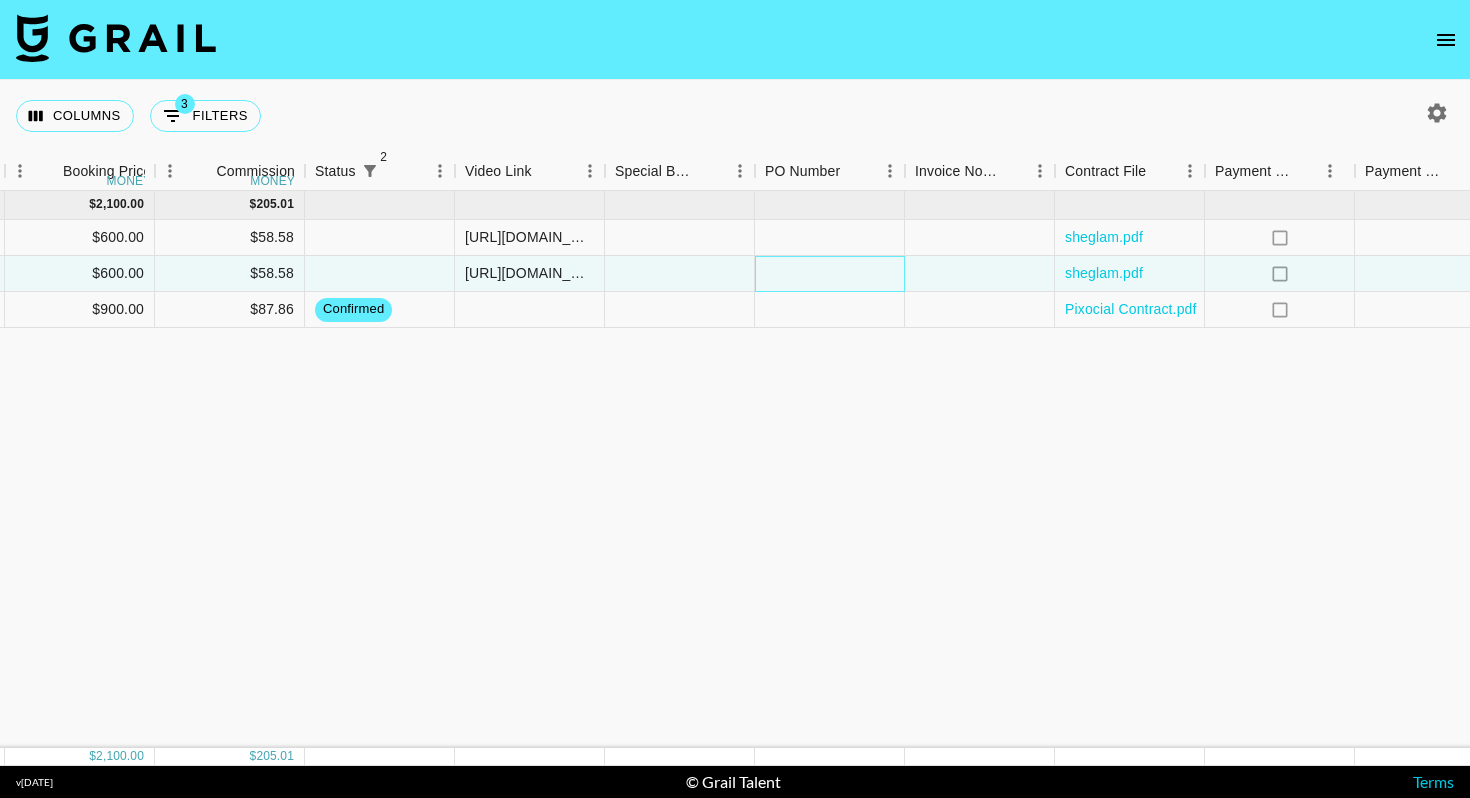 click at bounding box center [830, 274] 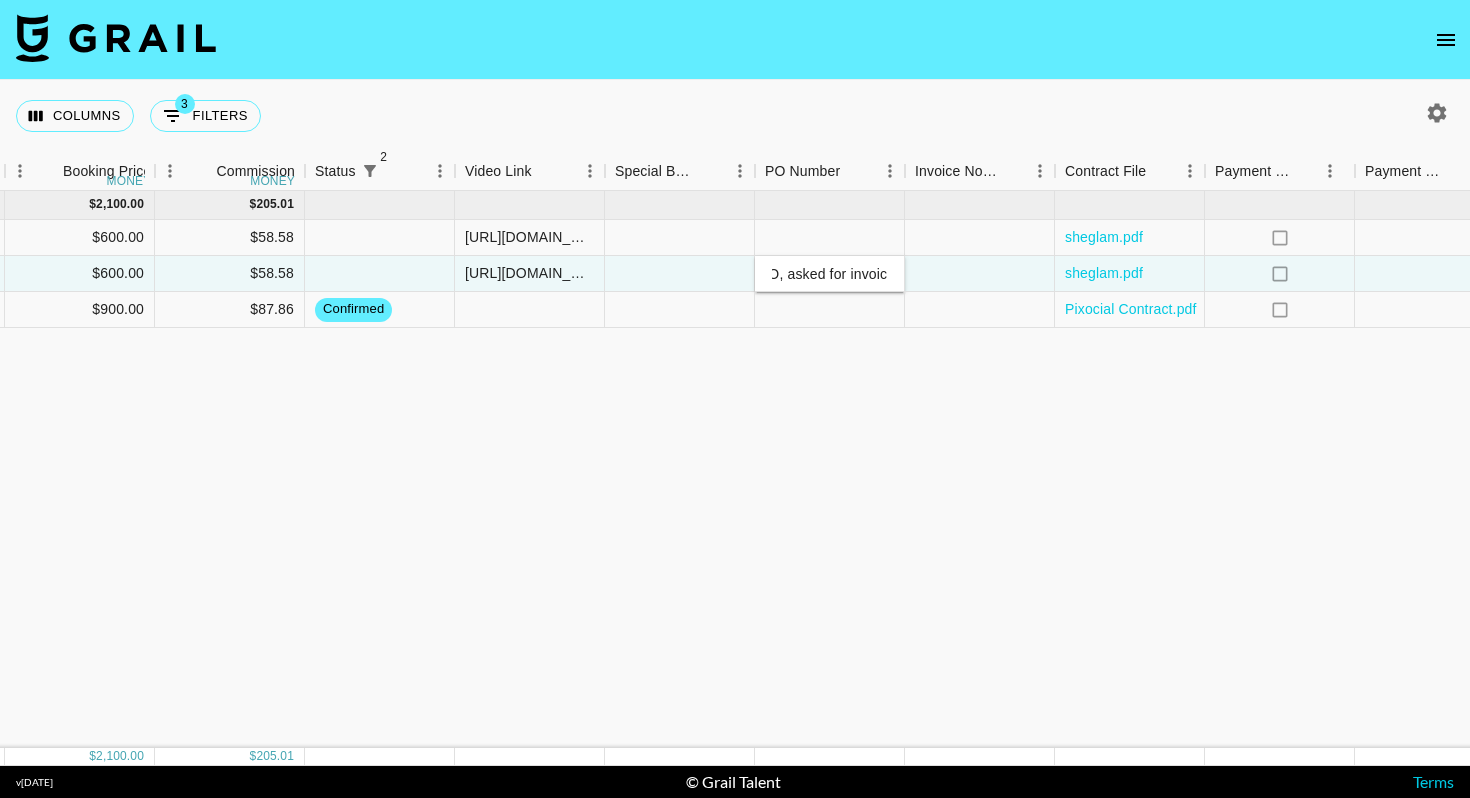 type on "Client said they don't have PO, asked for invoice" 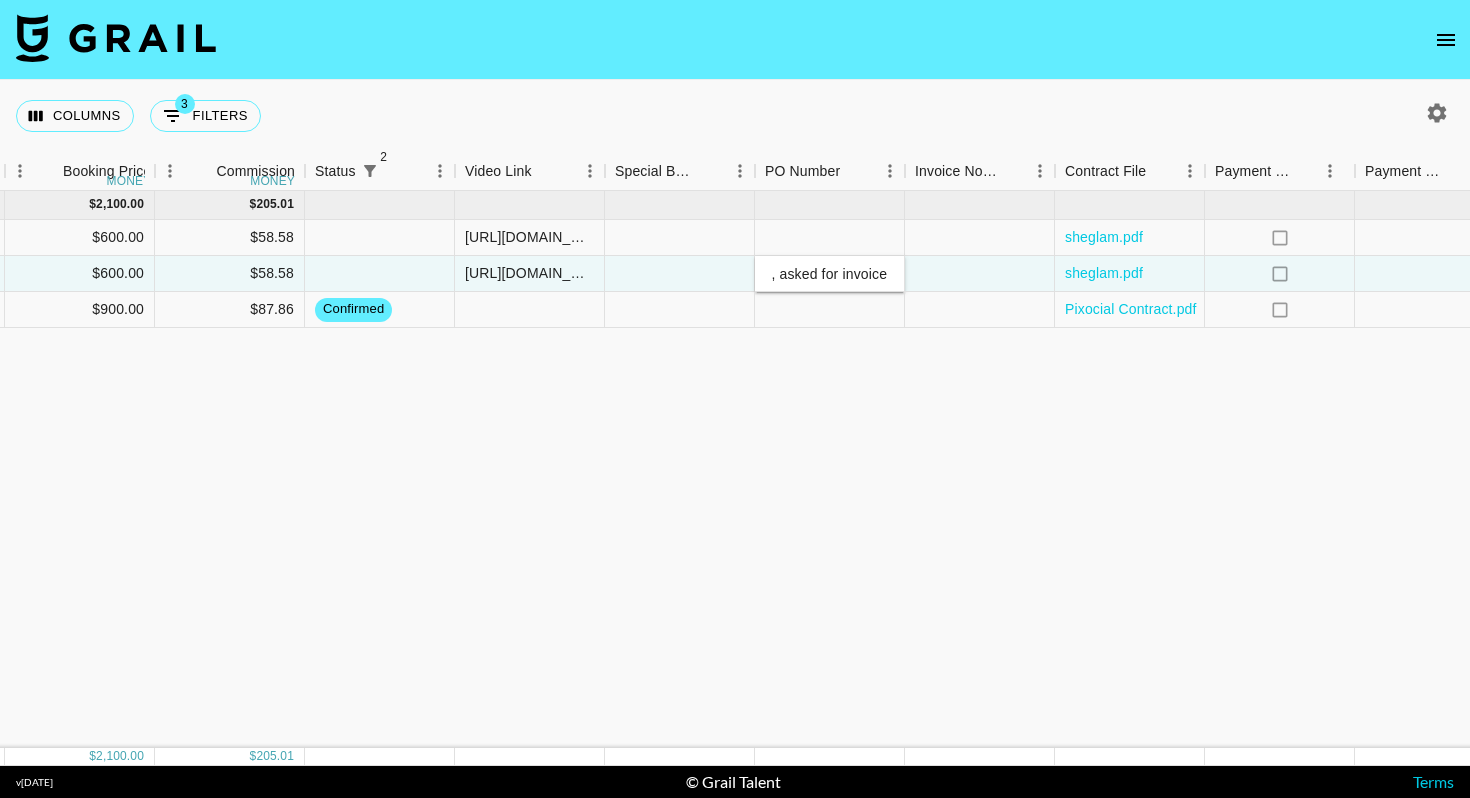 click on "Client said they don't have PO, asked for invoice" at bounding box center [829, 274] 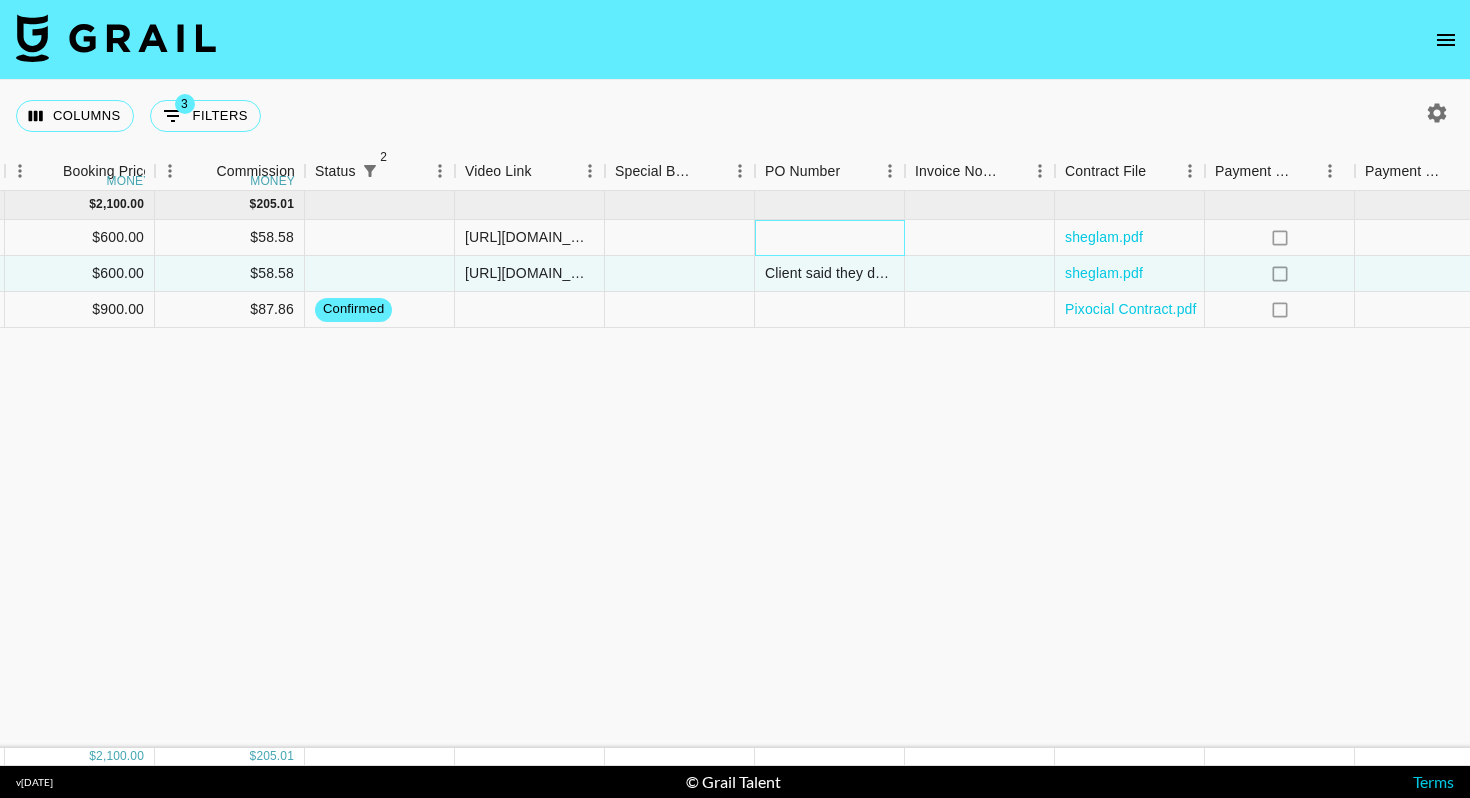 click at bounding box center [830, 238] 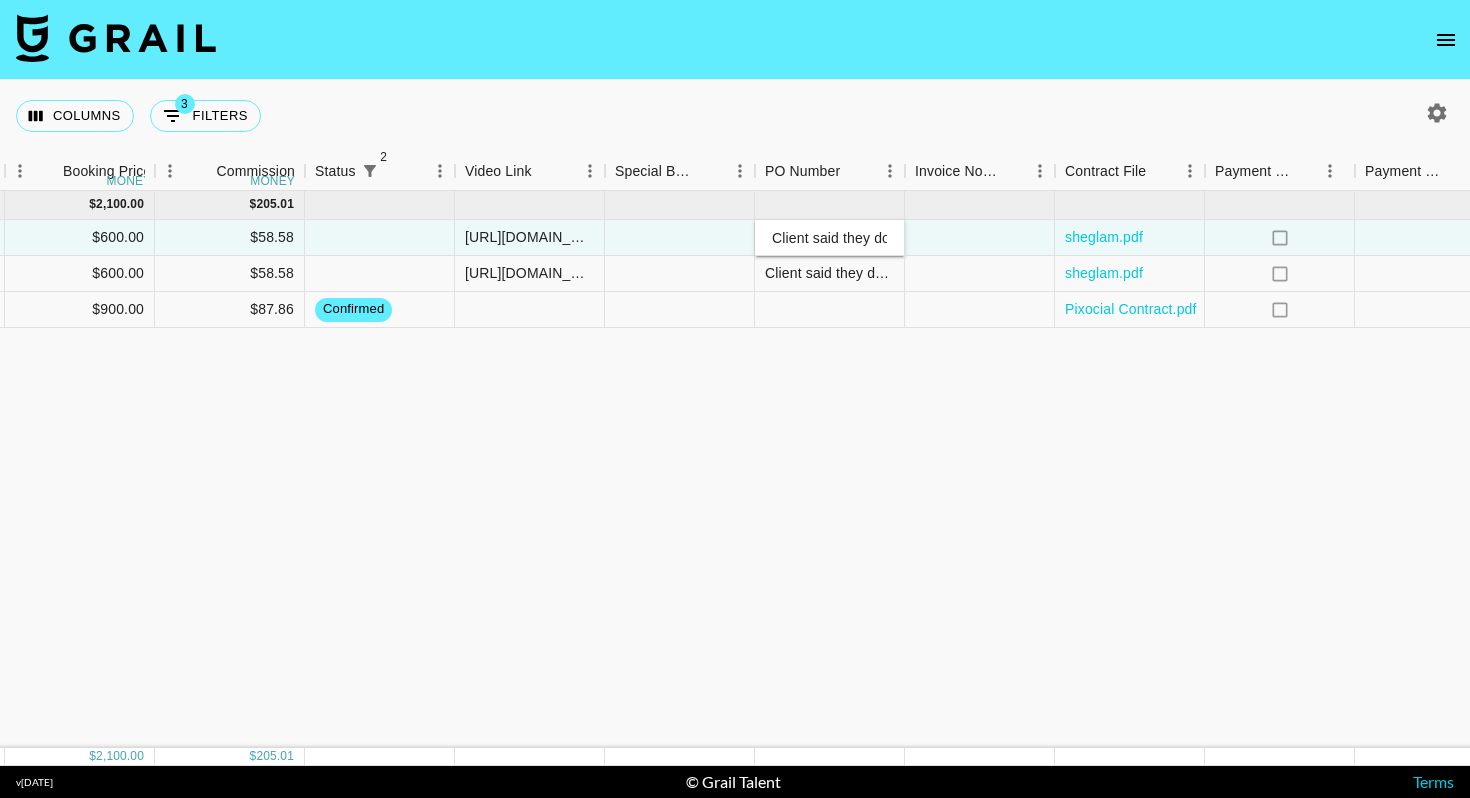 scroll, scrollTop: 0, scrollLeft: 193, axis: horizontal 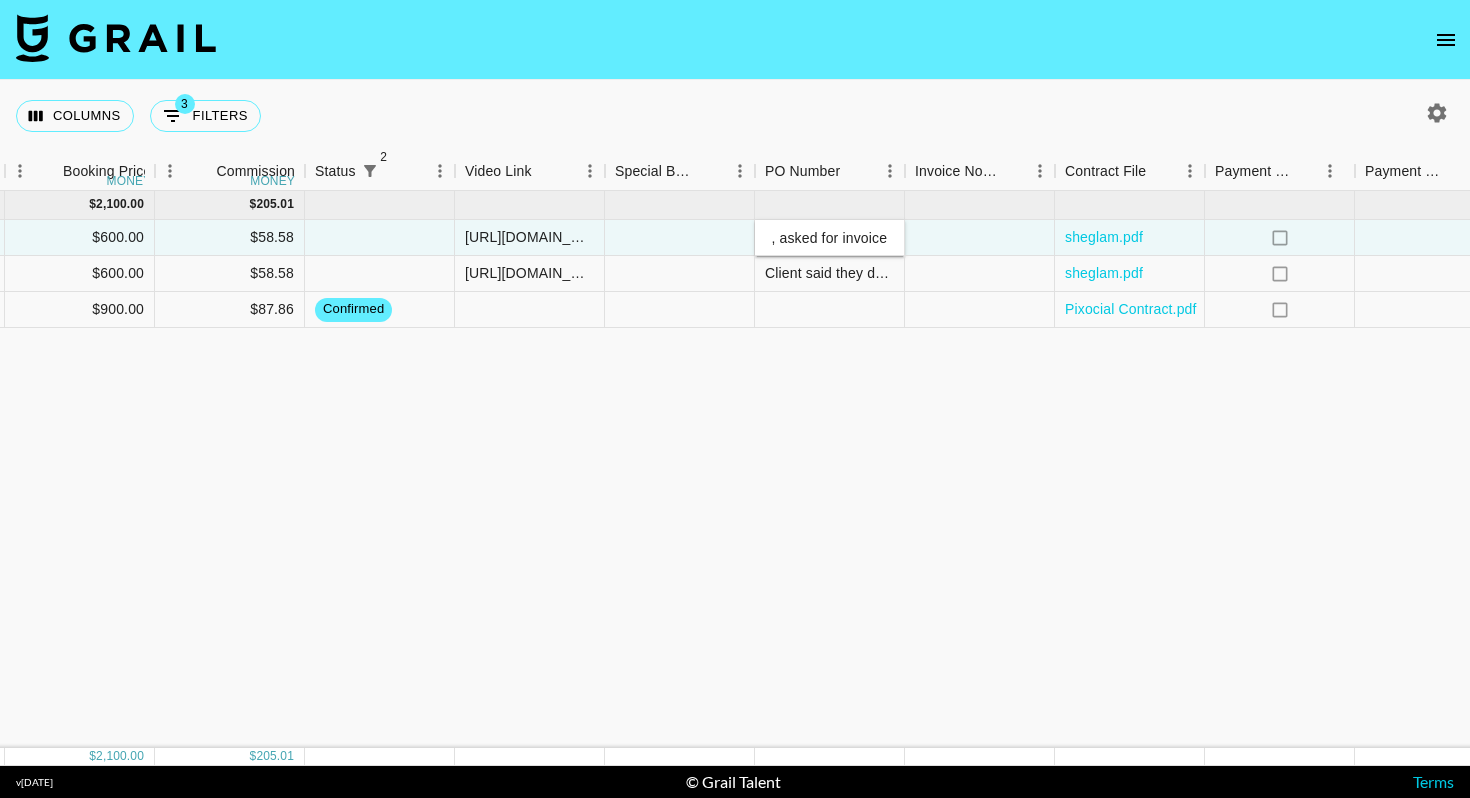type on "Client said they don't have PO, asked for invoice" 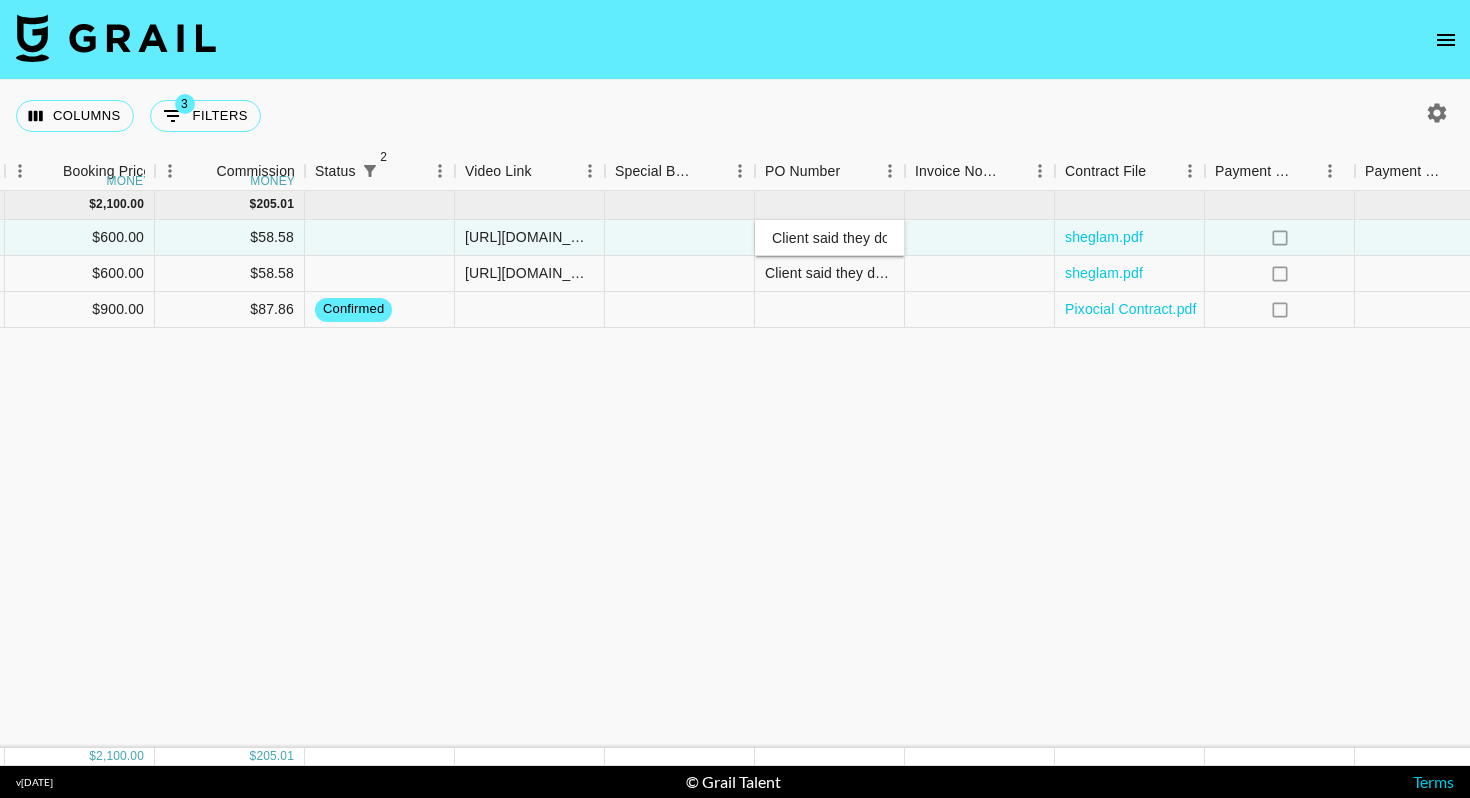 click on "Jul '25  ( 3 ) $ 2,100.00 $ 205.01 rec65qKzE7oGANXWI polinaarvvv Sheglam (RoadGet Business PTE) juvena.rampersad@sheglam.com SHEGLAM Bushstick x Polina 29/07/2025 Jul '25 $600.00 $58.58 https://www.tiktok.com/@polinaarvvv/video/7528464432922414358?_r=1&_t=ZN-8y8RnOKMsSc Client said they don't have PO, asked for invoice sheglam.pdf no recRXq0kokRQJcyBP polinaarvvv Sheglam (RoadGet Business PTE) juvena.rampersad@sheglam.com SHEGLAM Skintint x Polina 29/07/2025 Jul '25 $600.00 $58.58 https://www.tiktok.com/@polinaarvvv/video/7530314334589832470?_t=ZN-8yHDmz12Zdu&_r=1 Client said they don't have PO, asked for invoice sheglam.pdf no recfQDi6XfAS7wukl polinaarvvv Pixocial Software Limited katherine.chan@pixocial.com AirBrush x Polina 15/07/2025 Jul '25 $900.00 $87.86 confirmed Pixocial Contract.pdf no" at bounding box center (237, 469) 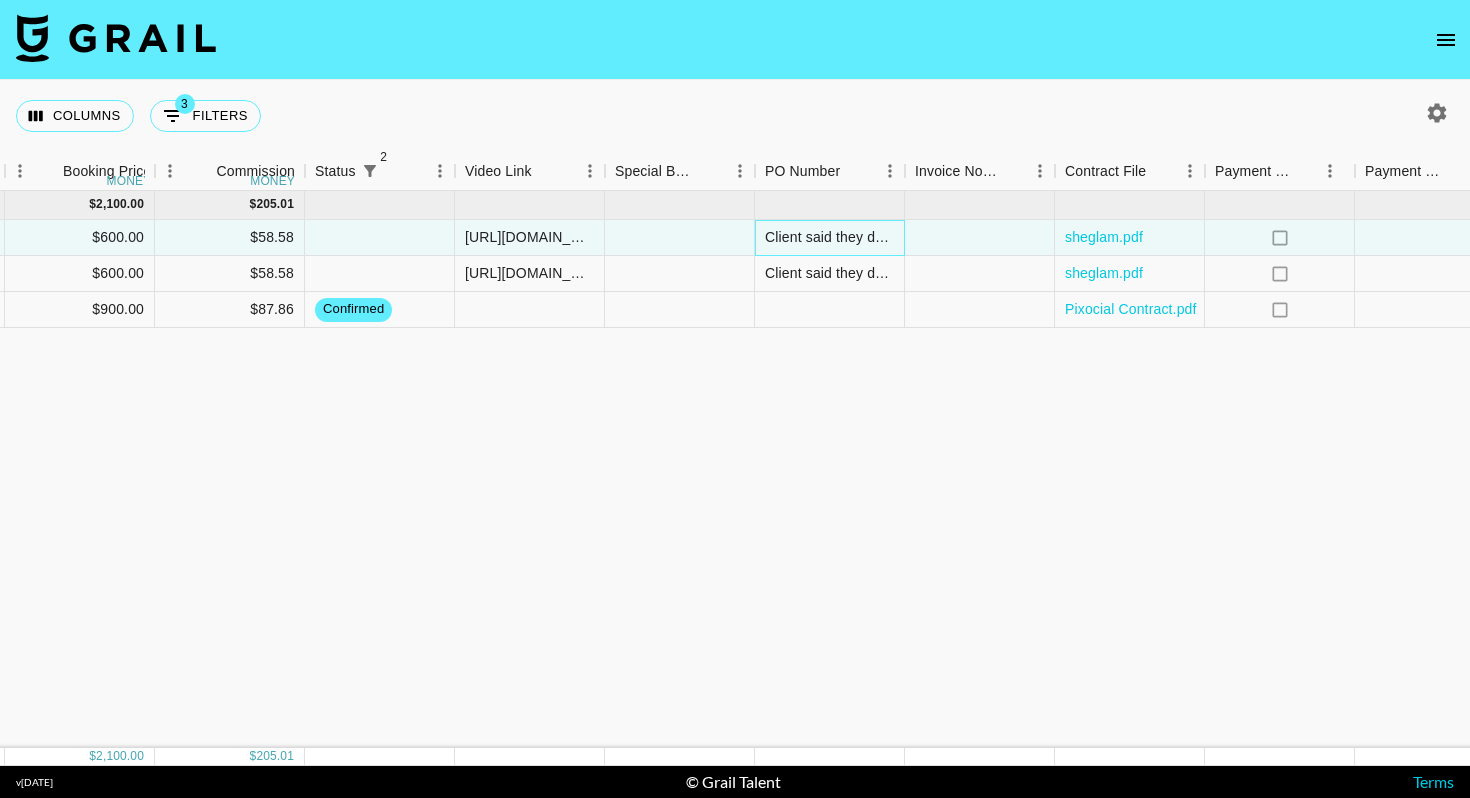 click on "Client said they don't have PO, asked for invoice" at bounding box center [829, 237] 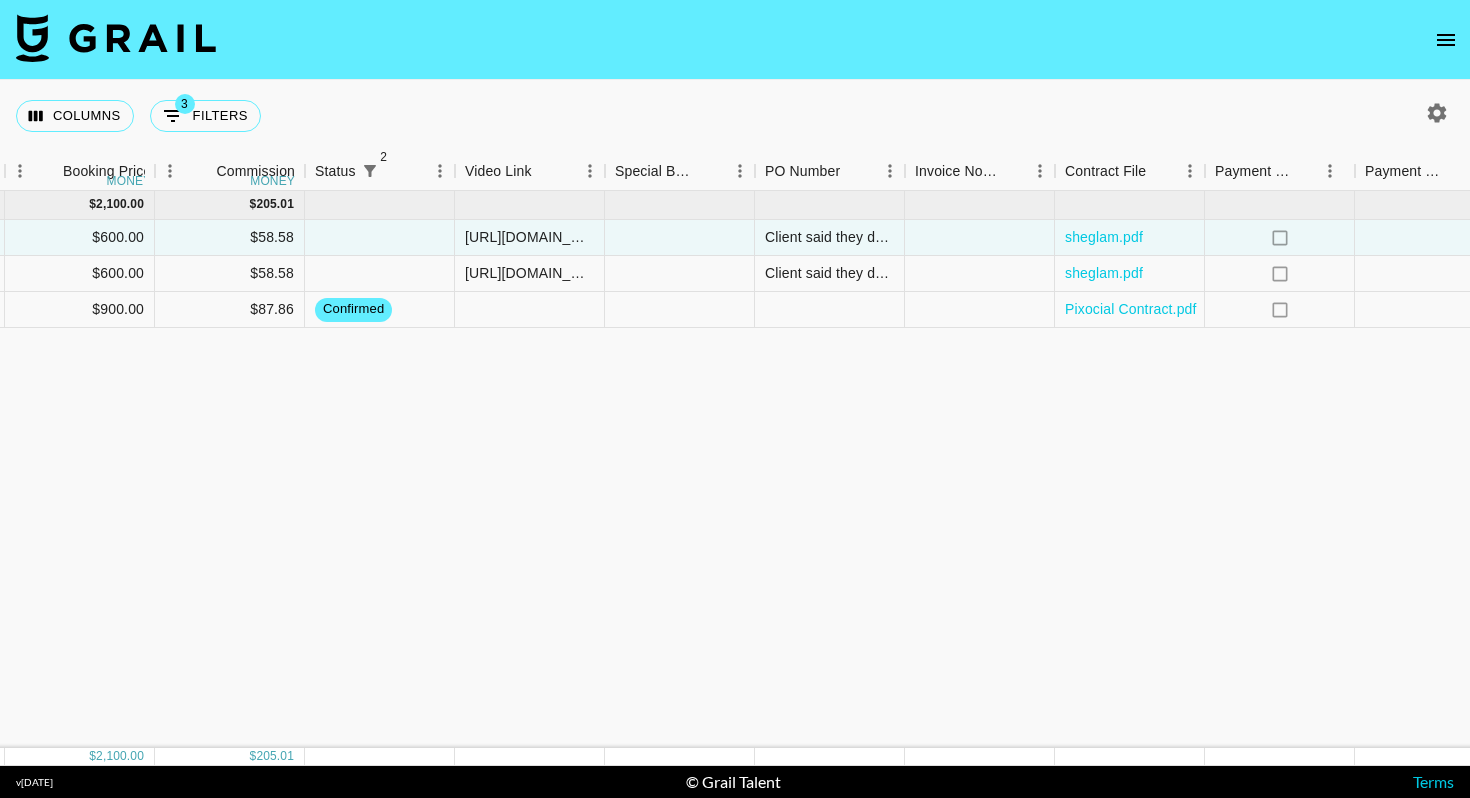 click on "Jul '25  ( 3 ) $ 2,100.00 $ 205.01 rec65qKzE7oGANXWI polinaarvvv Sheglam (RoadGet Business PTE) juvena.rampersad@sheglam.com SHEGLAM Bushstick x Polina 29/07/2025 Jul '25 $600.00 $58.58 https://www.tiktok.com/@polinaarvvv/video/7528464432922414358?_r=1&_t=ZN-8y8RnOKMsSc Client said they don't have PO, asked for invoice sheglam.pdf no recRXq0kokRQJcyBP polinaarvvv Sheglam (RoadGet Business PTE) juvena.rampersad@sheglam.com SHEGLAM Skintint x Polina 29/07/2025 Jul '25 $600.00 $58.58 https://www.tiktok.com/@polinaarvvv/video/7530314334589832470?_t=ZN-8yHDmz12Zdu&_r=1 Client said they don't have PO, asked for invoice sheglam.pdf no recfQDi6XfAS7wukl polinaarvvv Pixocial Software Limited katherine.chan@pixocial.com AirBrush x Polina 15/07/2025 Jul '25 $900.00 $87.86 confirmed Pixocial Contract.pdf no" at bounding box center [237, 469] 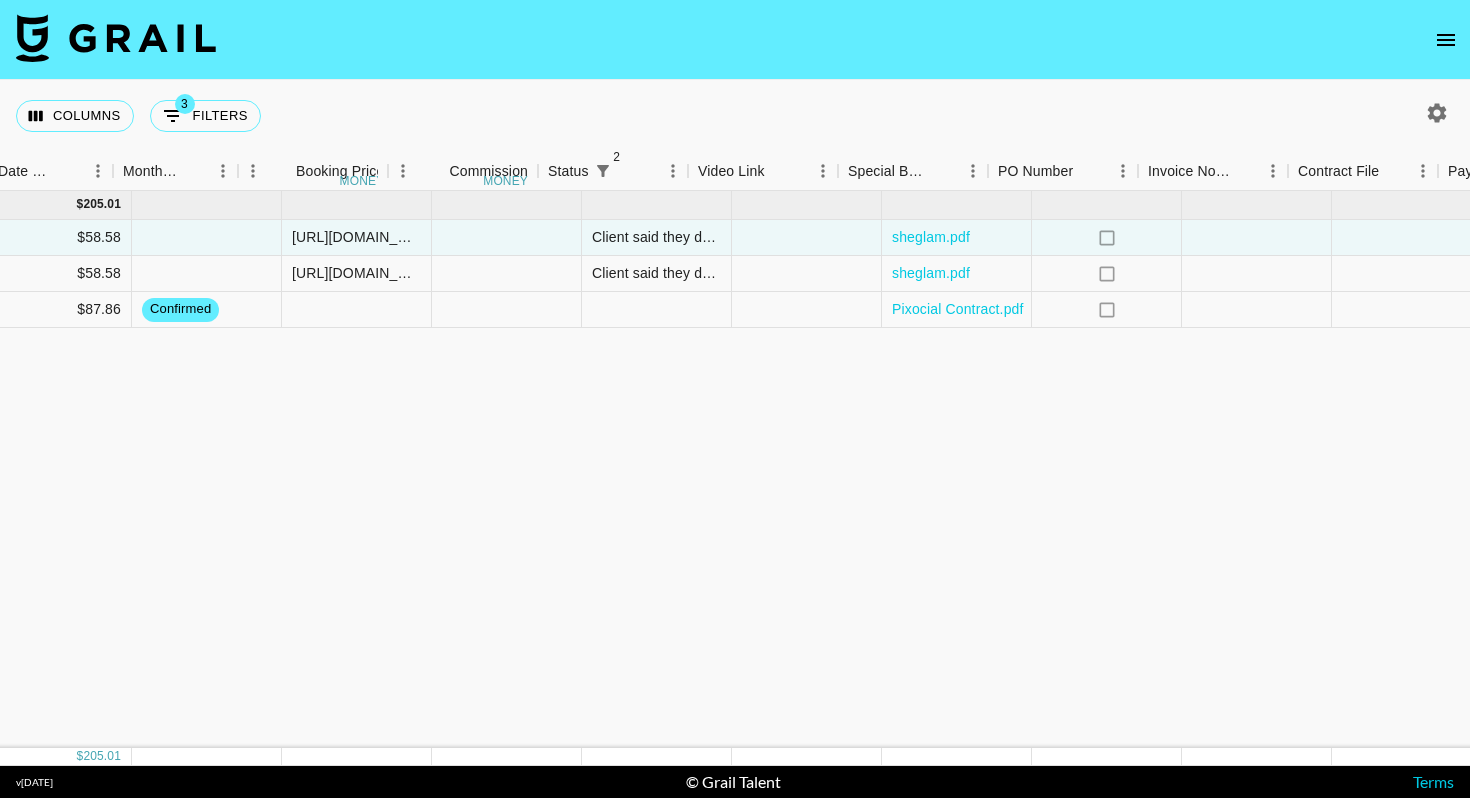 scroll, scrollTop: 0, scrollLeft: 1525, axis: horizontal 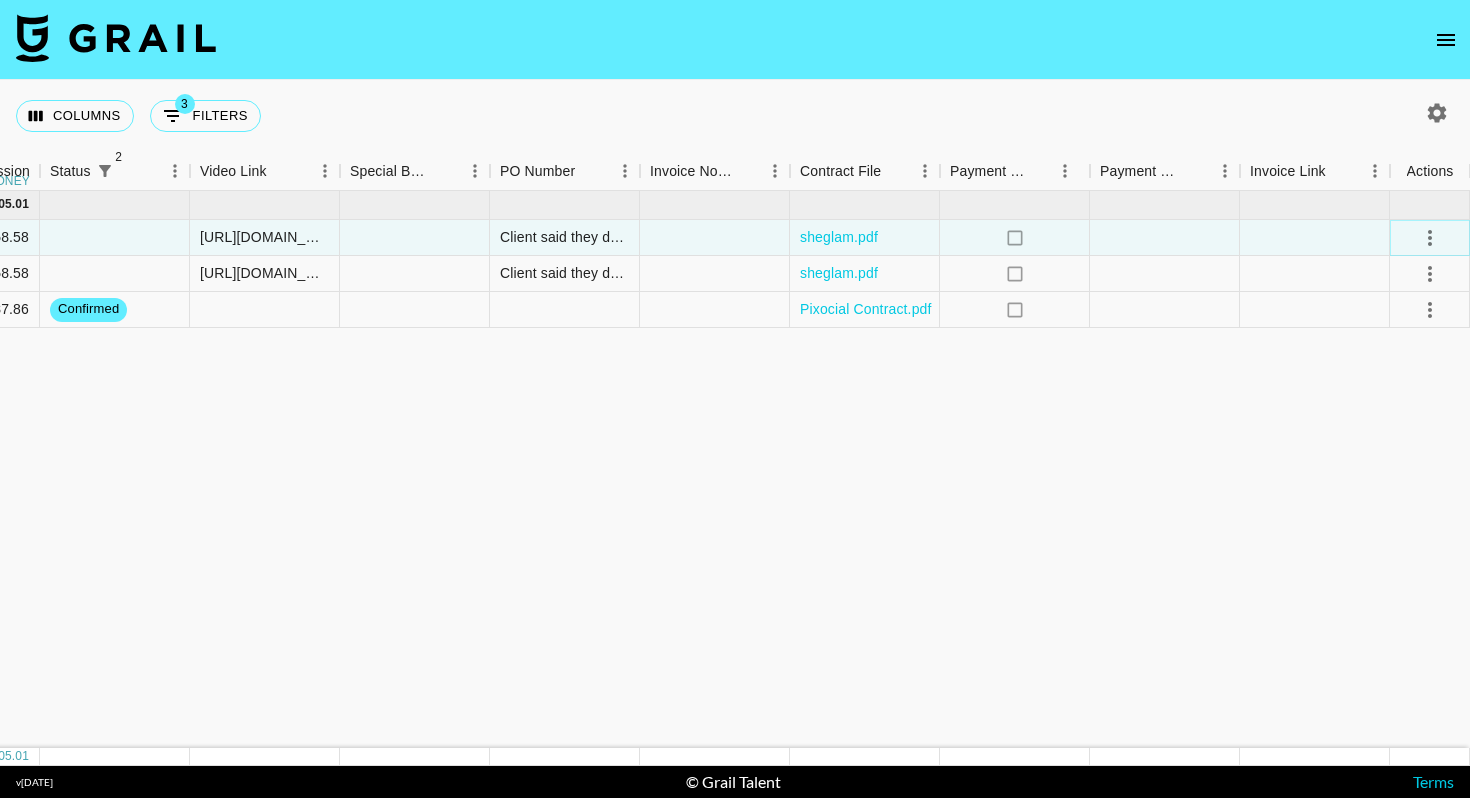 click 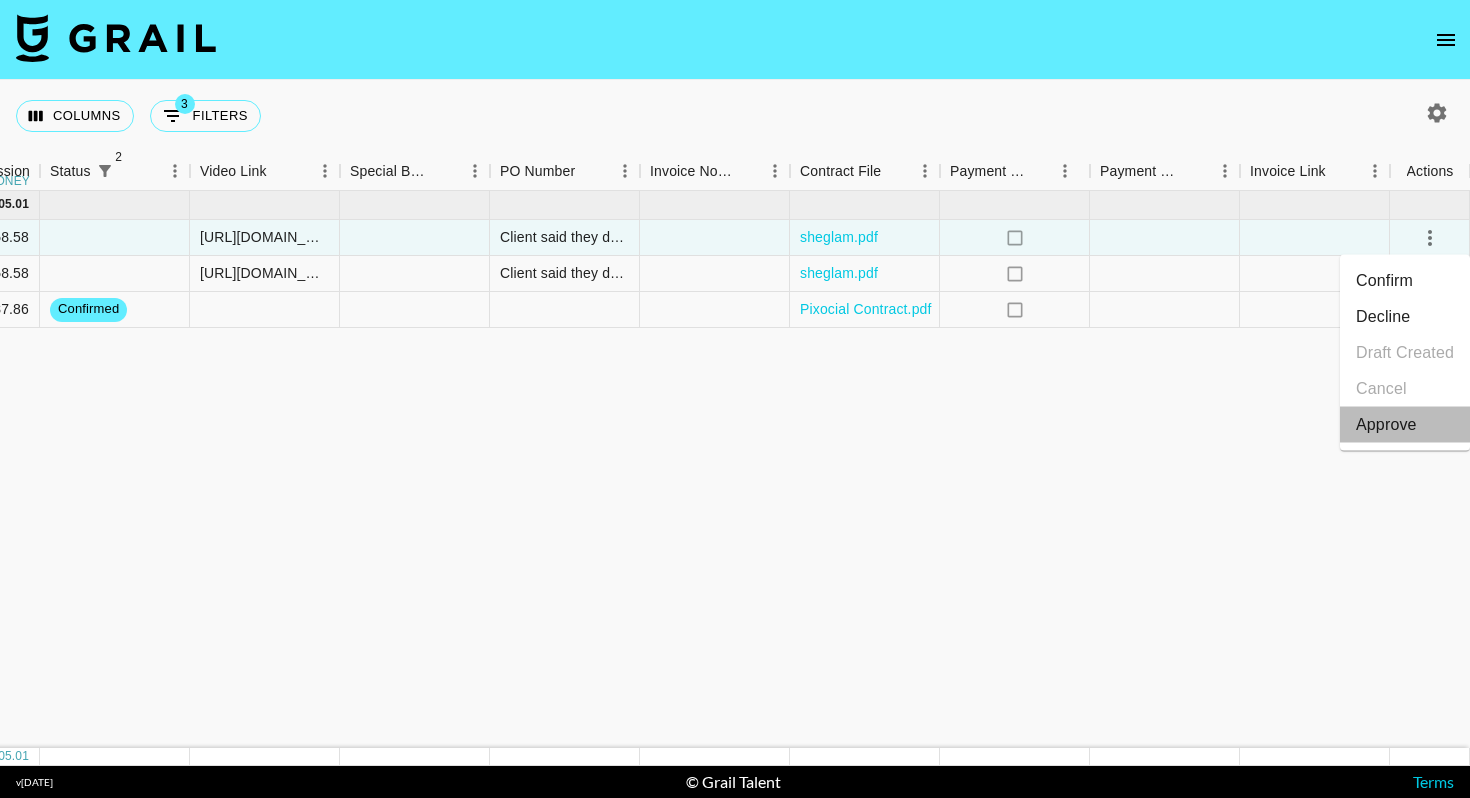 click on "Approve" at bounding box center [1386, 425] 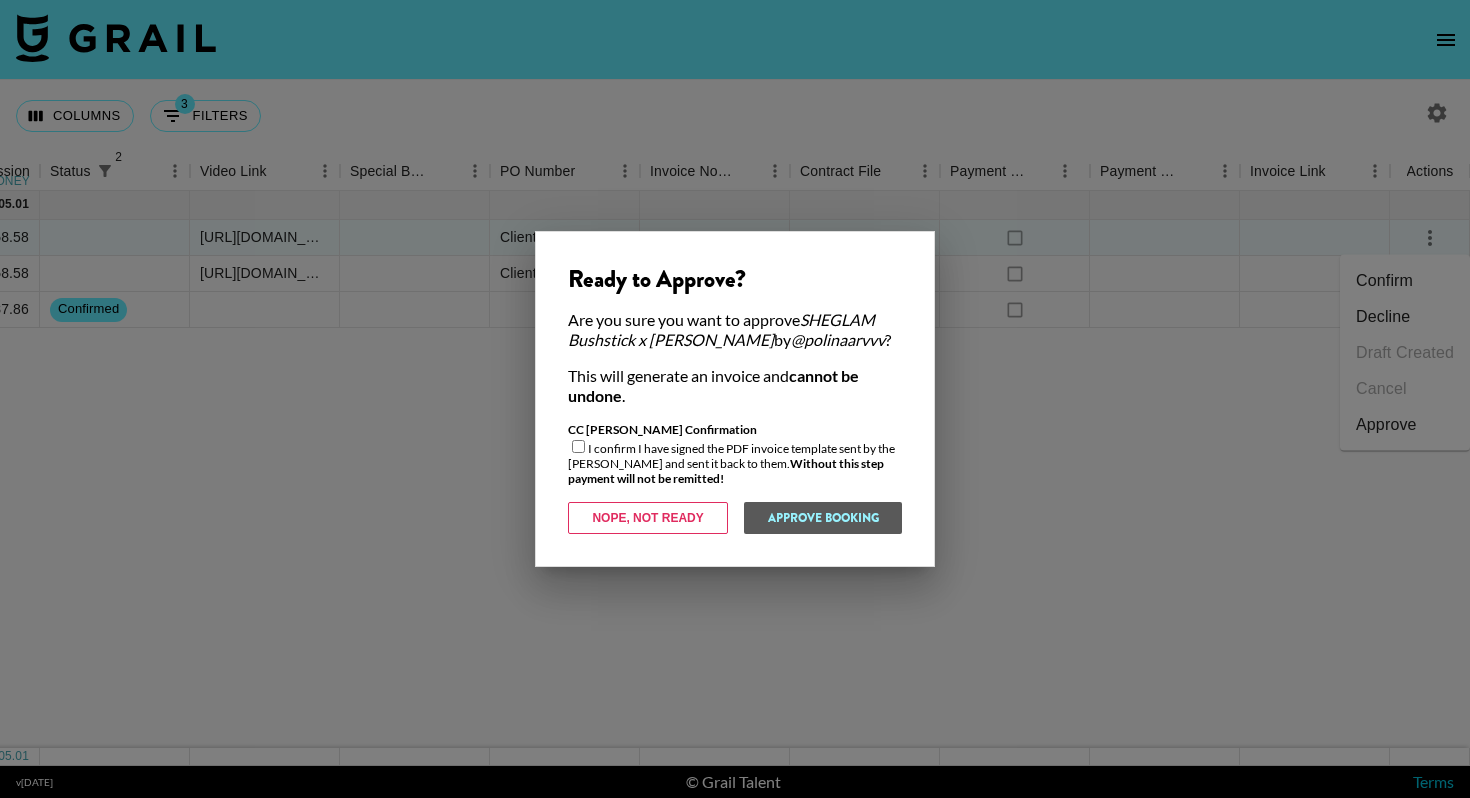 click at bounding box center (578, 446) 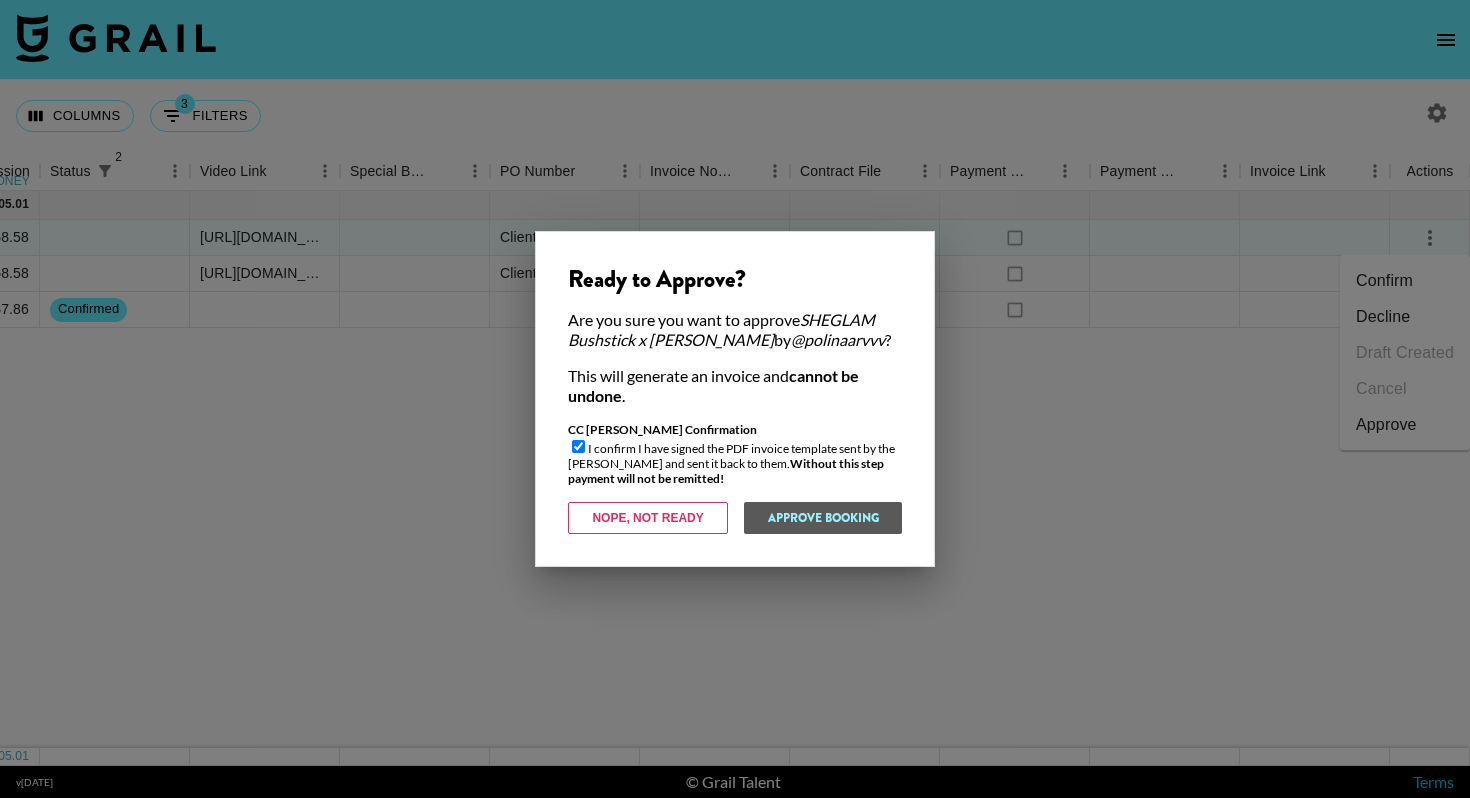 checkbox on "true" 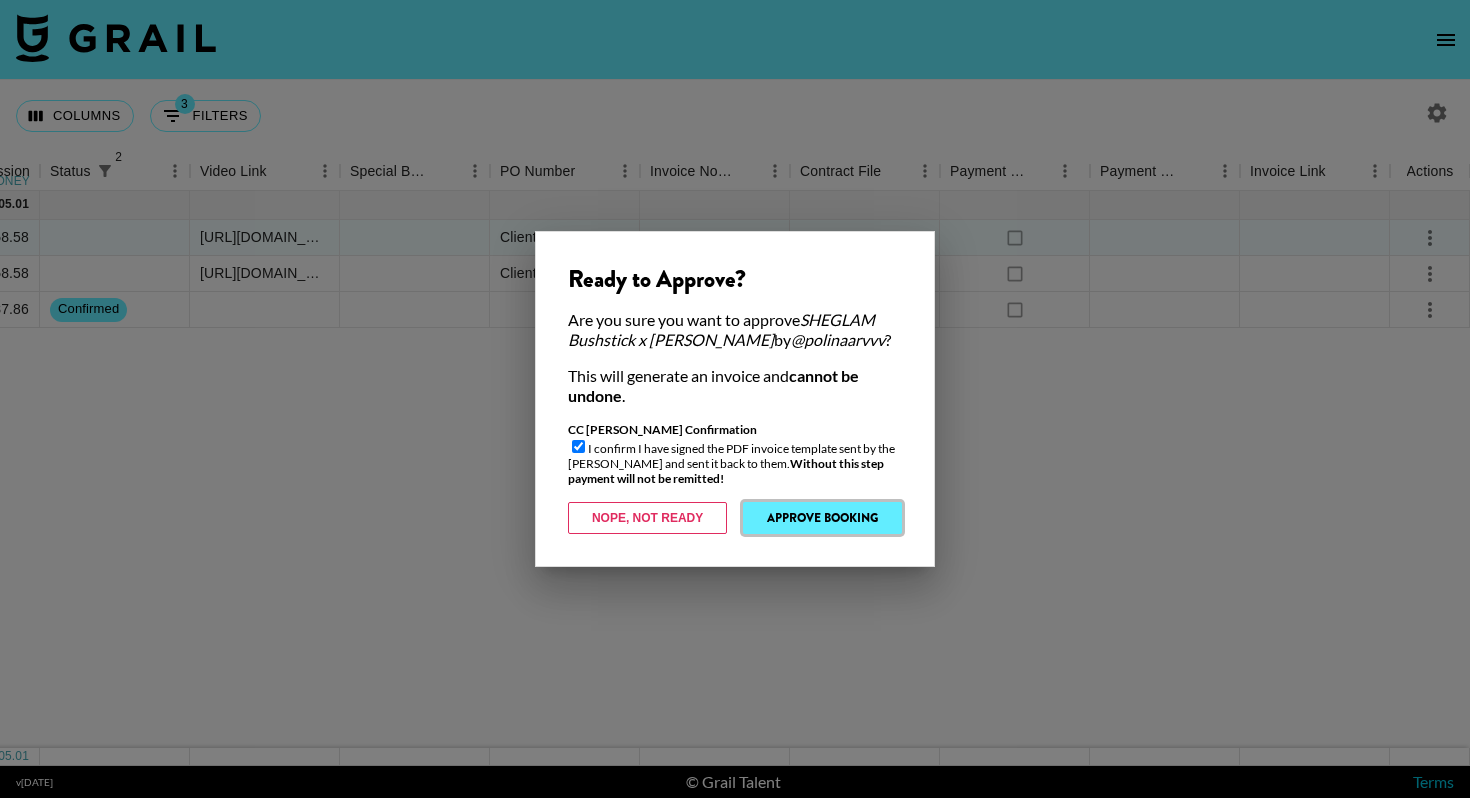 click on "Approve Booking" at bounding box center (822, 518) 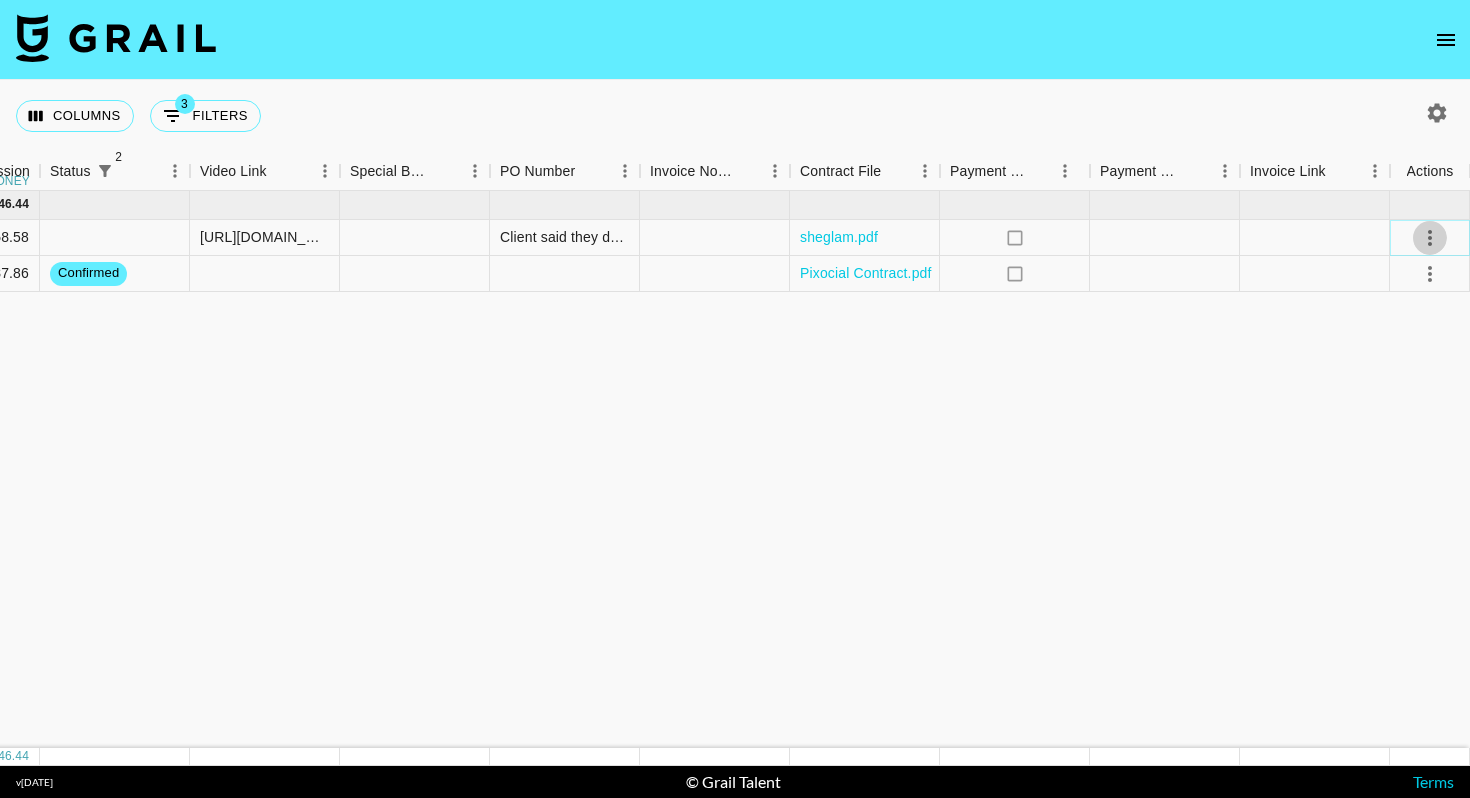 click 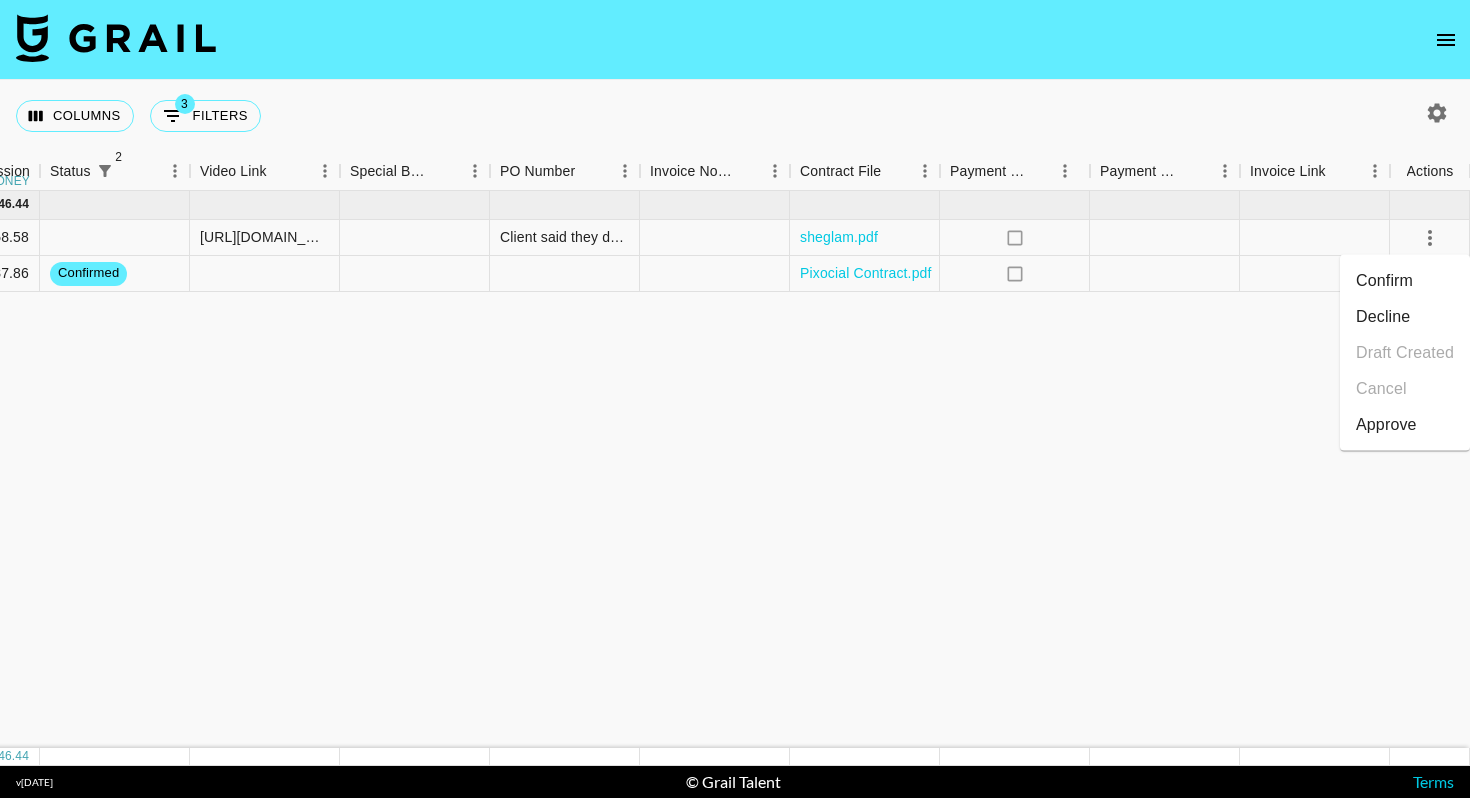 click on "Approve" at bounding box center [1386, 425] 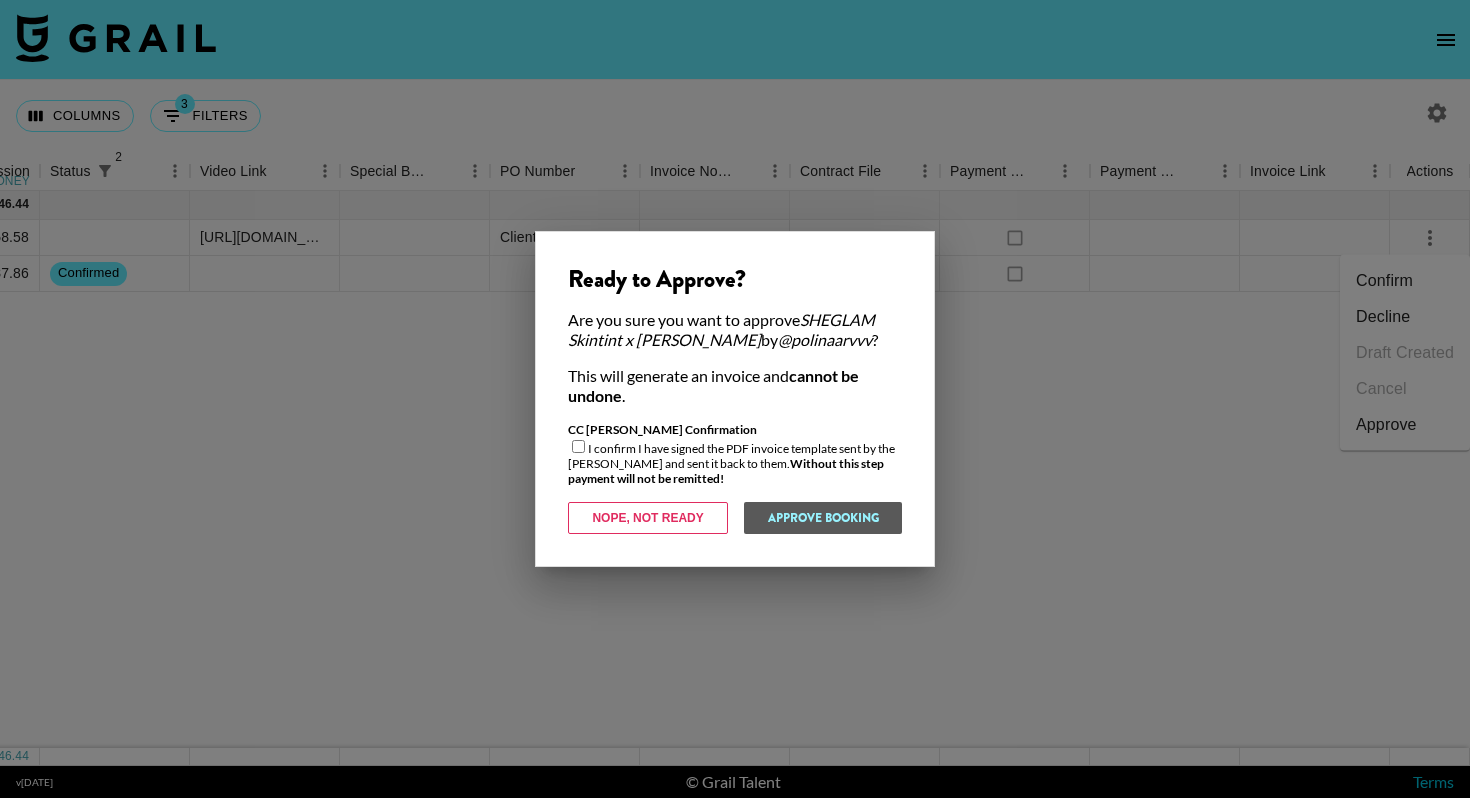 click on "CC Lyonel Confirmation I confirm I have signed the PDF invoice template sent by the booker and sent it back to them.  Without this step payment will not be remitted!" at bounding box center [735, 454] 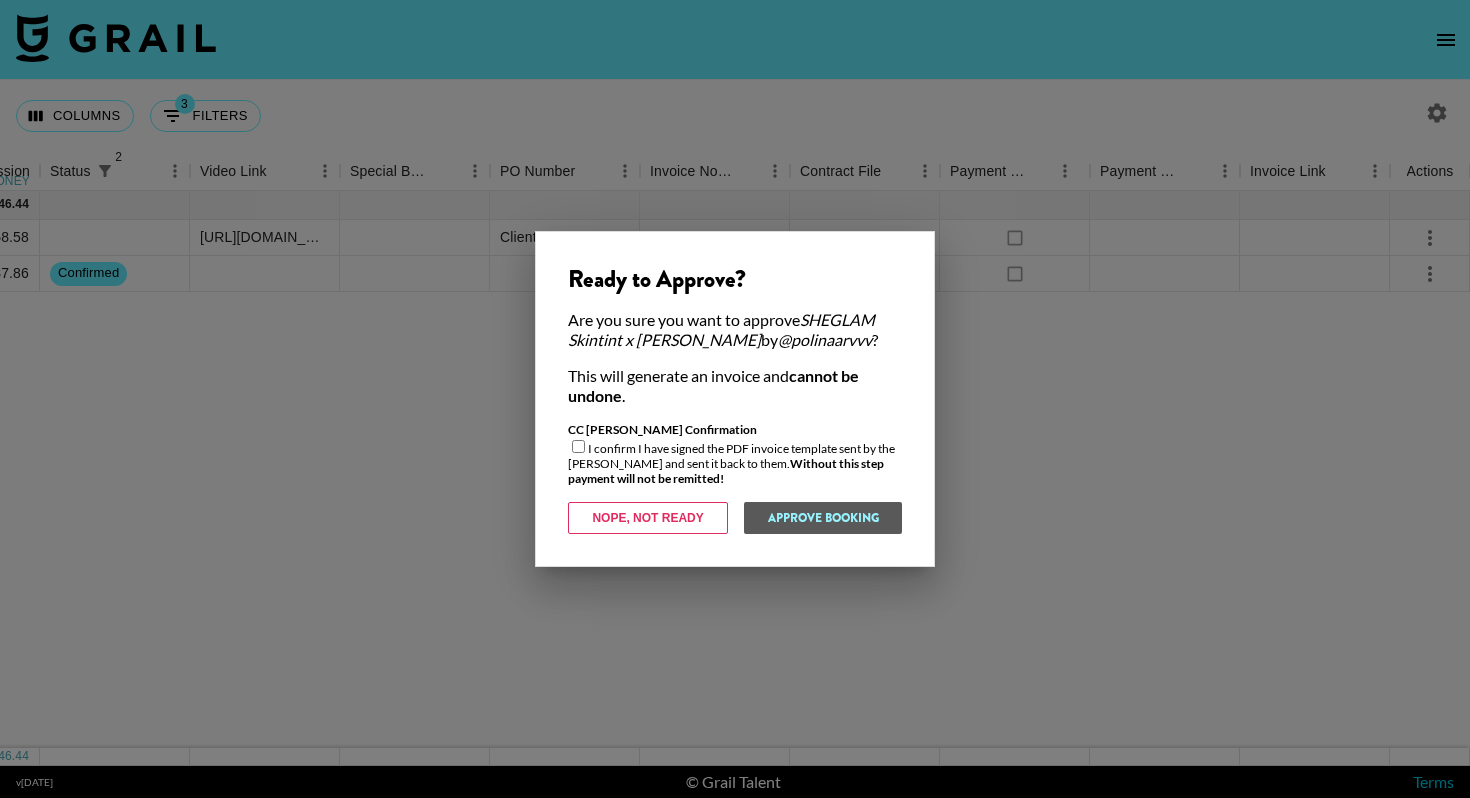 click at bounding box center [578, 446] 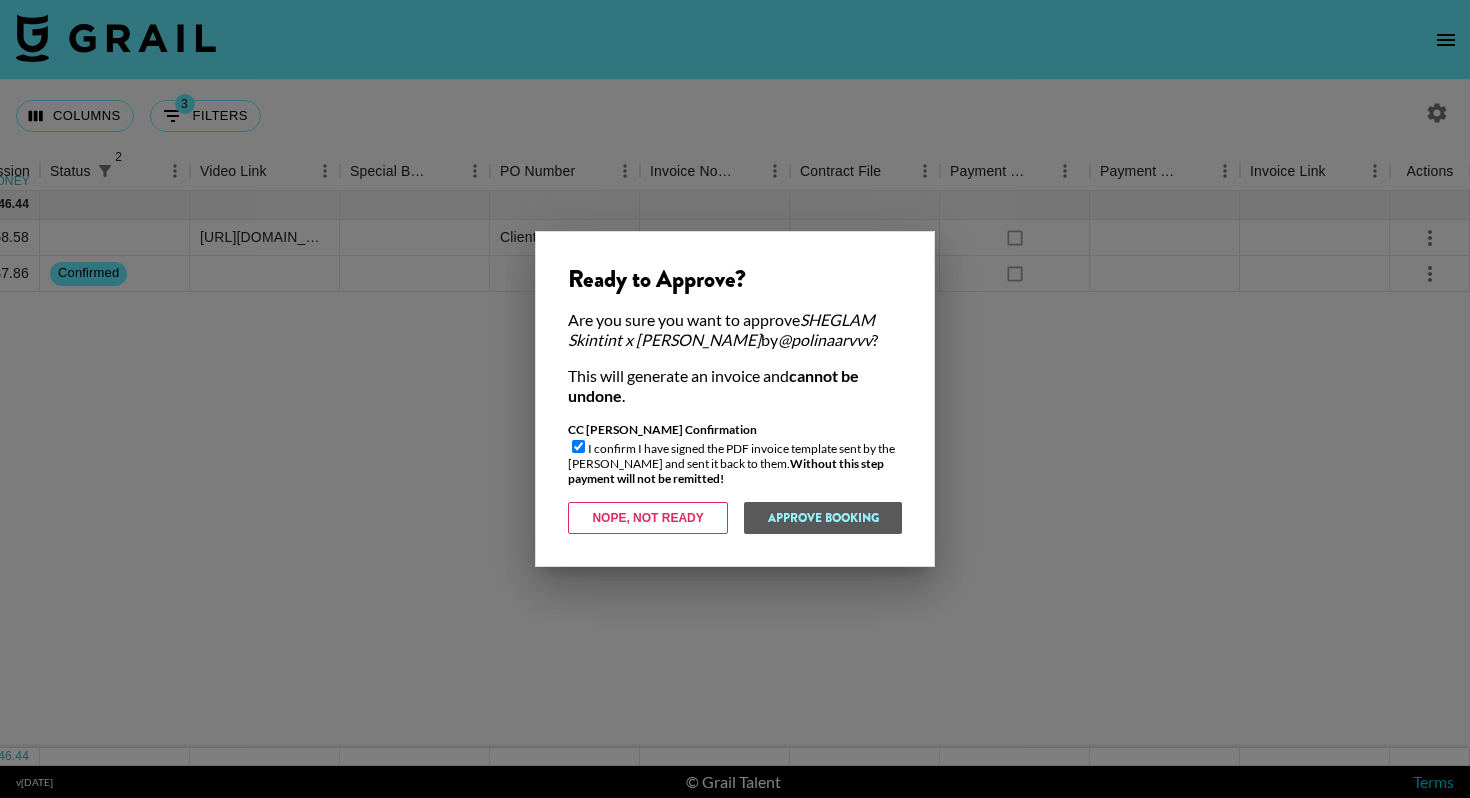 checkbox on "true" 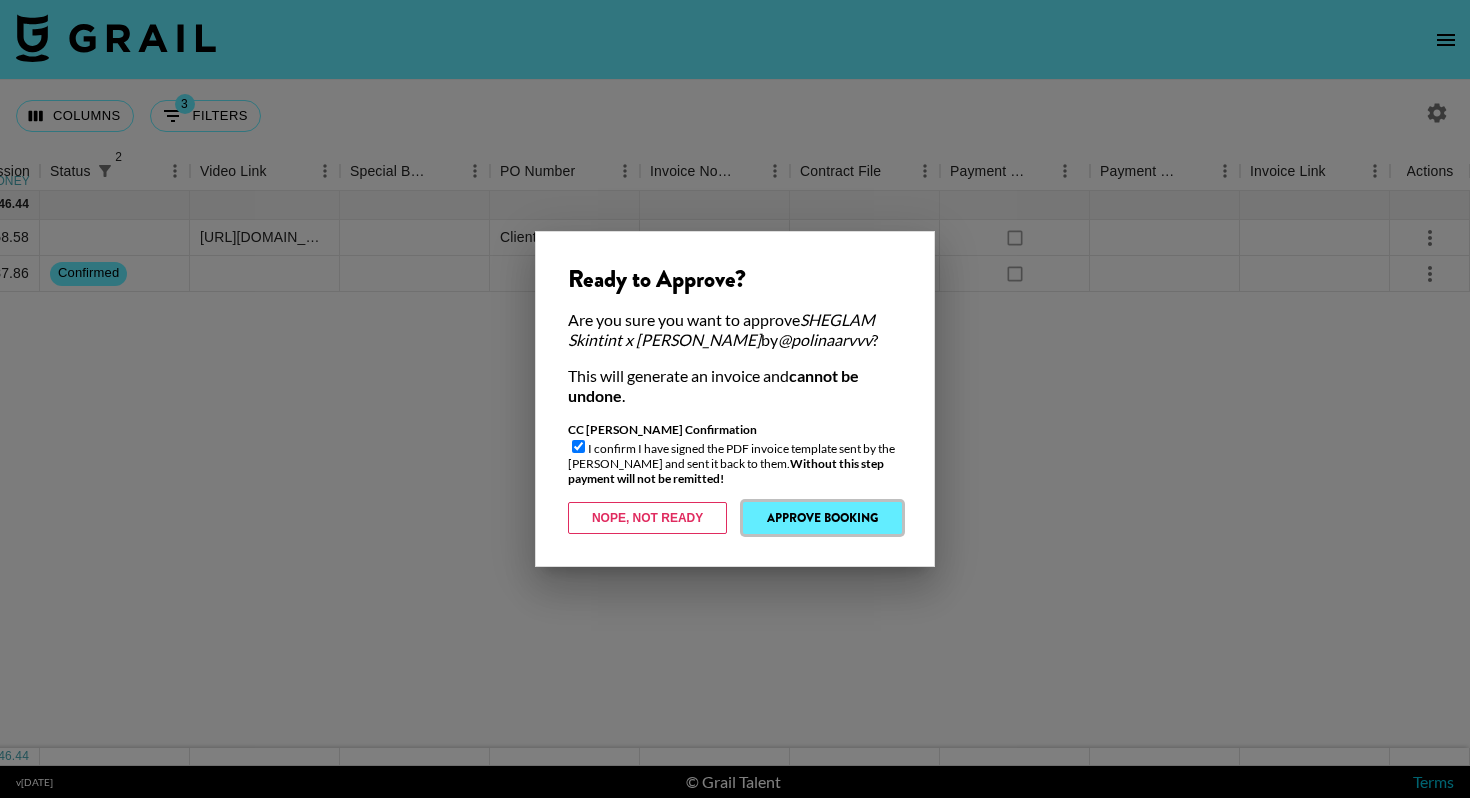 click on "Approve Booking" at bounding box center (822, 518) 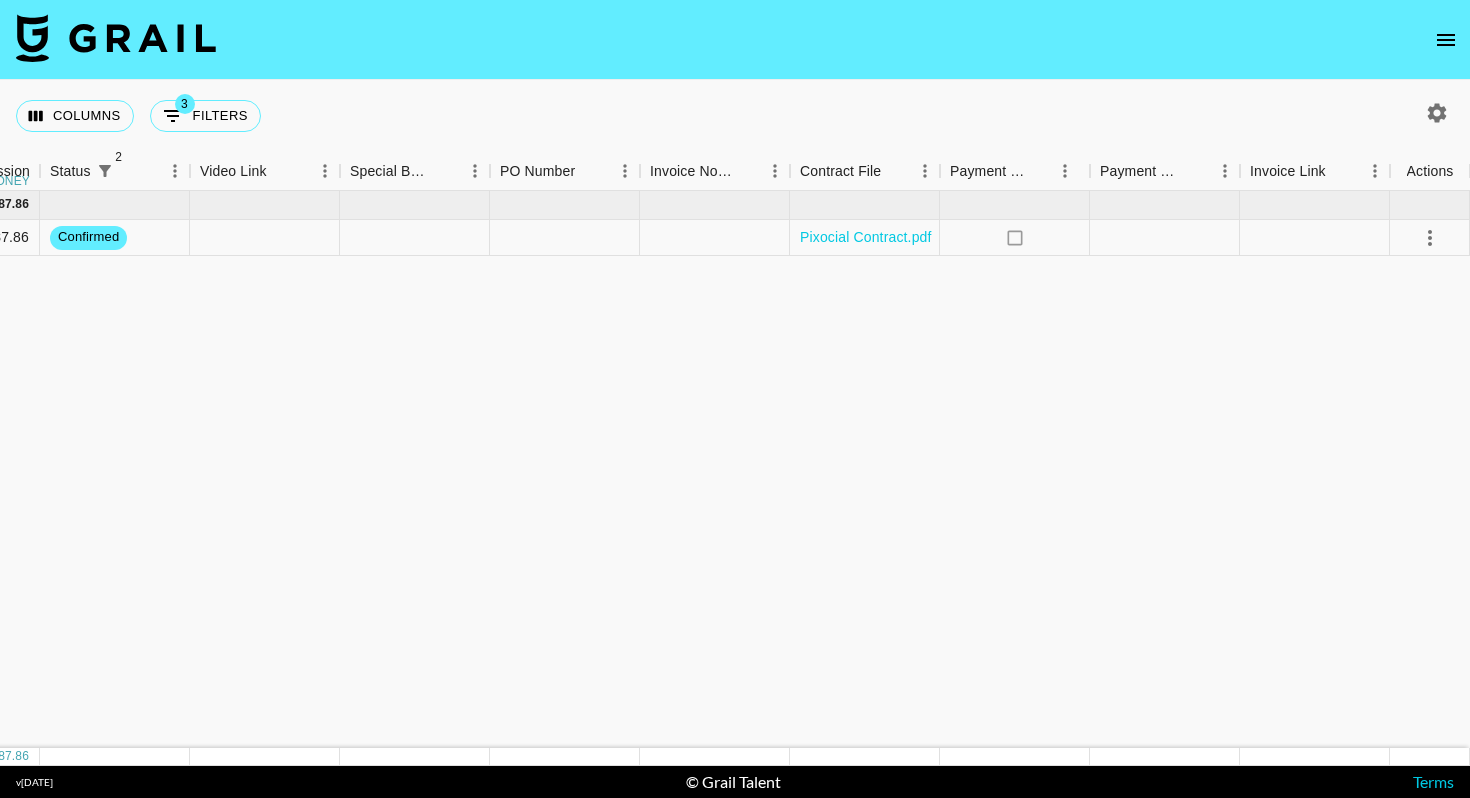 click on "Jul '25  ( 1 ) $ 900.00 $ 87.86 recfQDi6XfAS7wukl polinaarvvv Pixocial Software Limited katherine.chan@pixocial.com AirBrush x Polina 15/07/2025 Jul '25 $900.00 $87.86 confirmed Pixocial Contract.pdf no" at bounding box center (-28, 469) 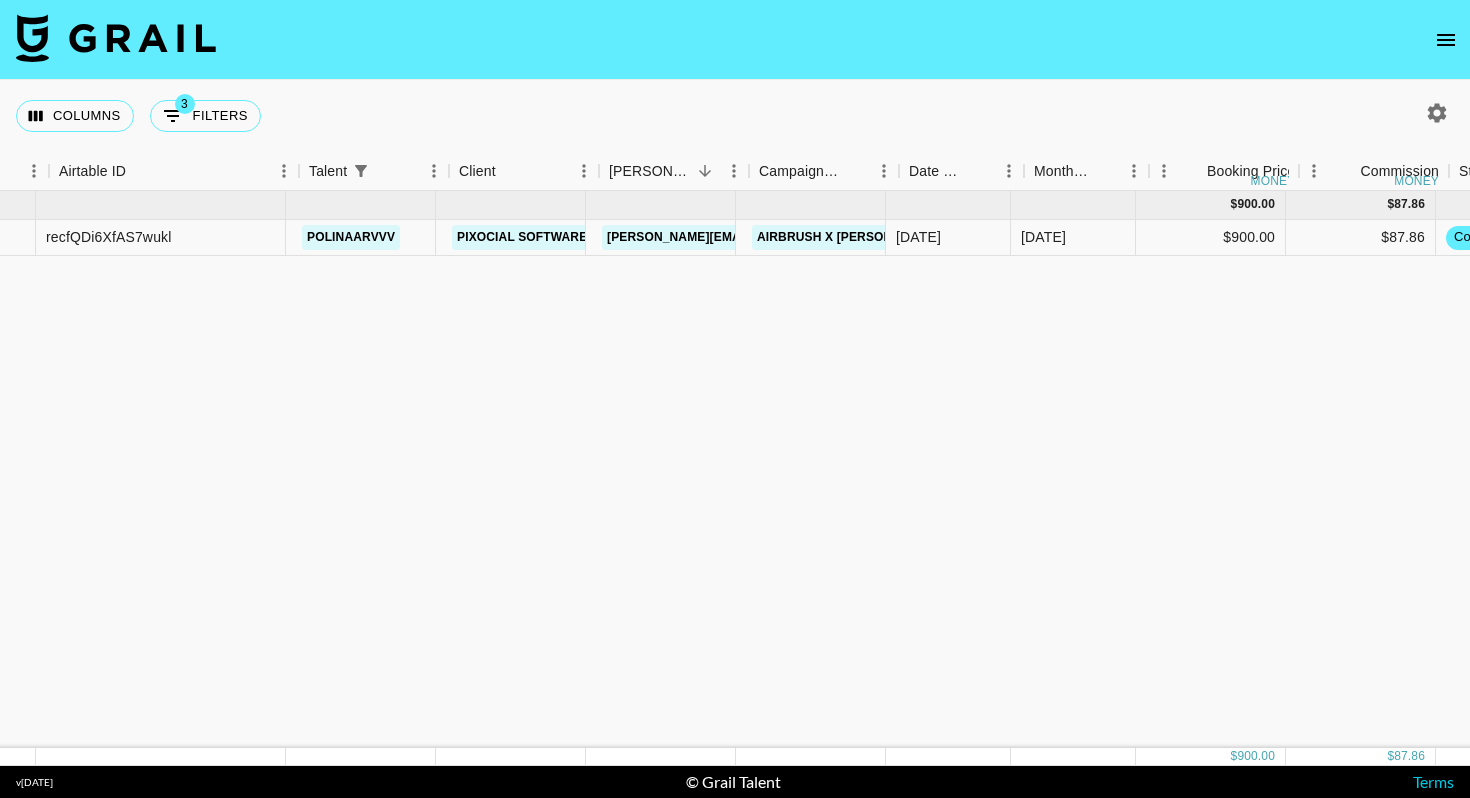 scroll, scrollTop: 0, scrollLeft: 0, axis: both 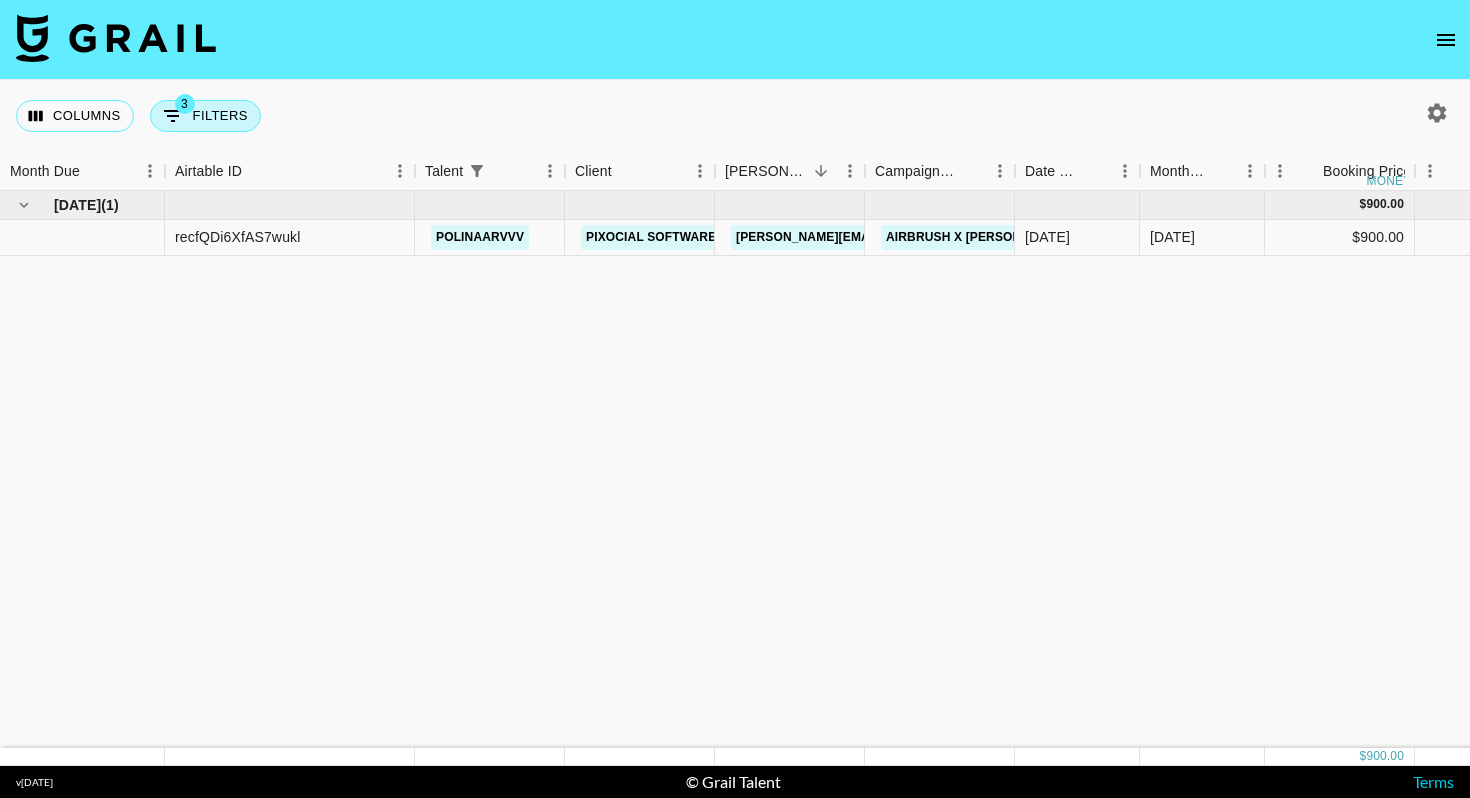 click on "3 Filters" at bounding box center (205, 116) 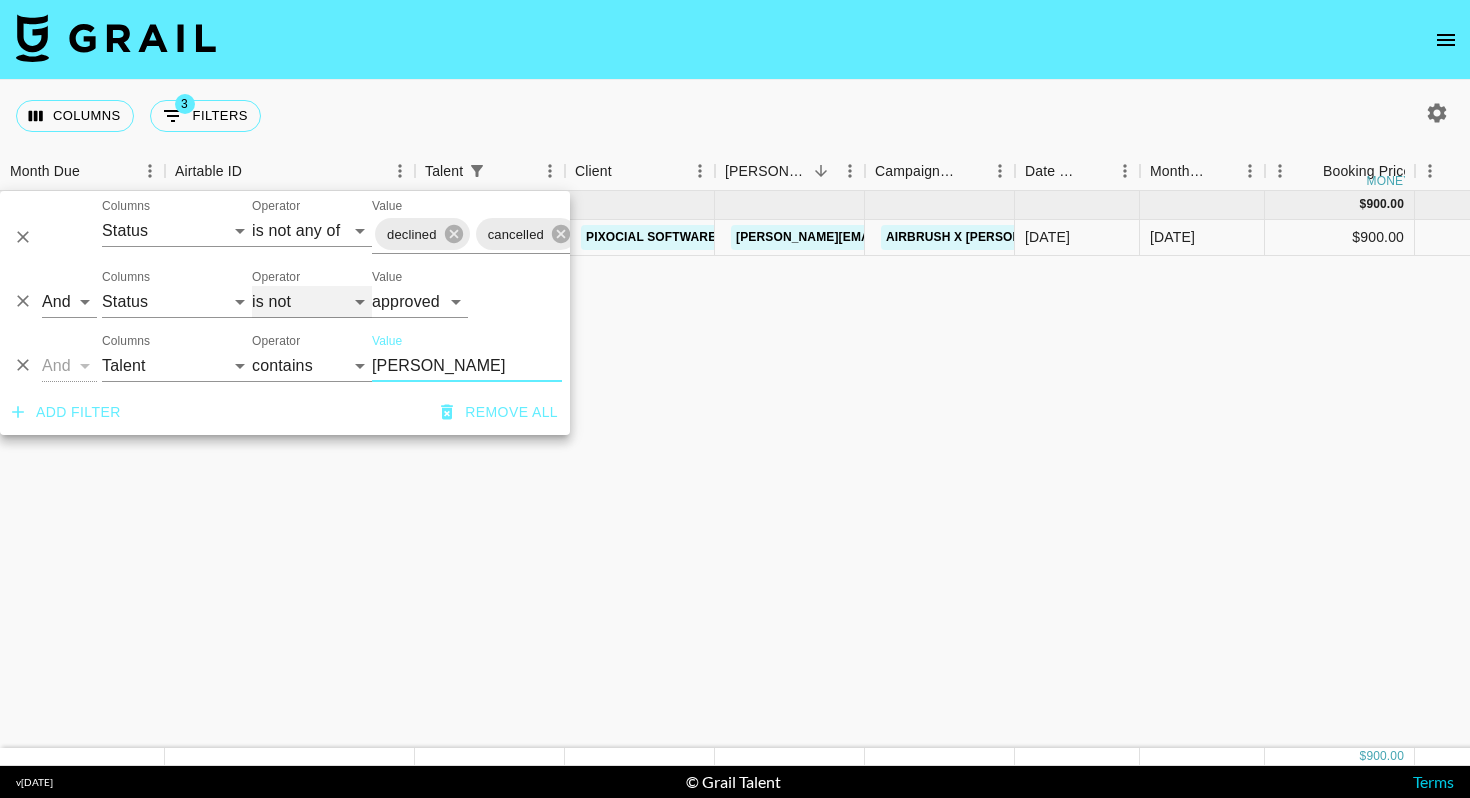 click on "is is not is any of is not any of" at bounding box center (312, 302) 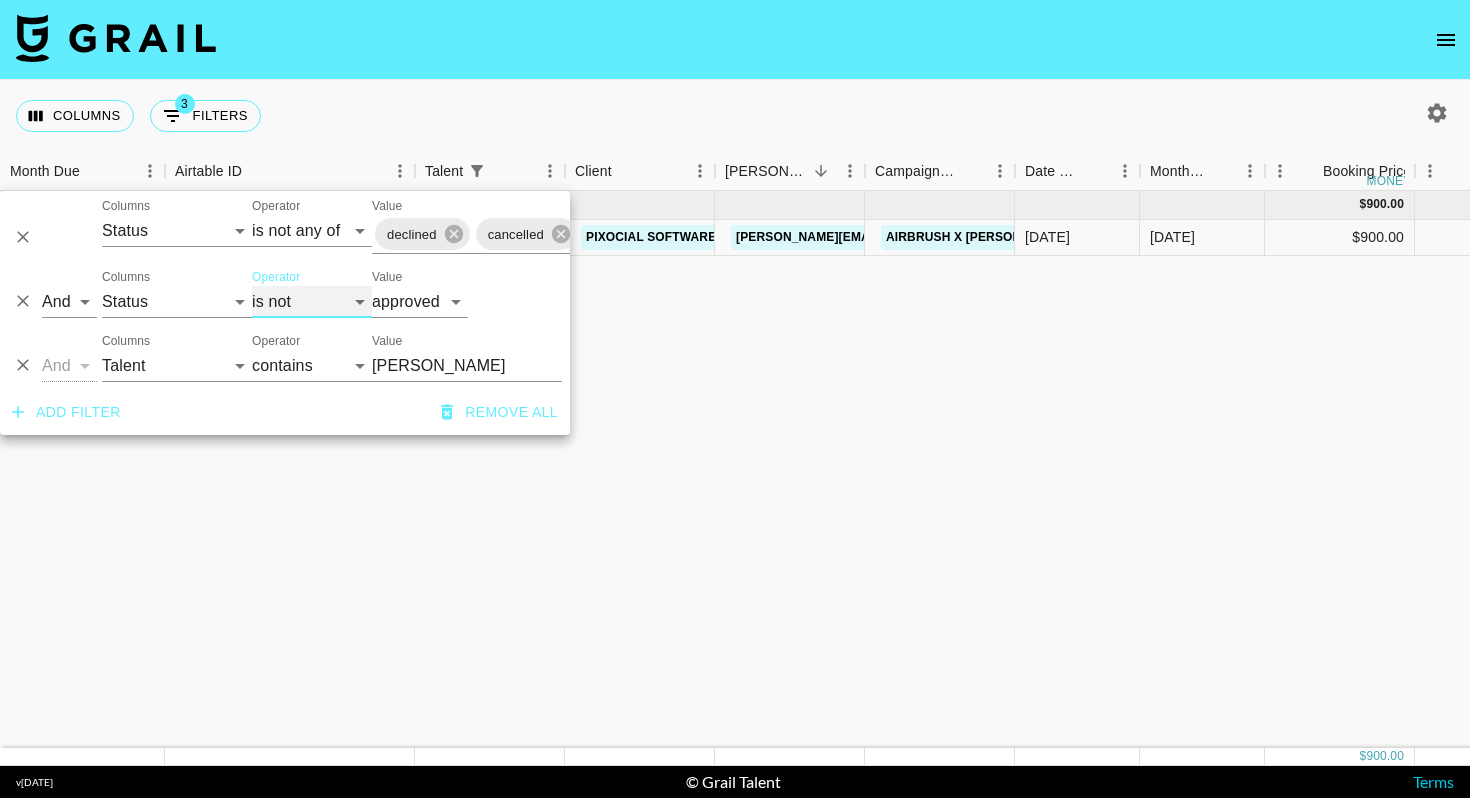 select on "is" 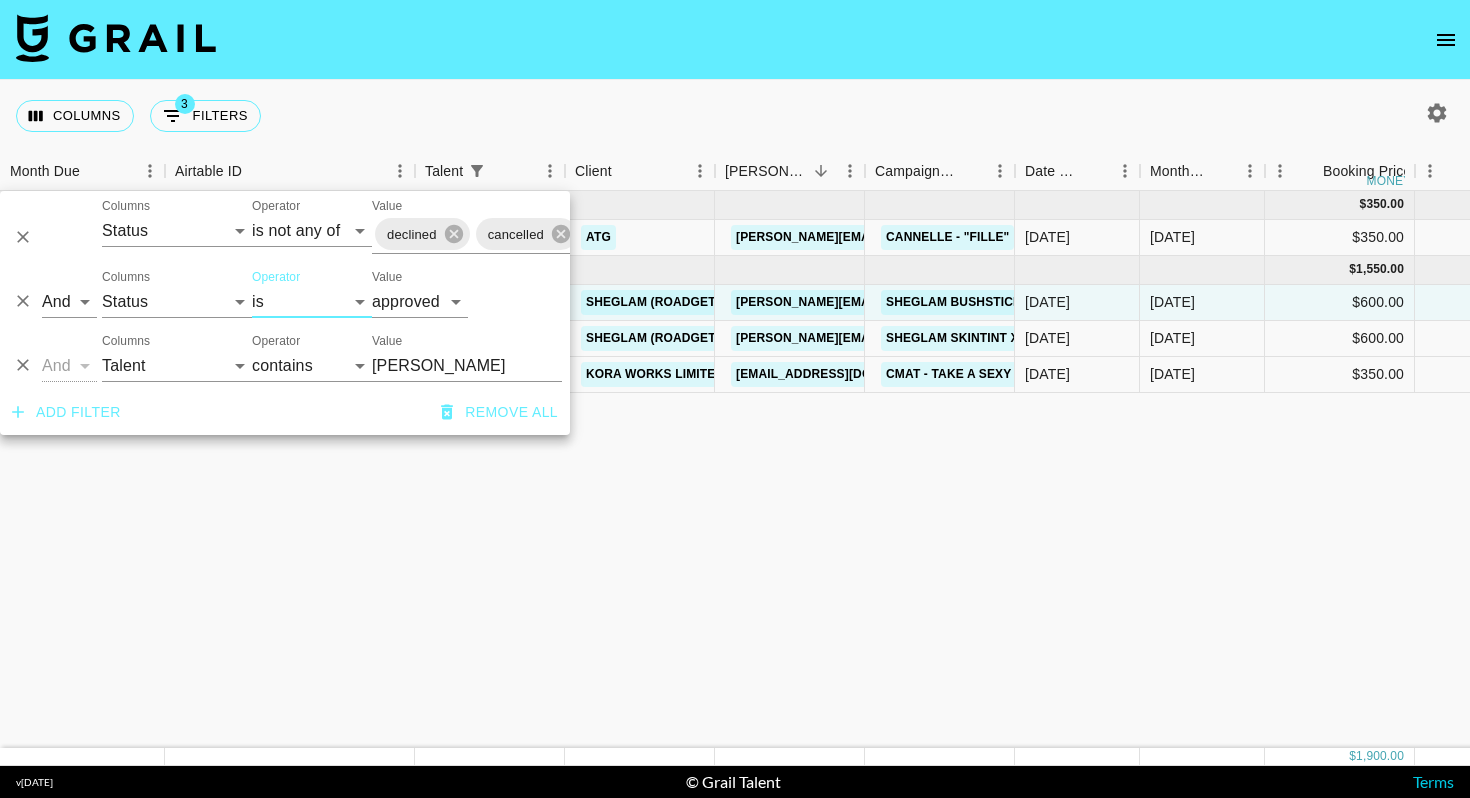 click on "polina" at bounding box center (467, 366) 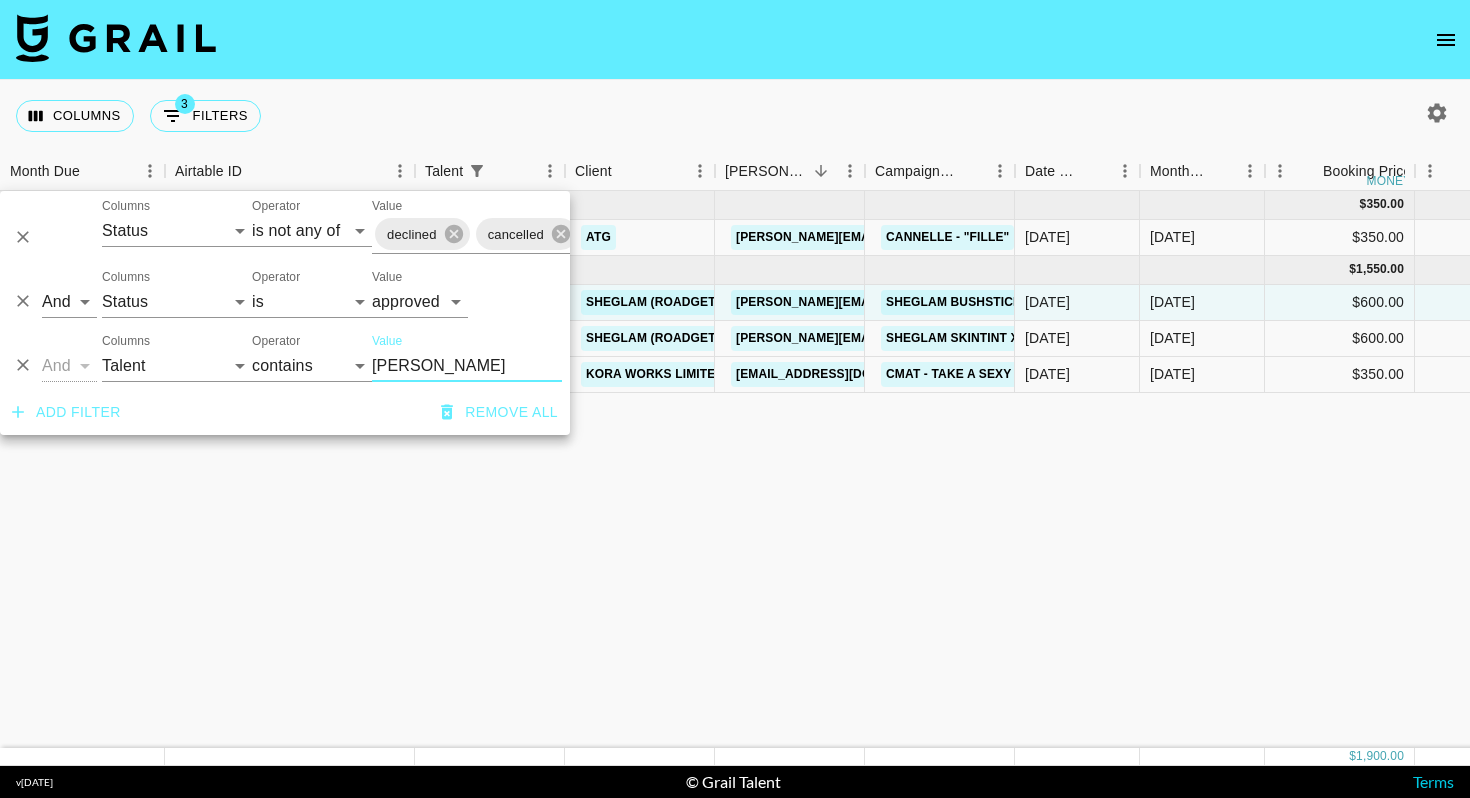 click on "polina" at bounding box center (467, 366) 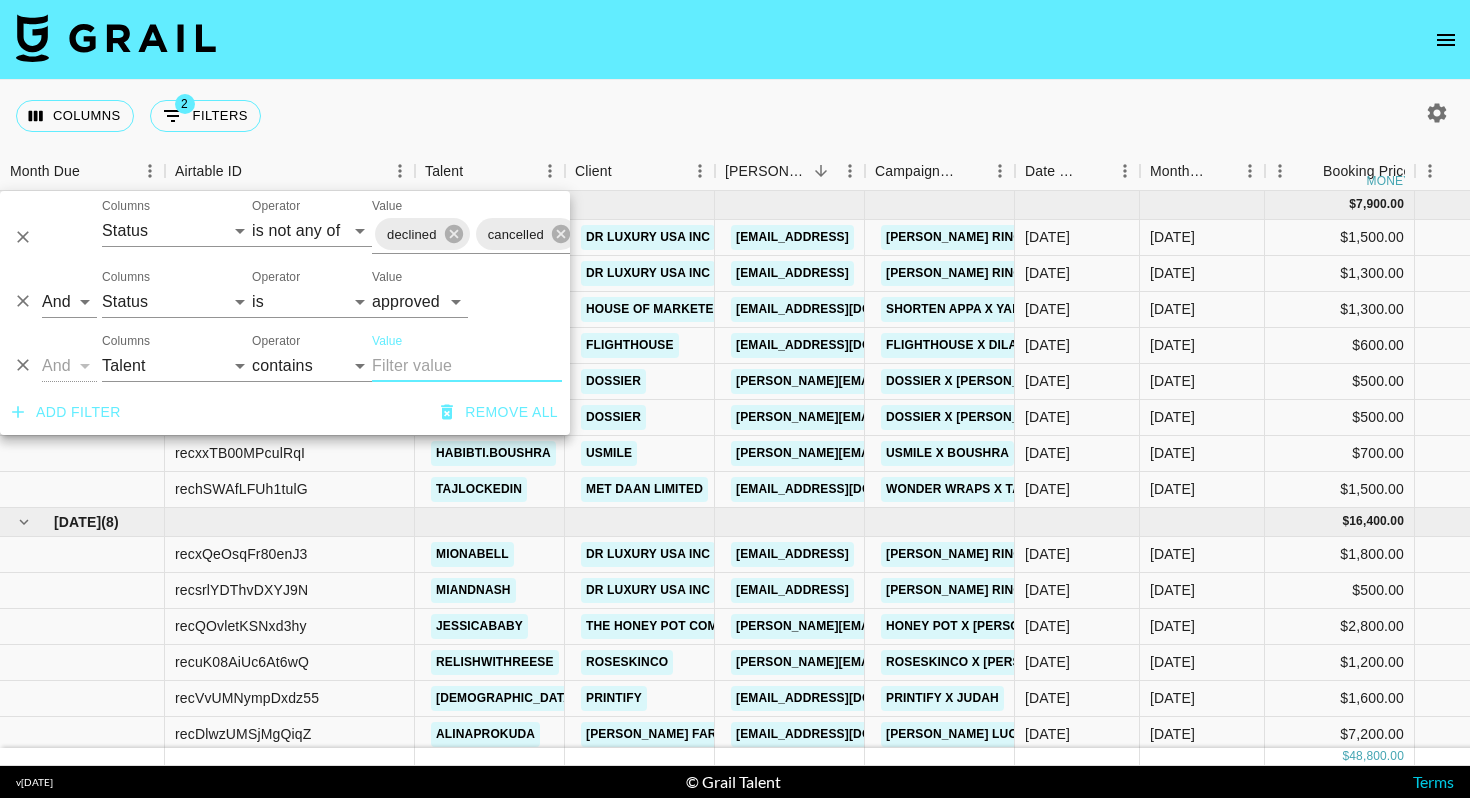 type 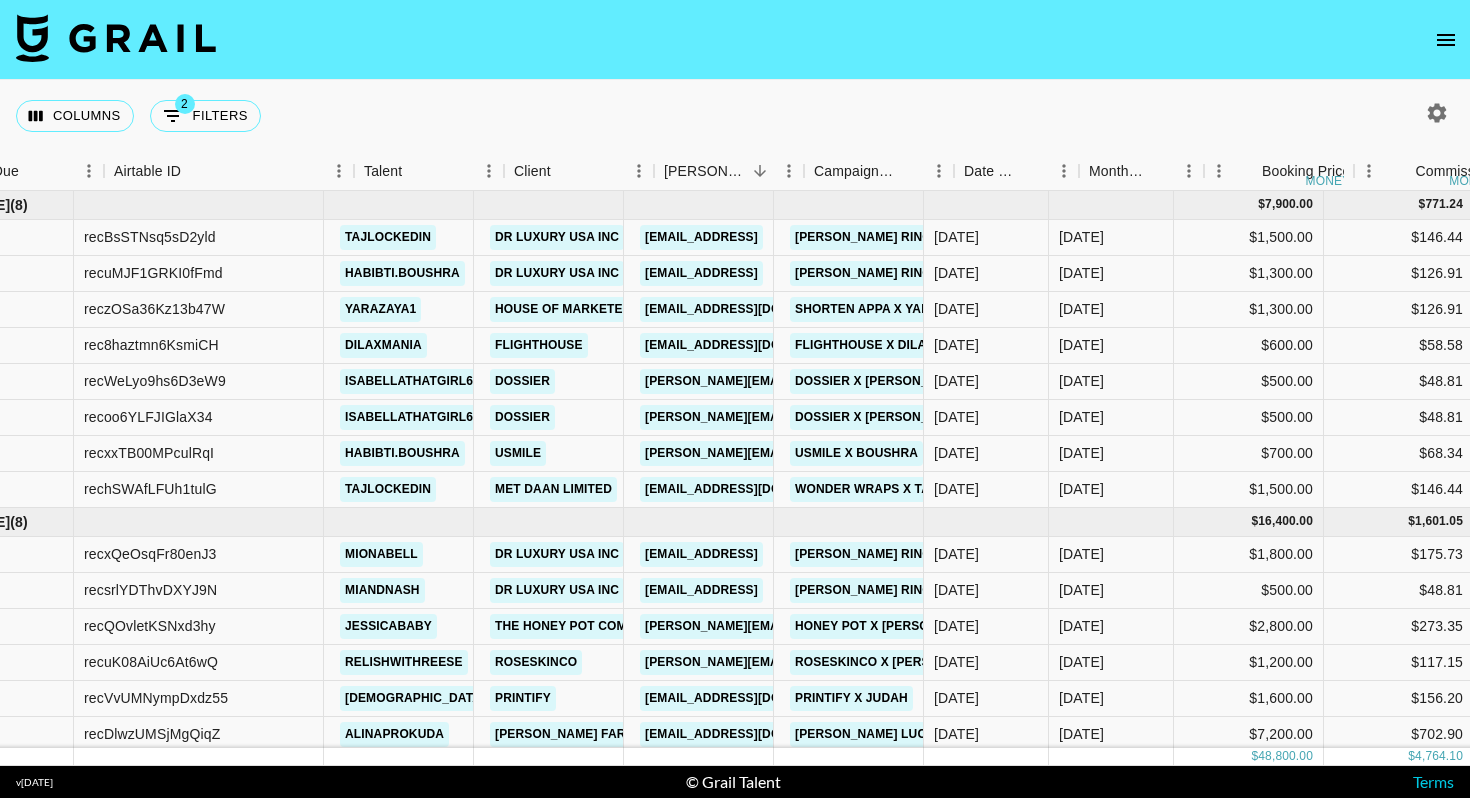 scroll, scrollTop: 0, scrollLeft: 0, axis: both 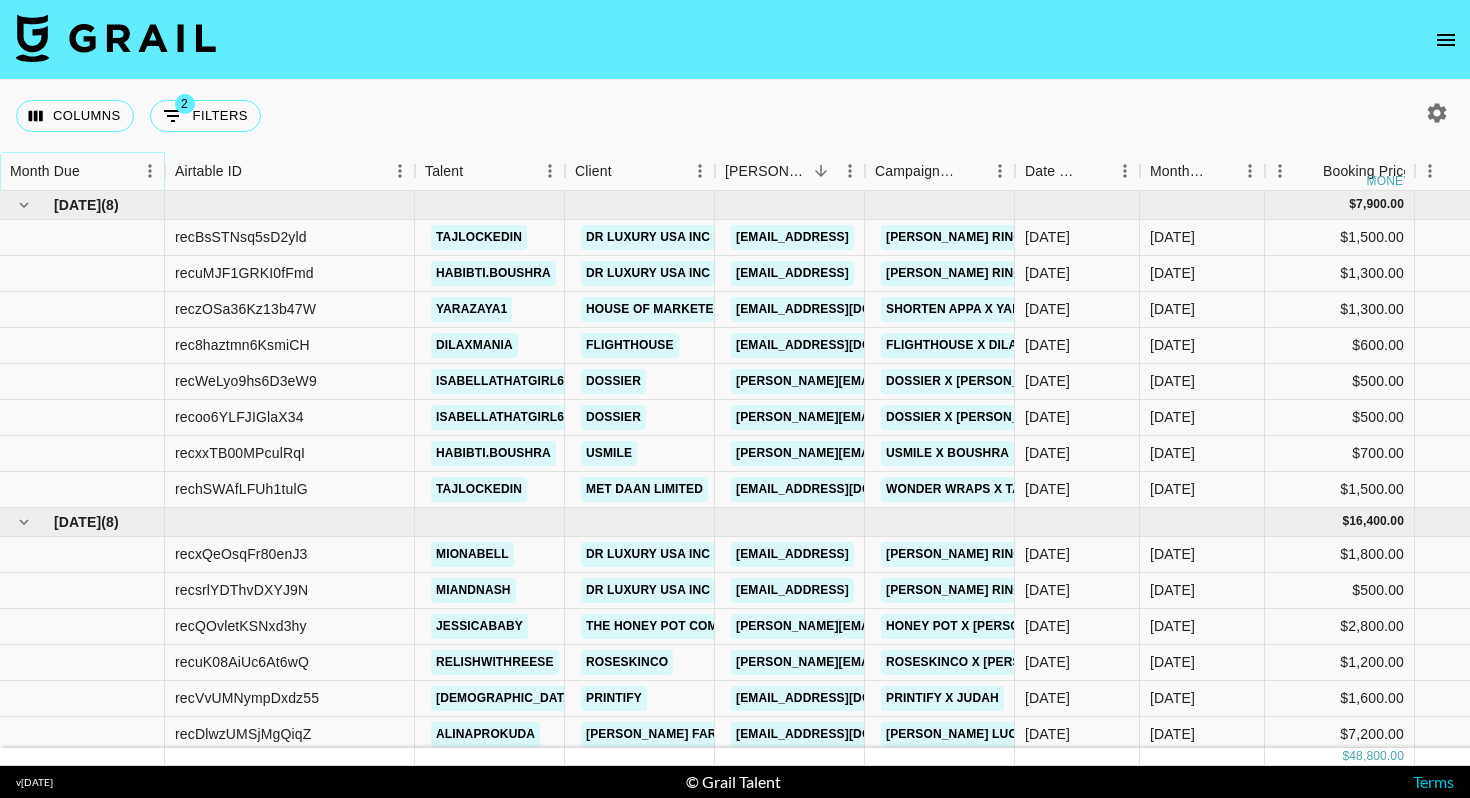 click 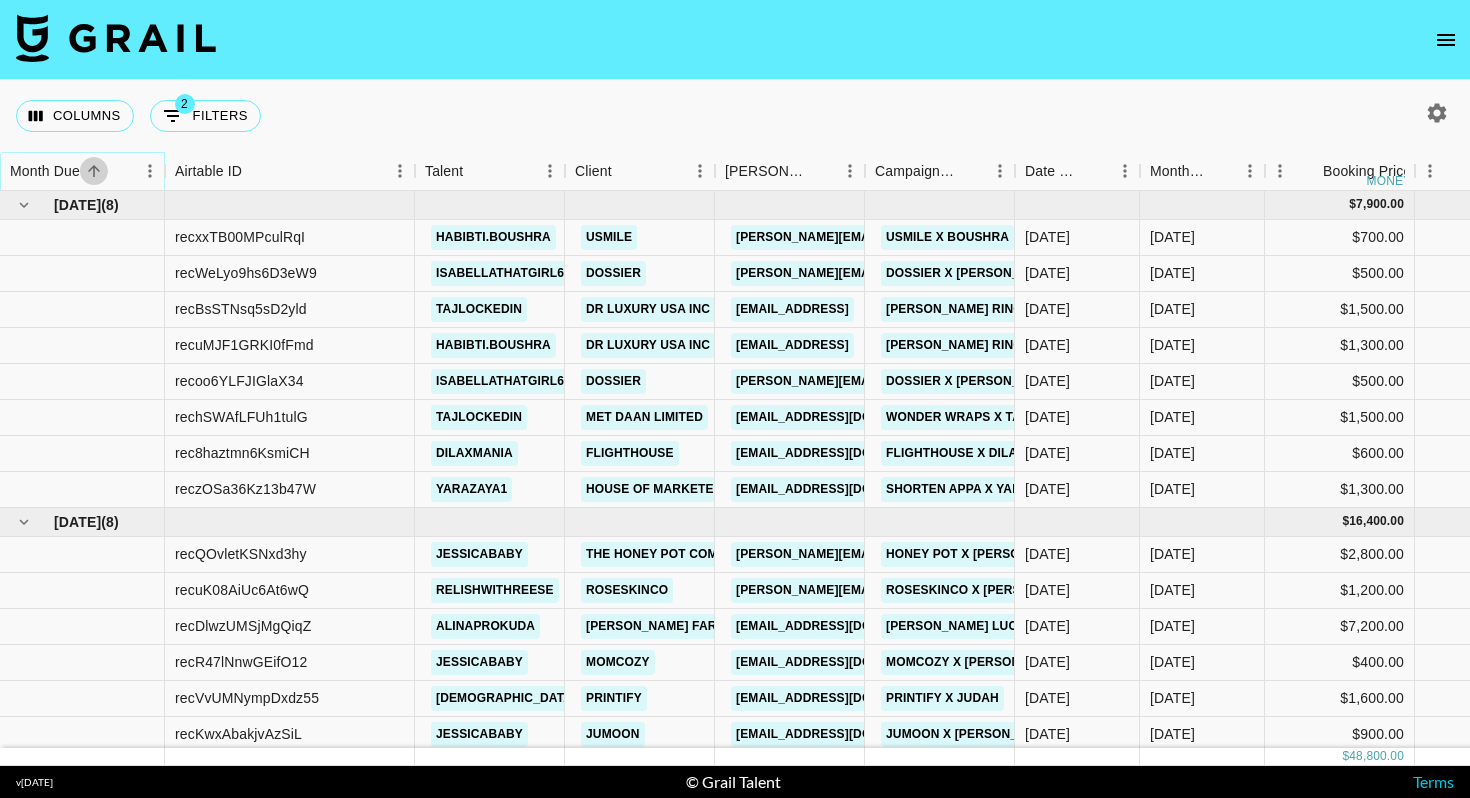 click 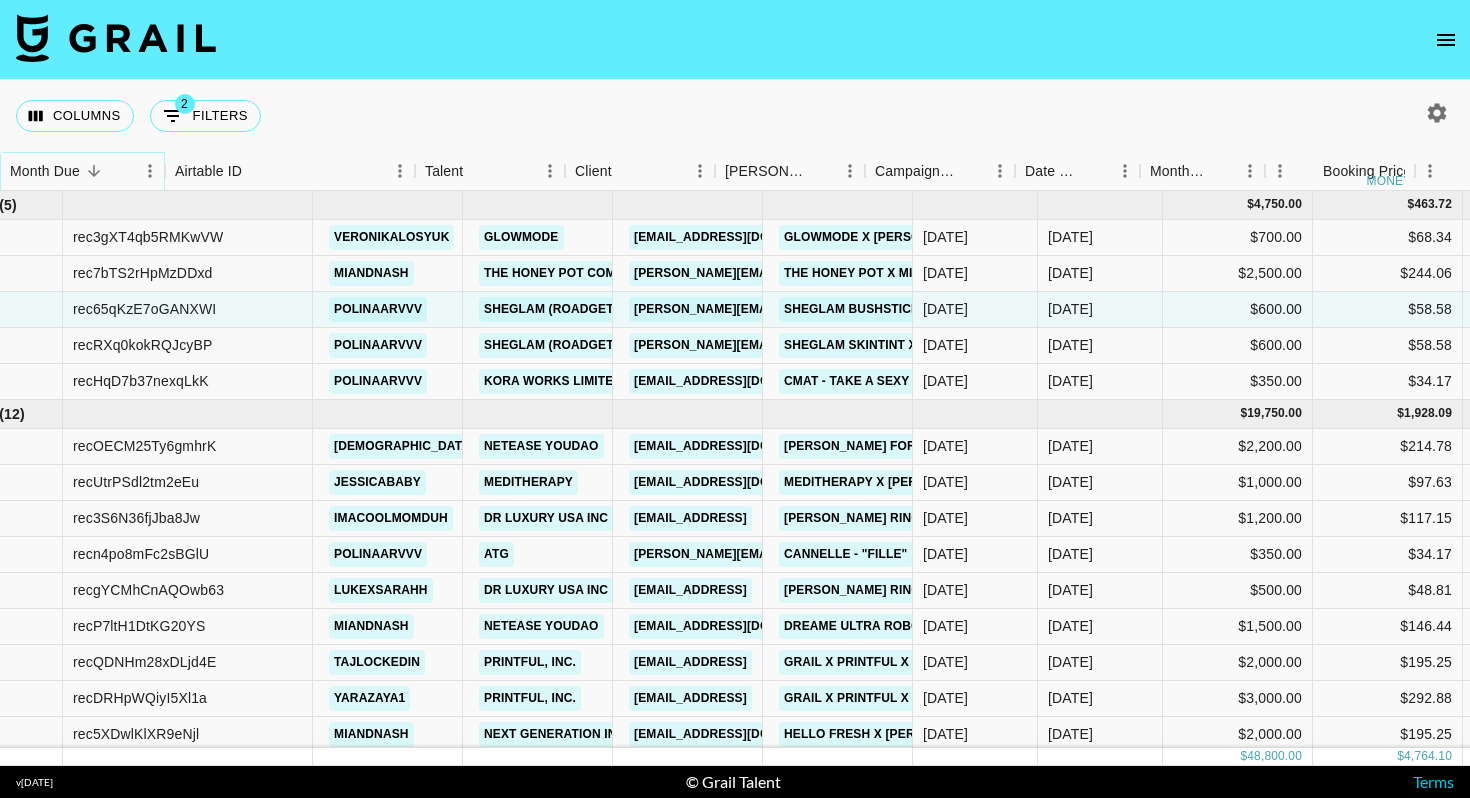 scroll, scrollTop: 0, scrollLeft: 0, axis: both 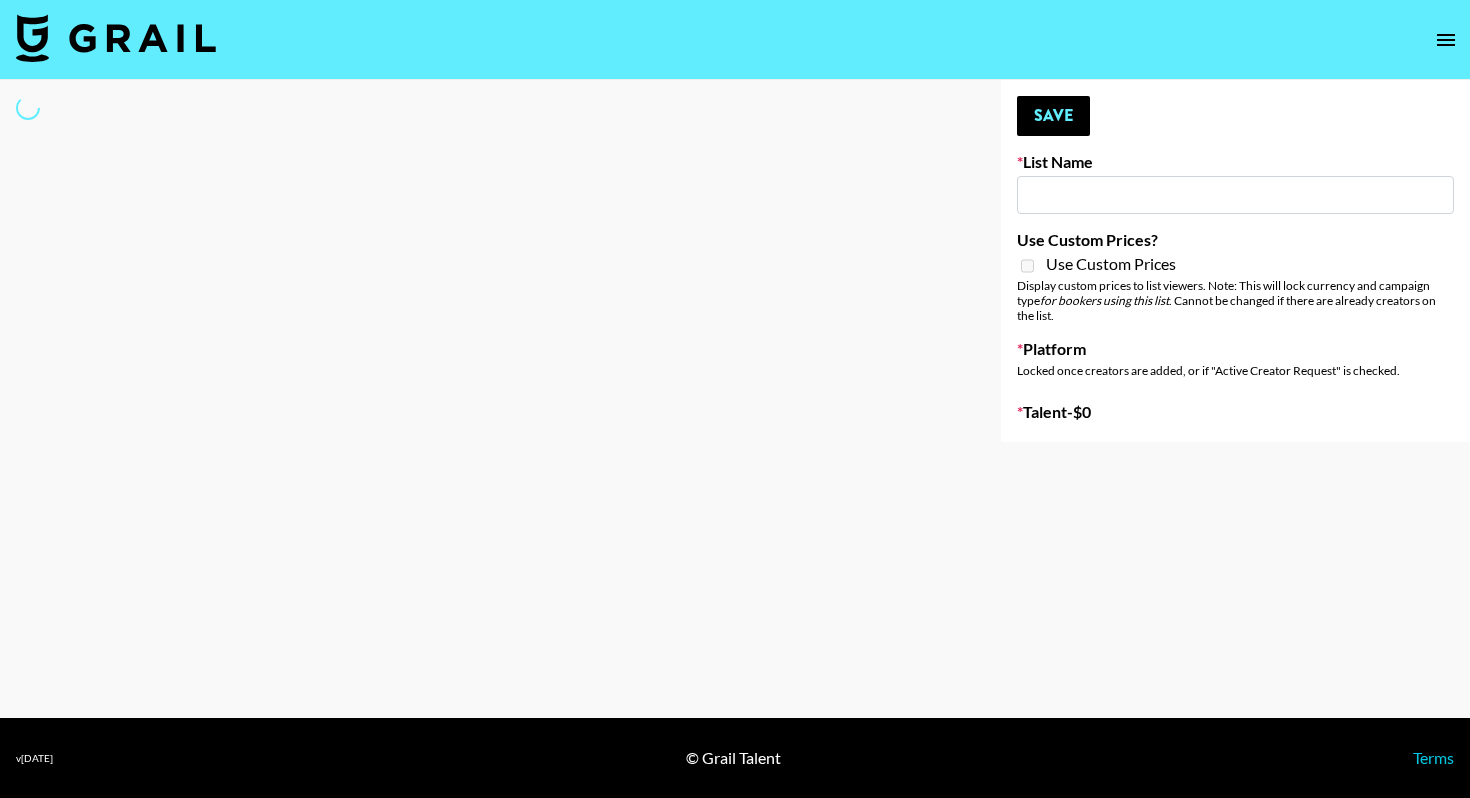 type on "$ilkMoney Album" 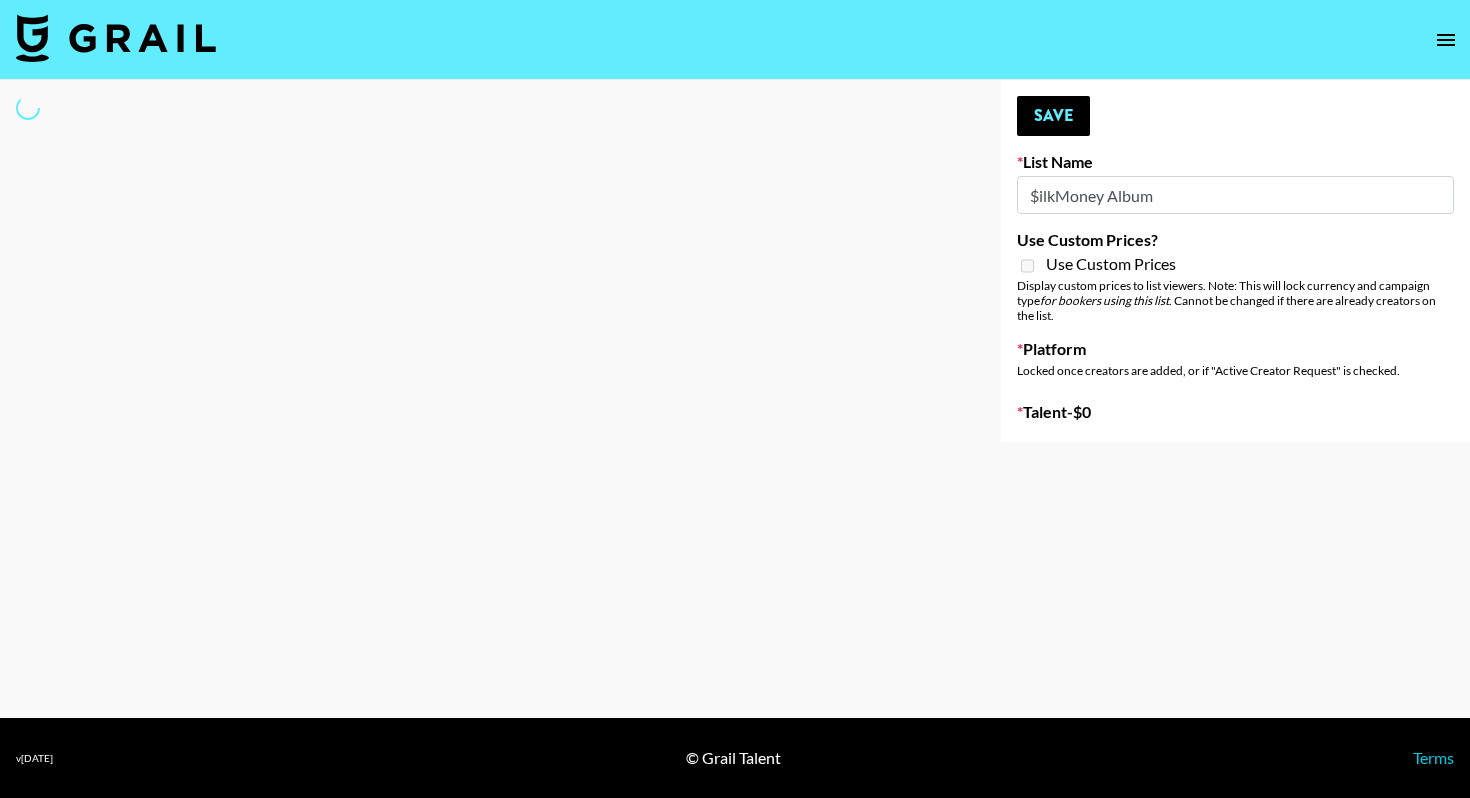 select on "Song" 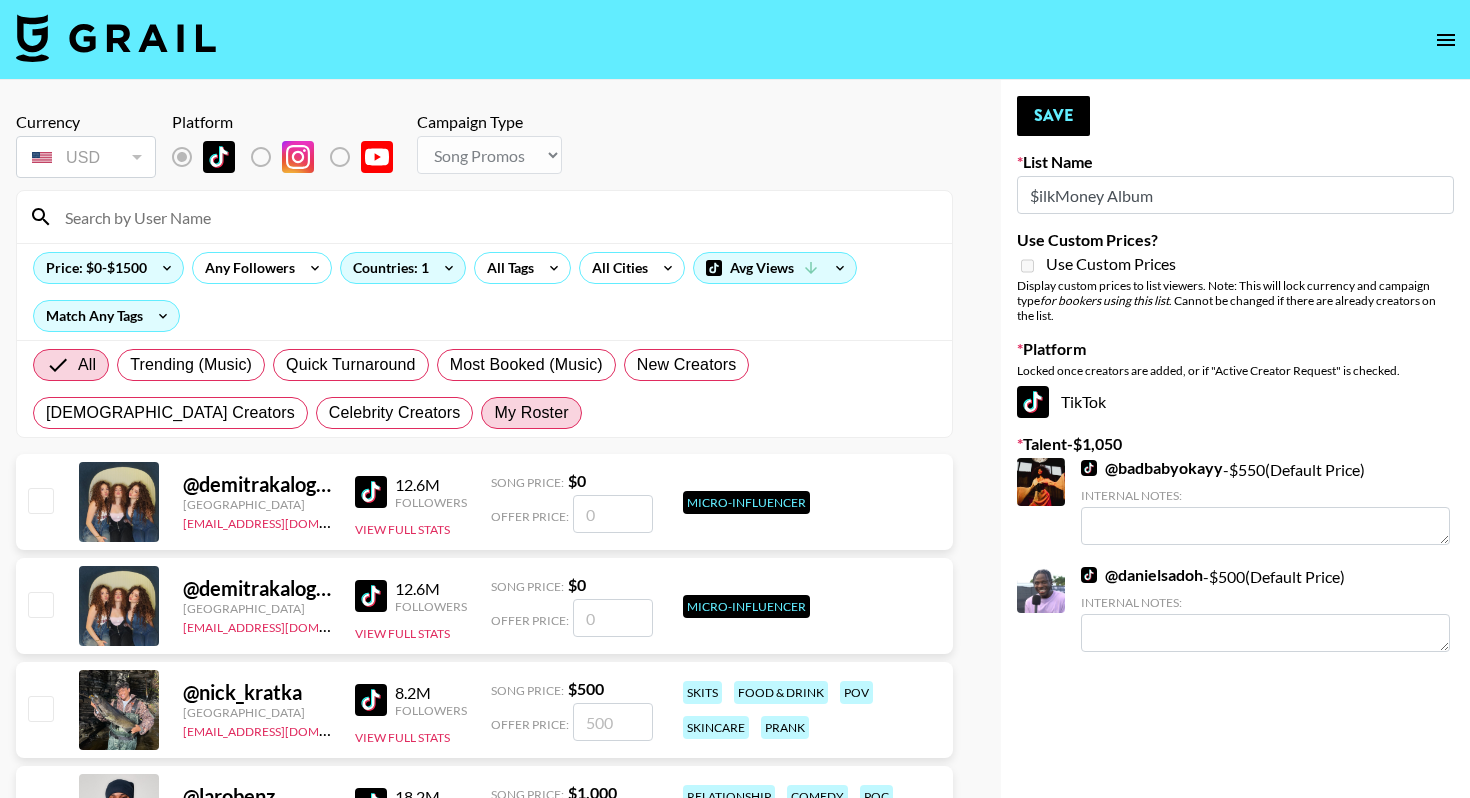 click on "My Roster" at bounding box center [531, 413] 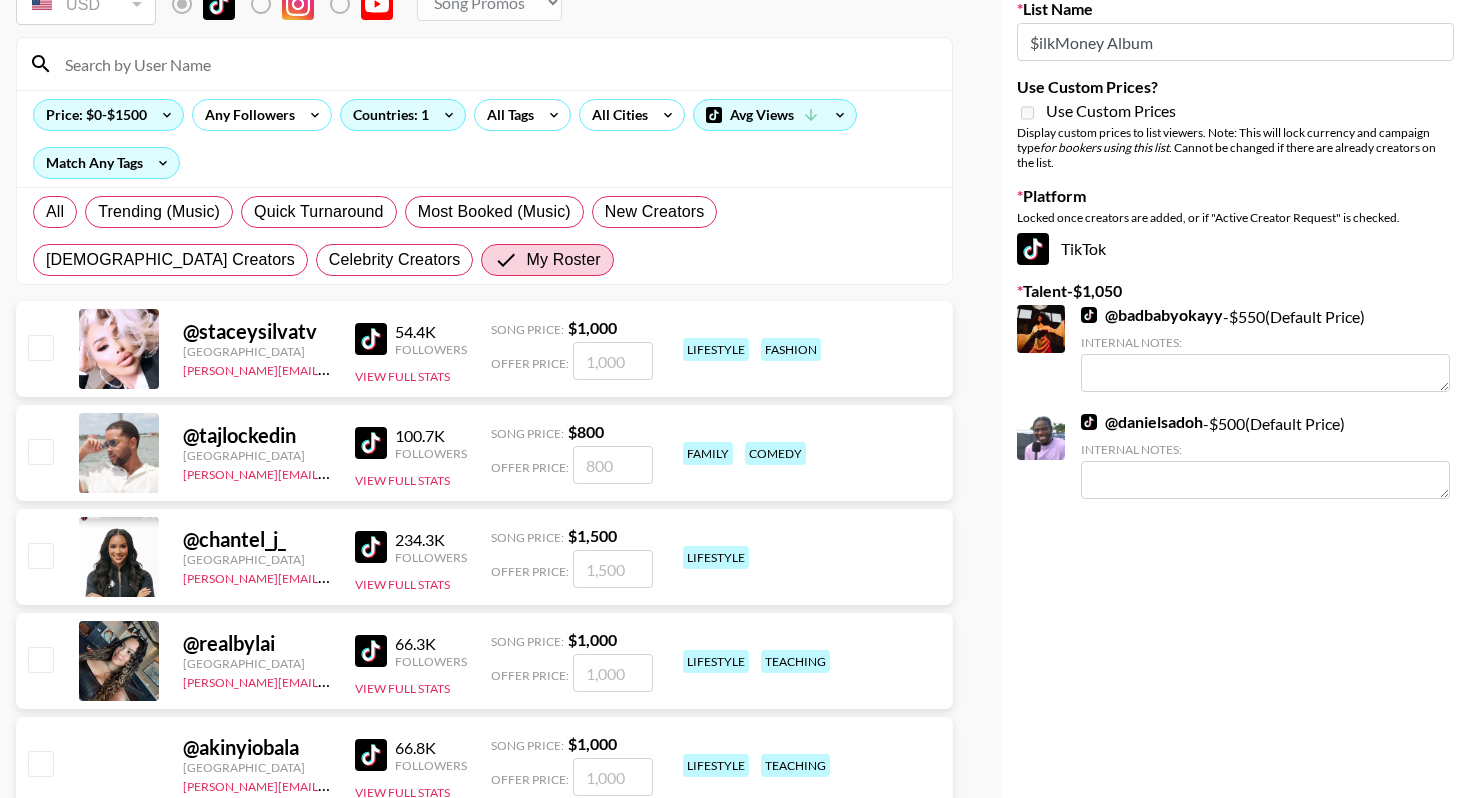scroll, scrollTop: 248, scrollLeft: 0, axis: vertical 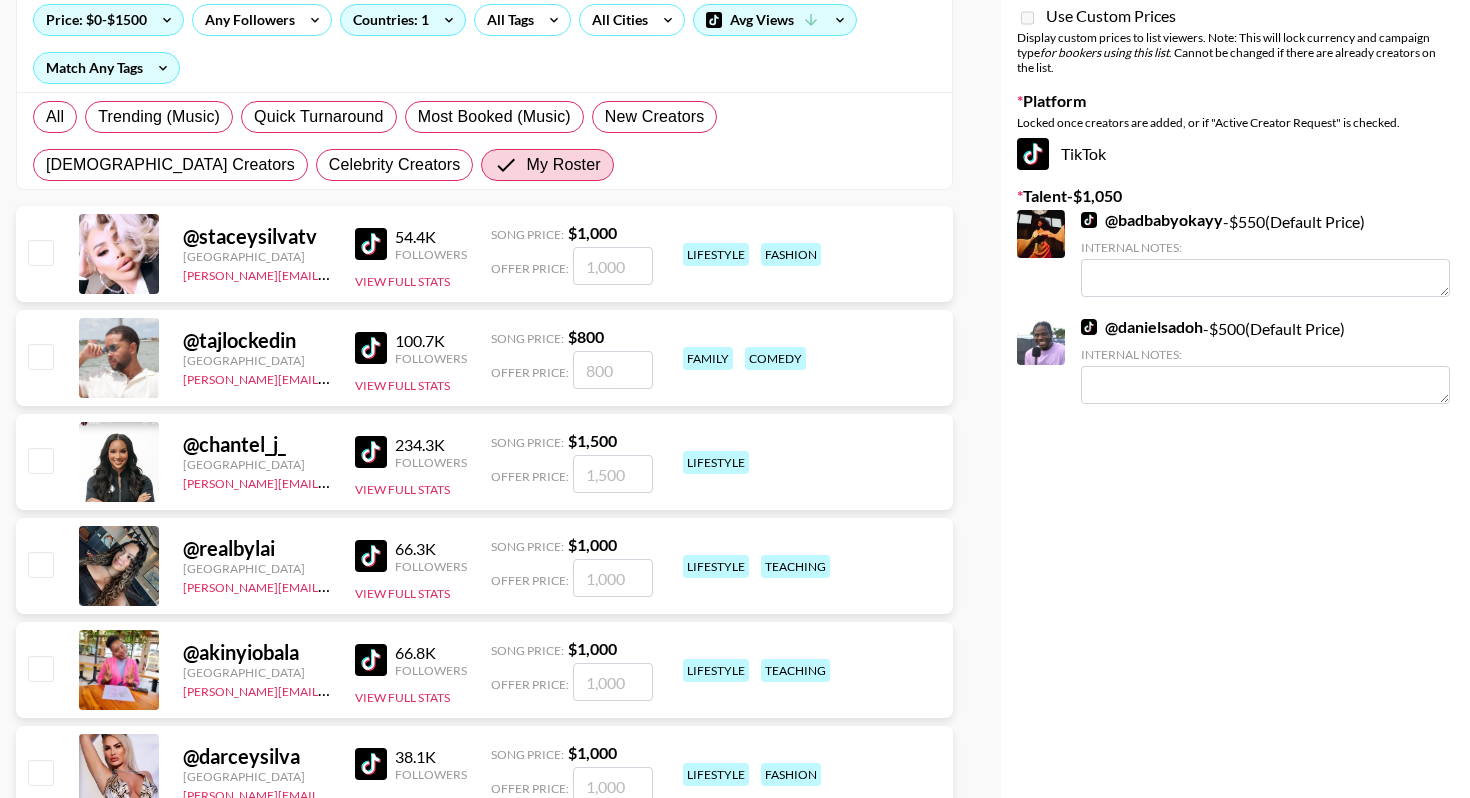 click at bounding box center [40, 356] 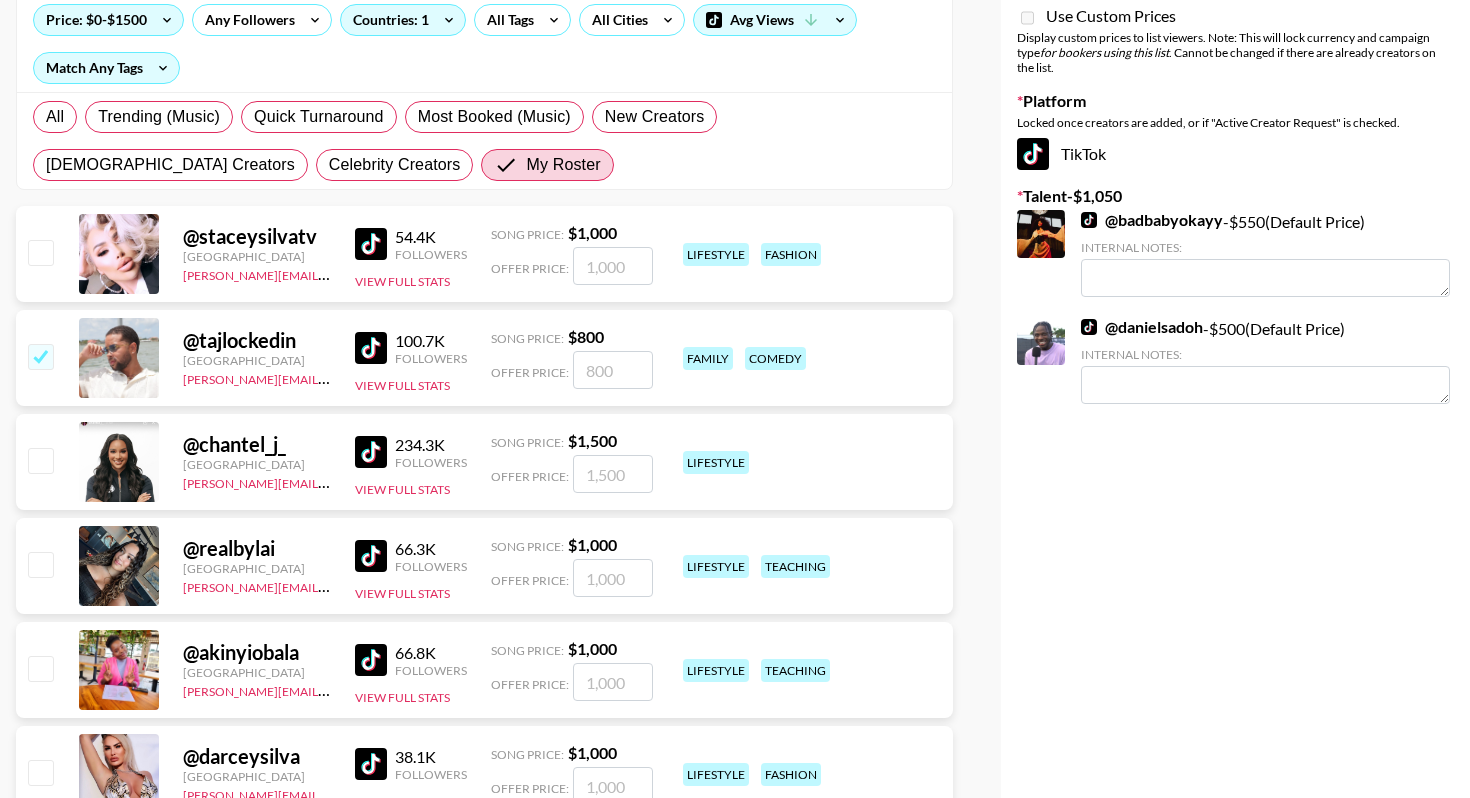 checkbox on "true" 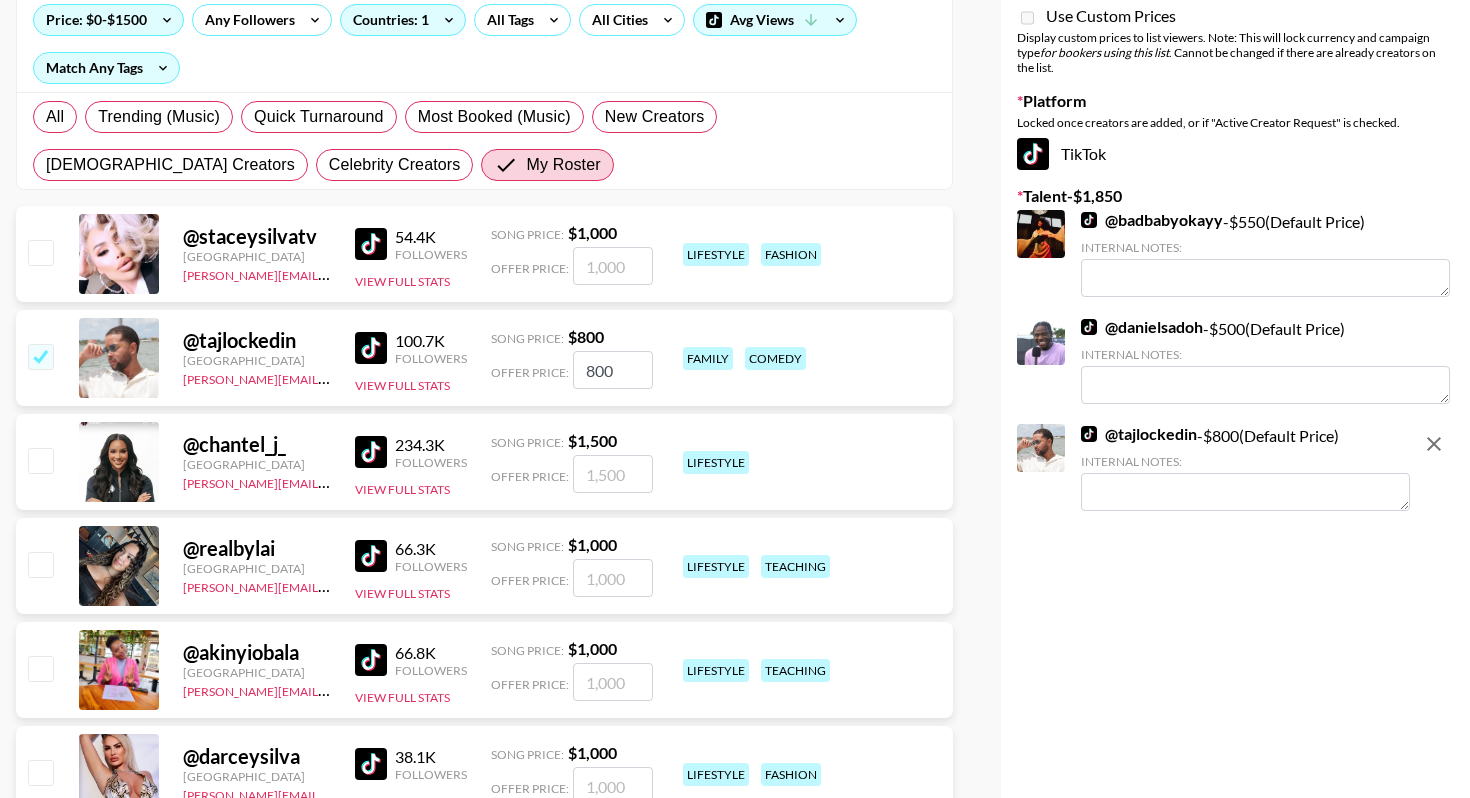 type on "800" 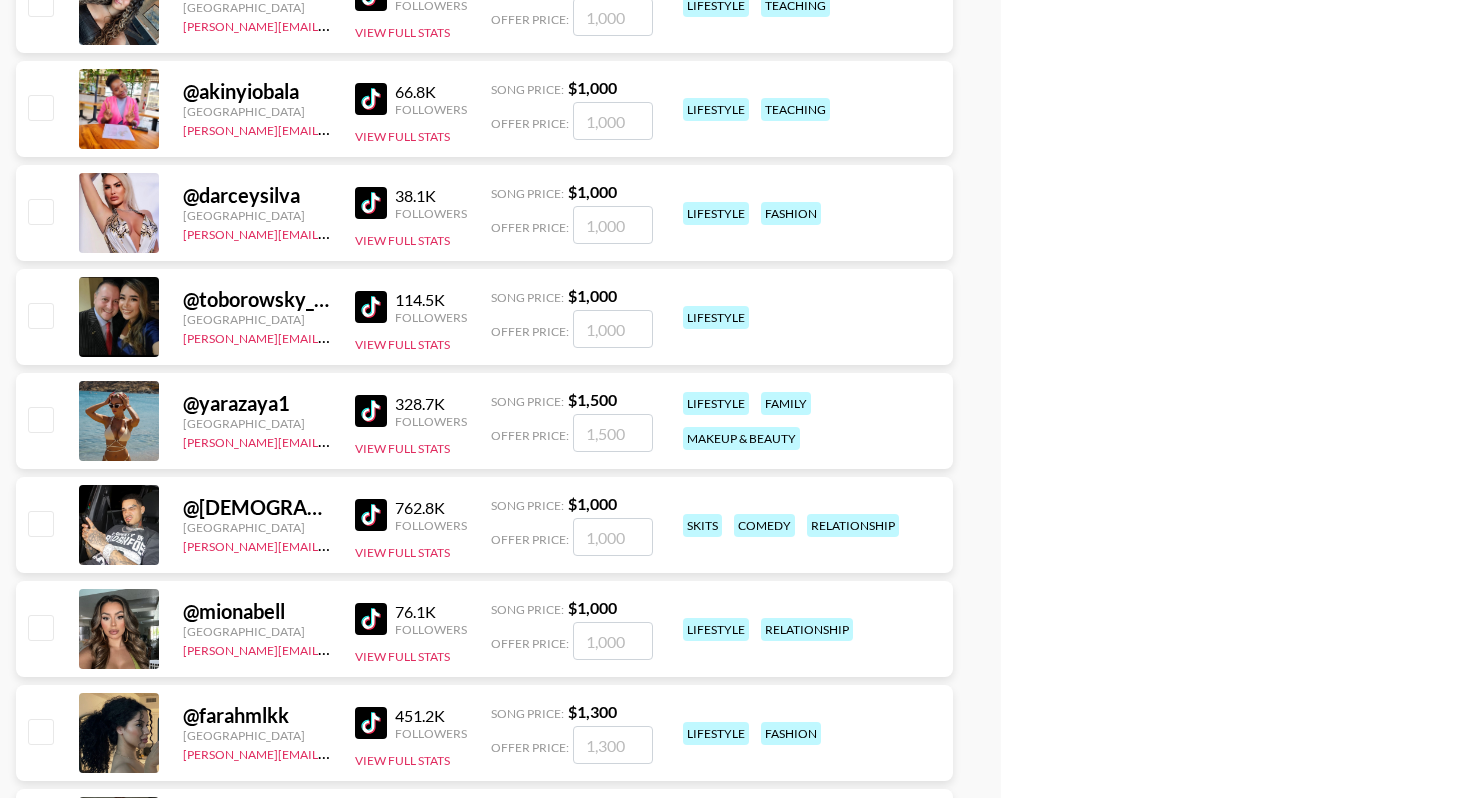 scroll, scrollTop: 851, scrollLeft: 0, axis: vertical 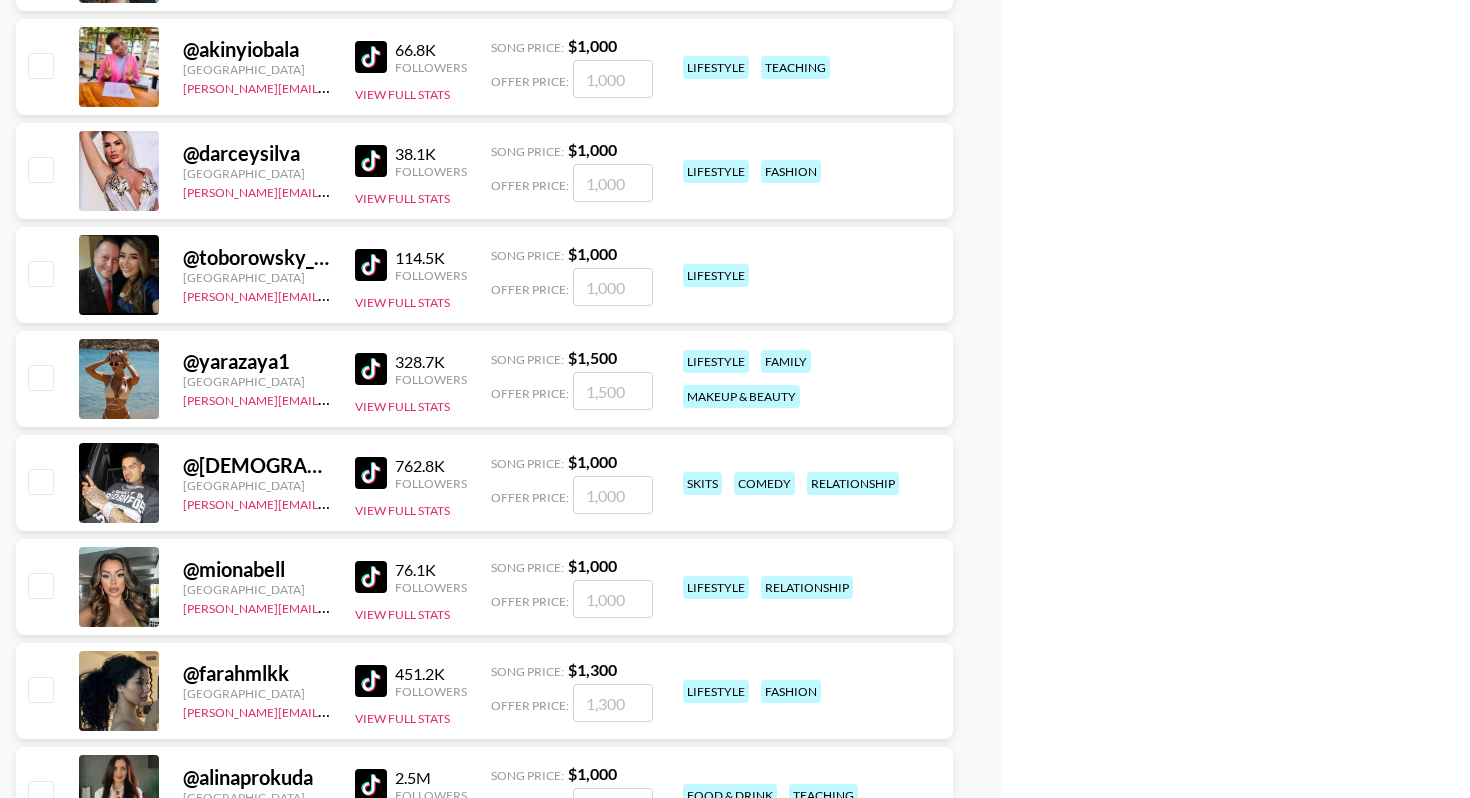 click at bounding box center (40, 481) 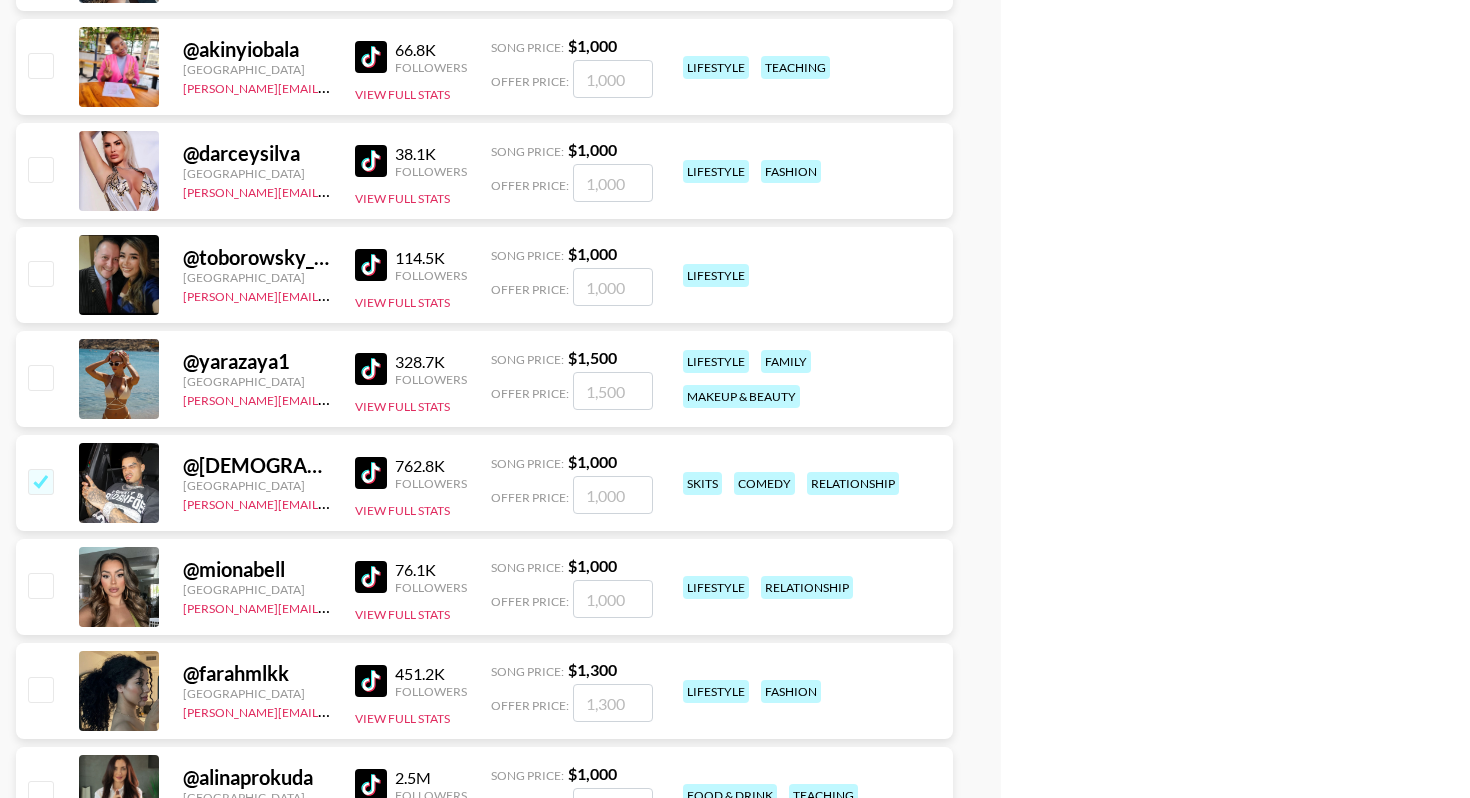 checkbox on "true" 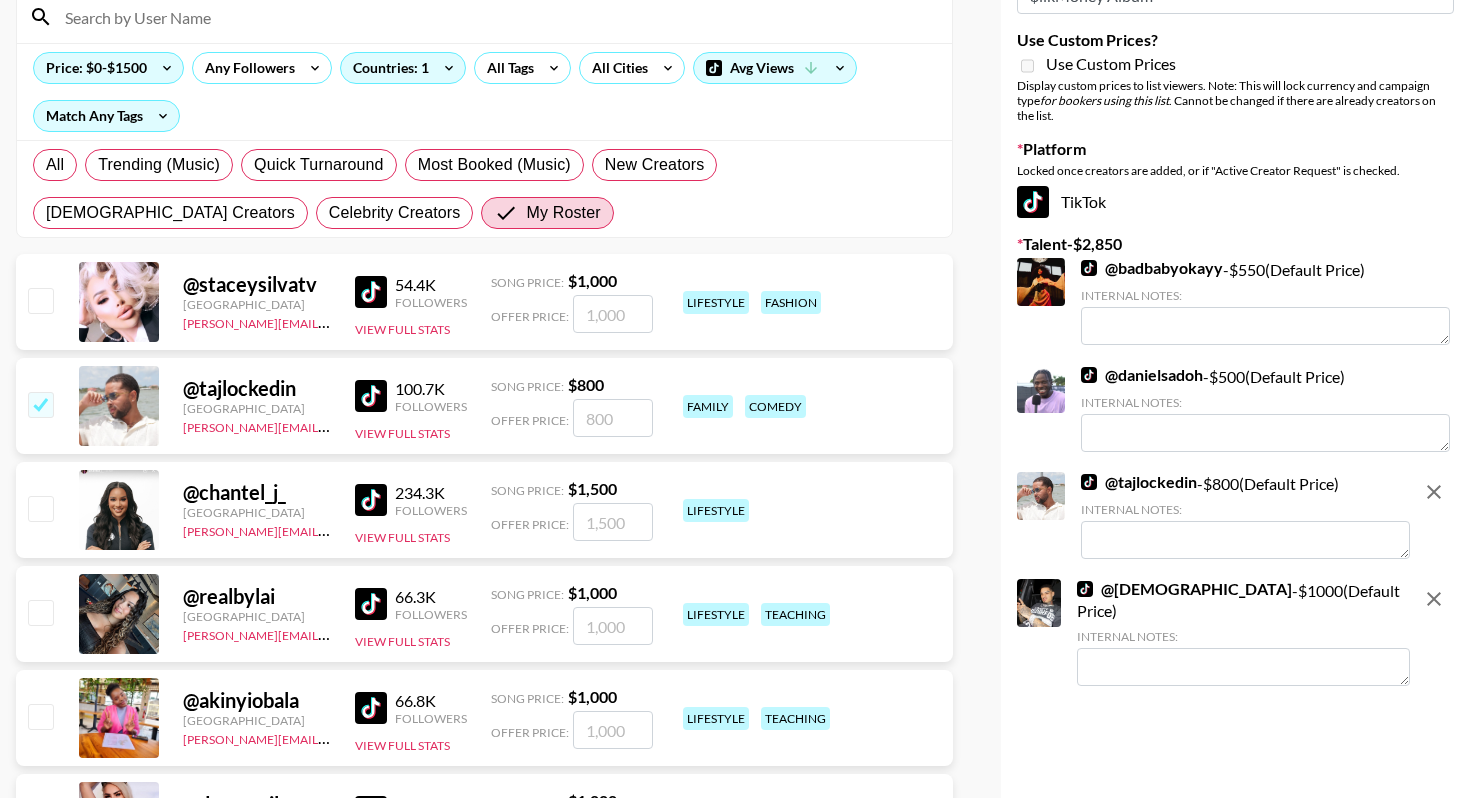 scroll, scrollTop: 0, scrollLeft: 0, axis: both 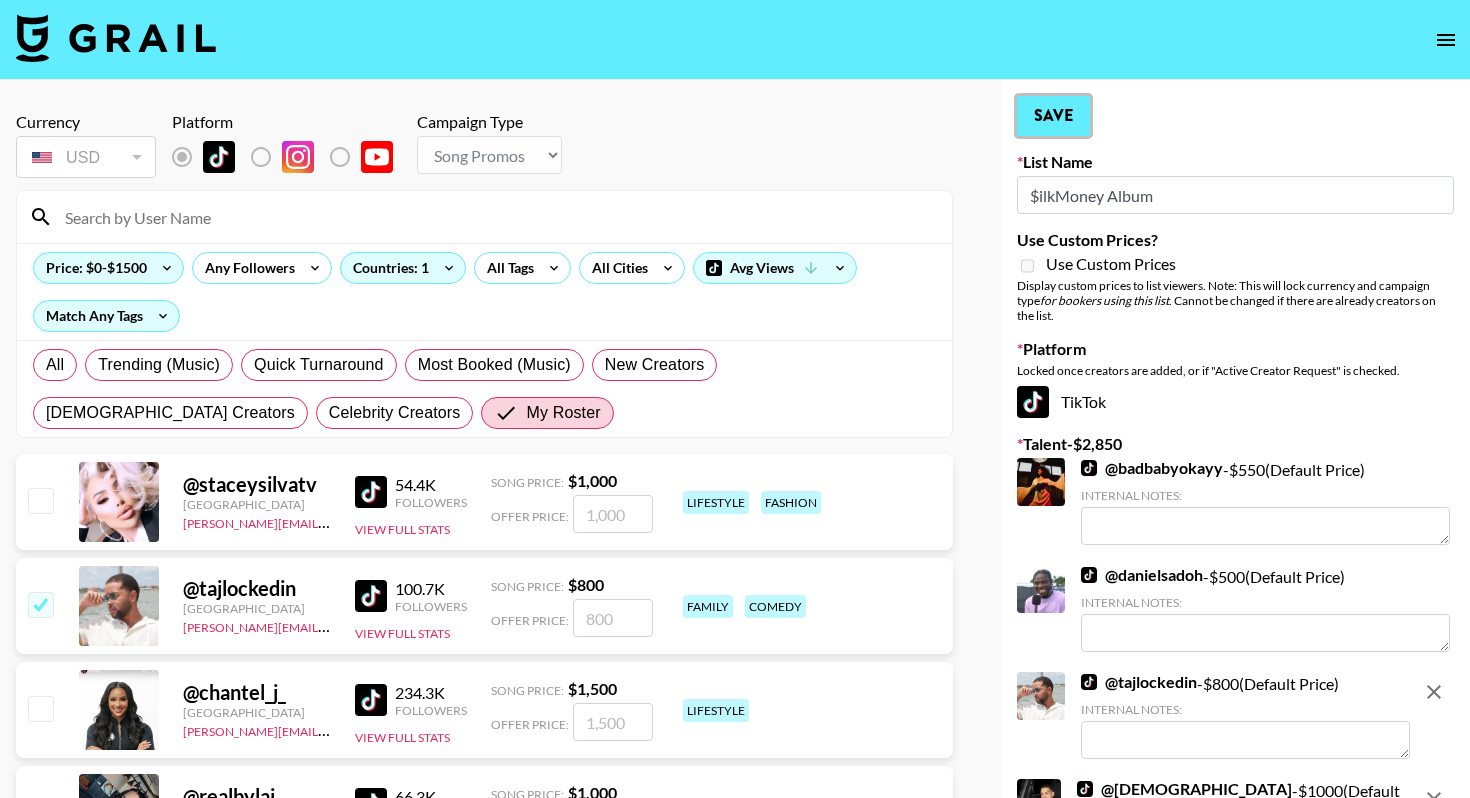 click on "Save" at bounding box center [1053, 116] 